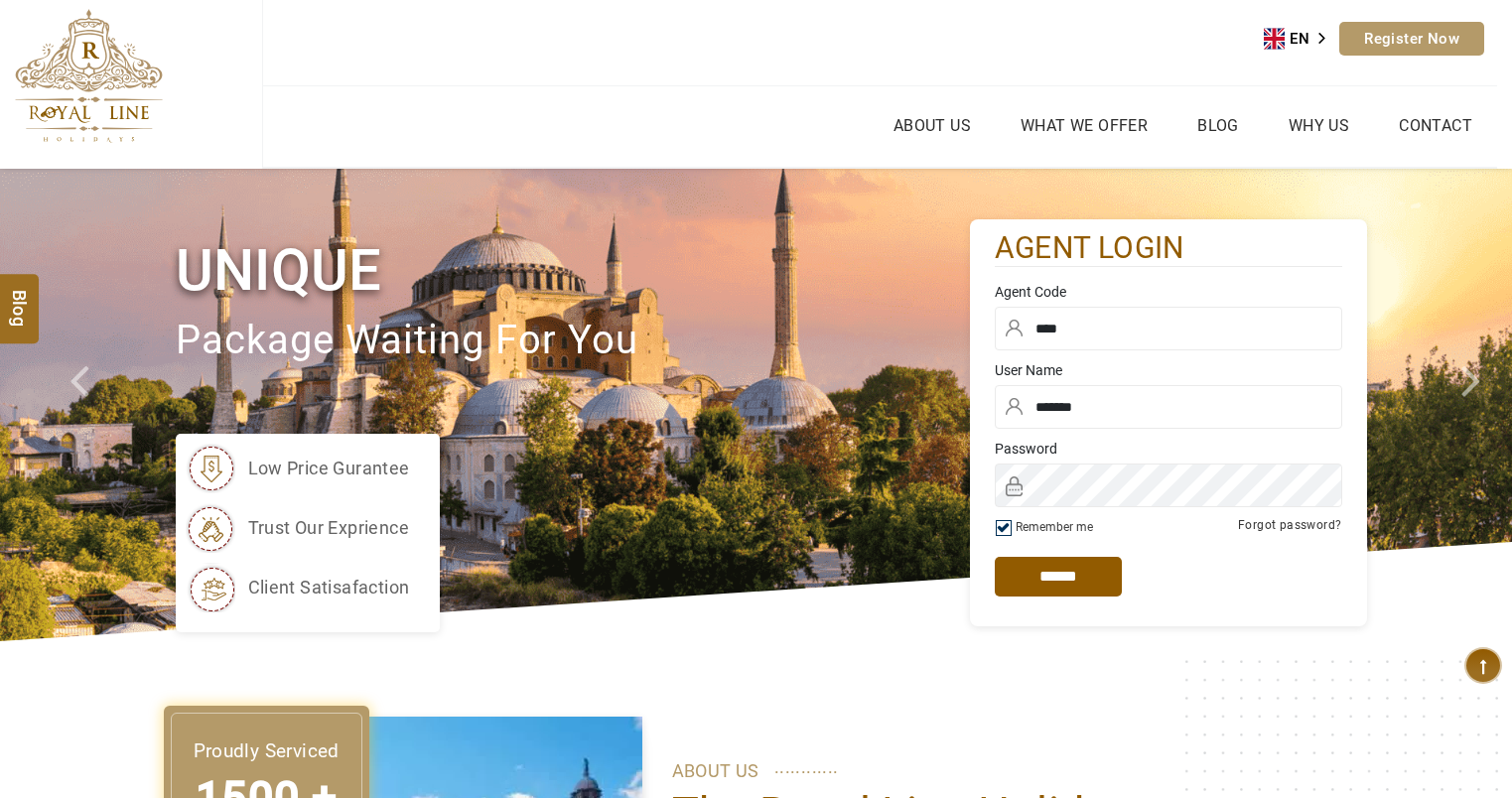 scroll, scrollTop: 0, scrollLeft: 0, axis: both 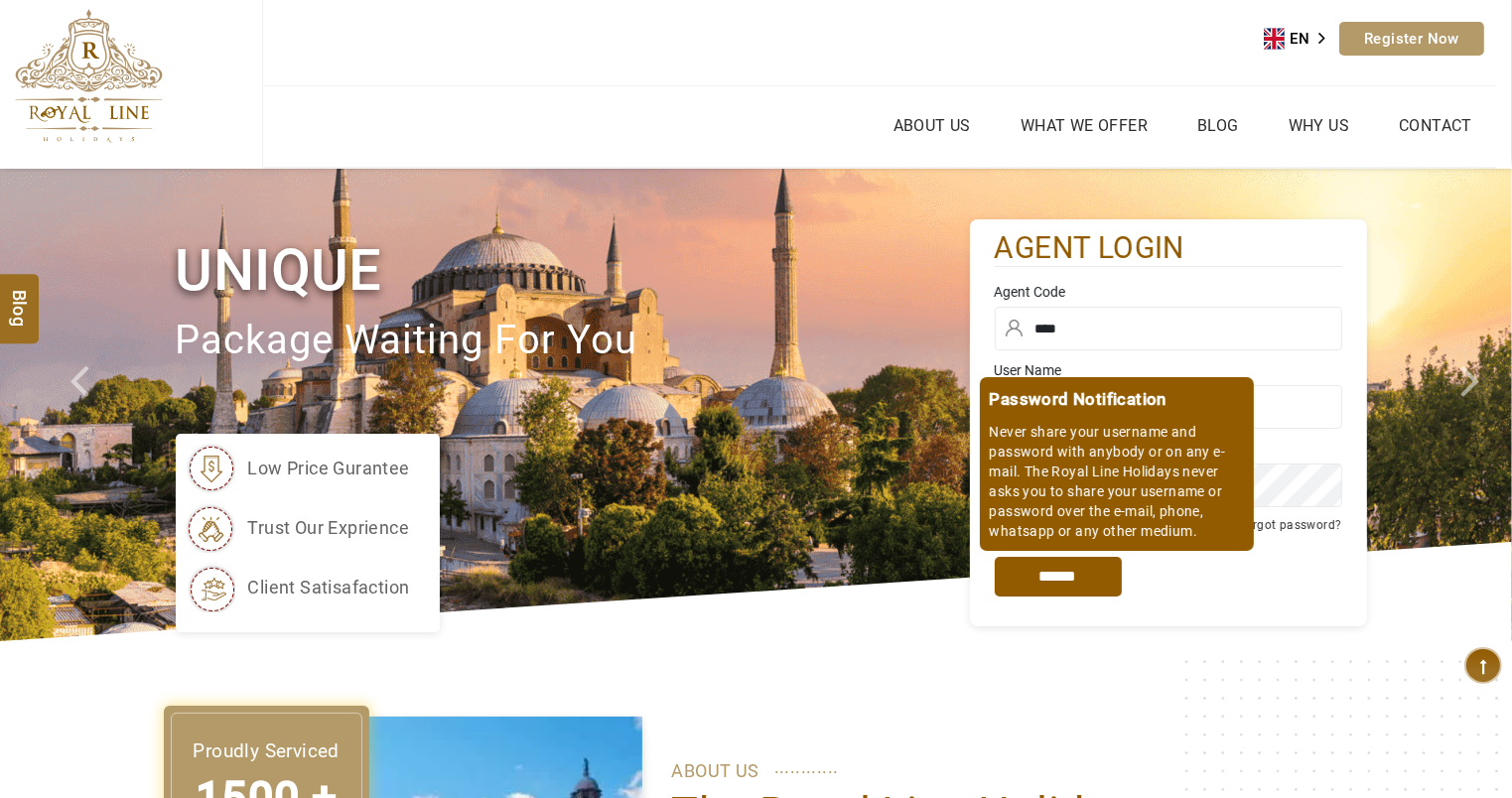 click on "*****" at bounding box center (1058, 577) 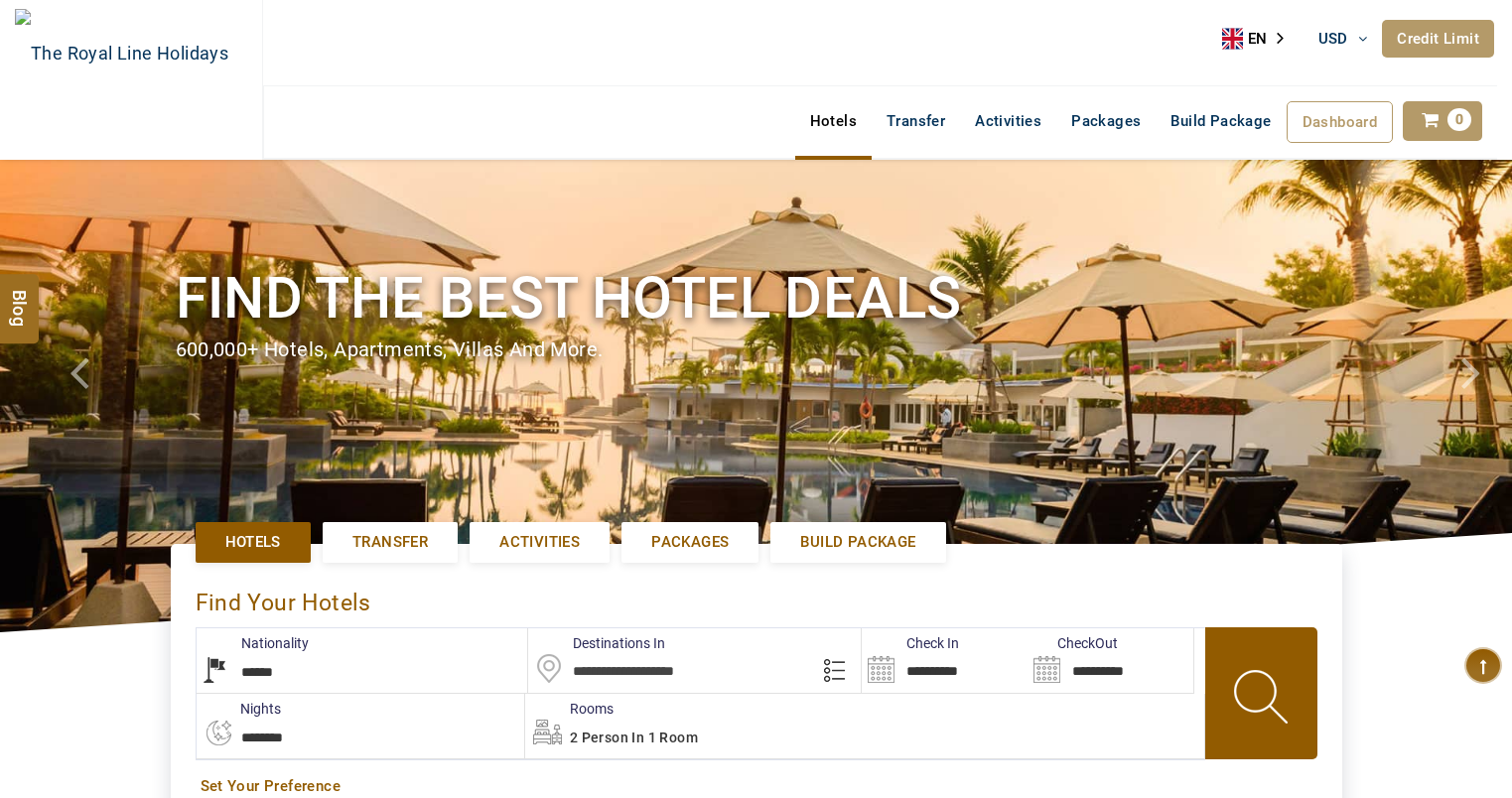 select on "******" 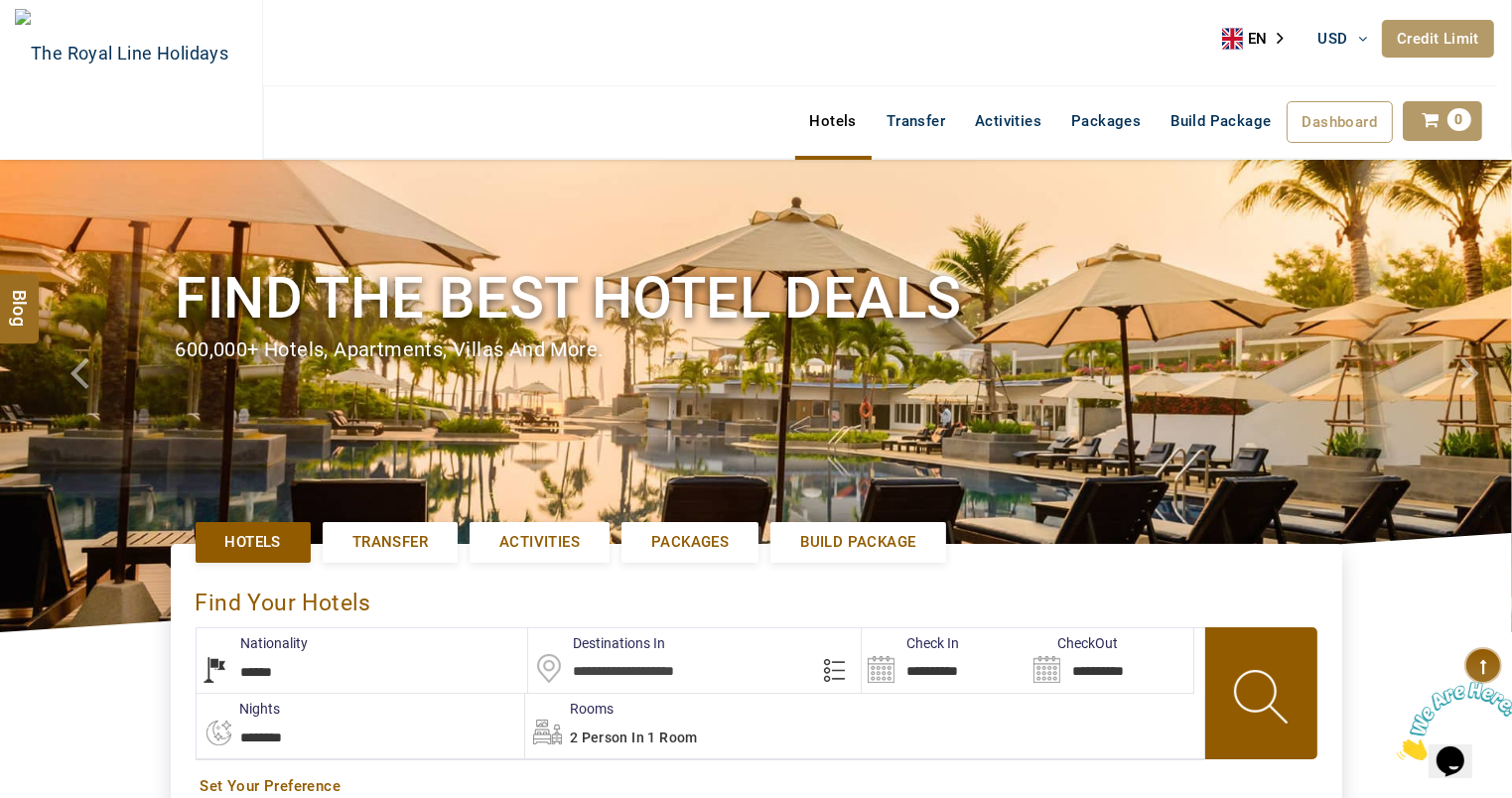 scroll, scrollTop: 0, scrollLeft: 0, axis: both 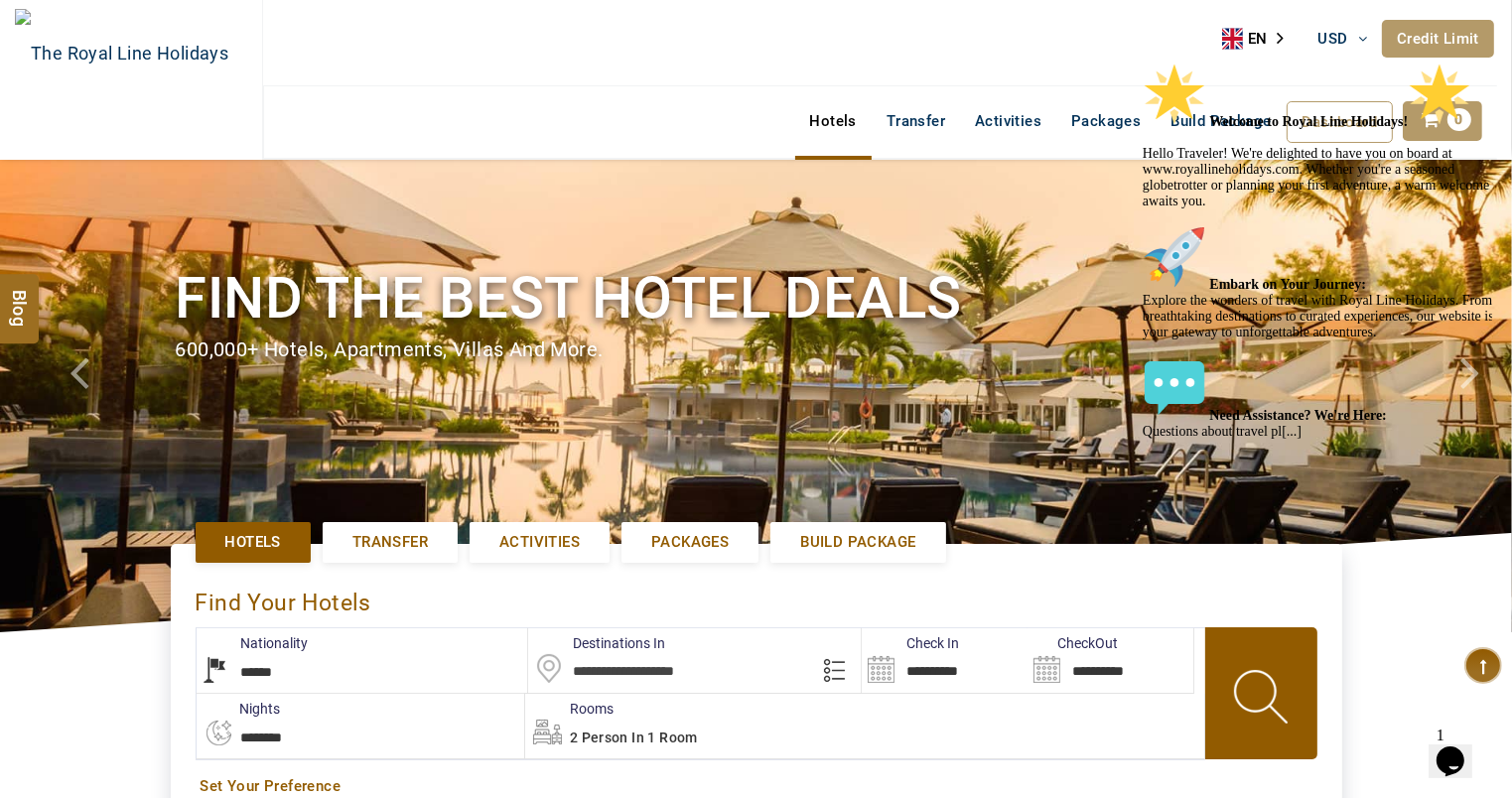 click at bounding box center [1320, 63] 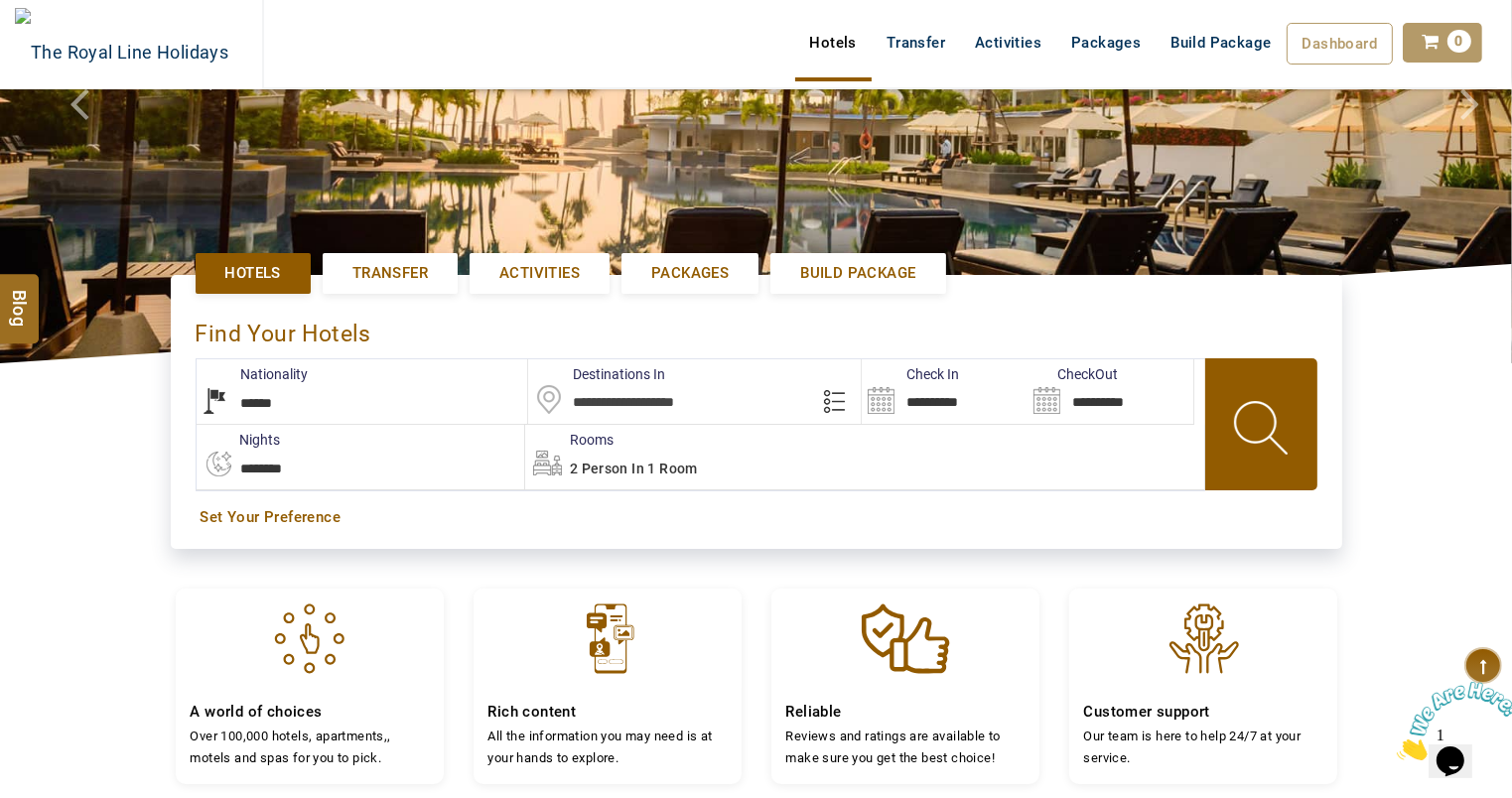 scroll, scrollTop: 270, scrollLeft: 0, axis: vertical 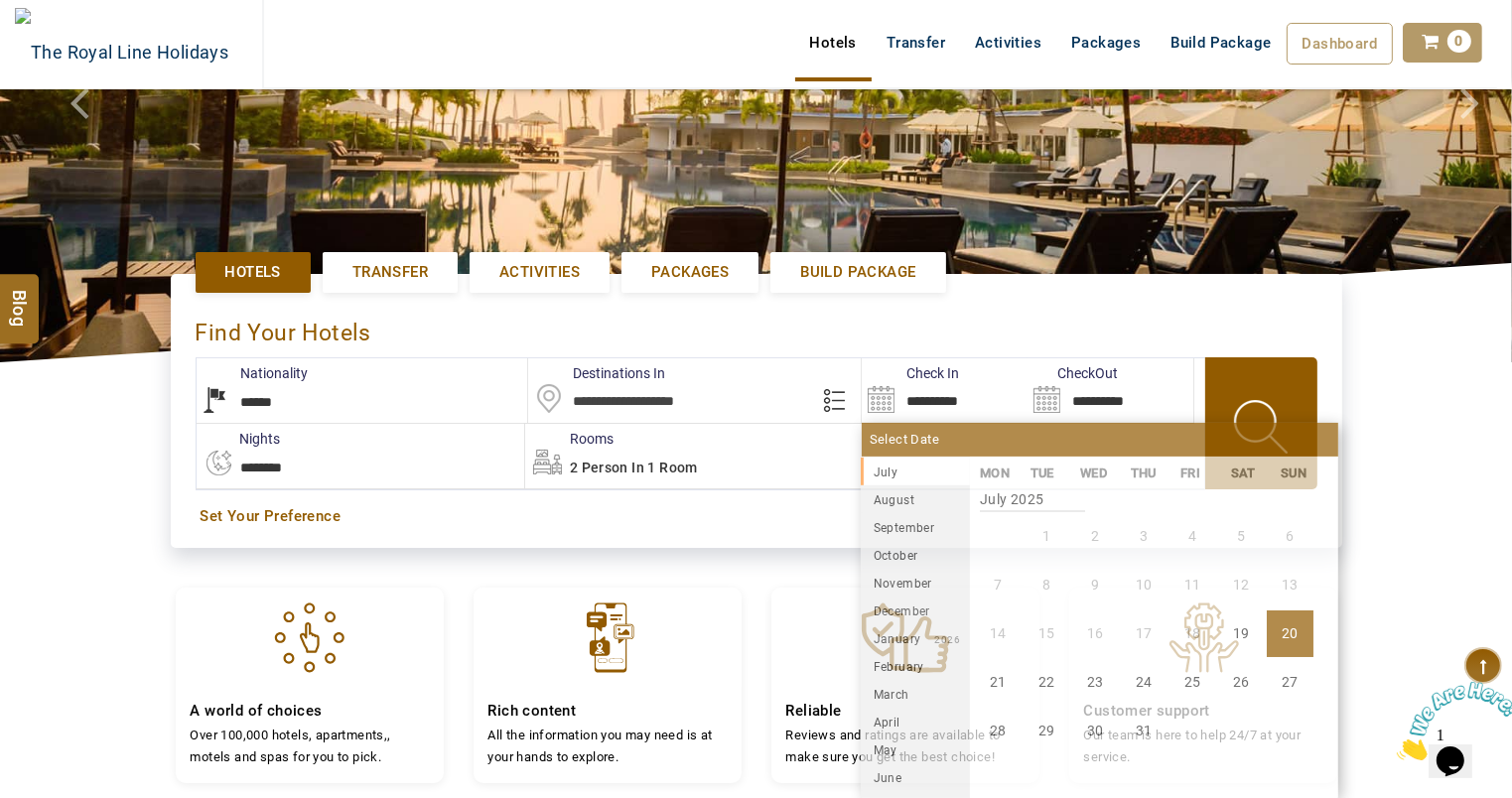 click on "**********" at bounding box center (944, 390) 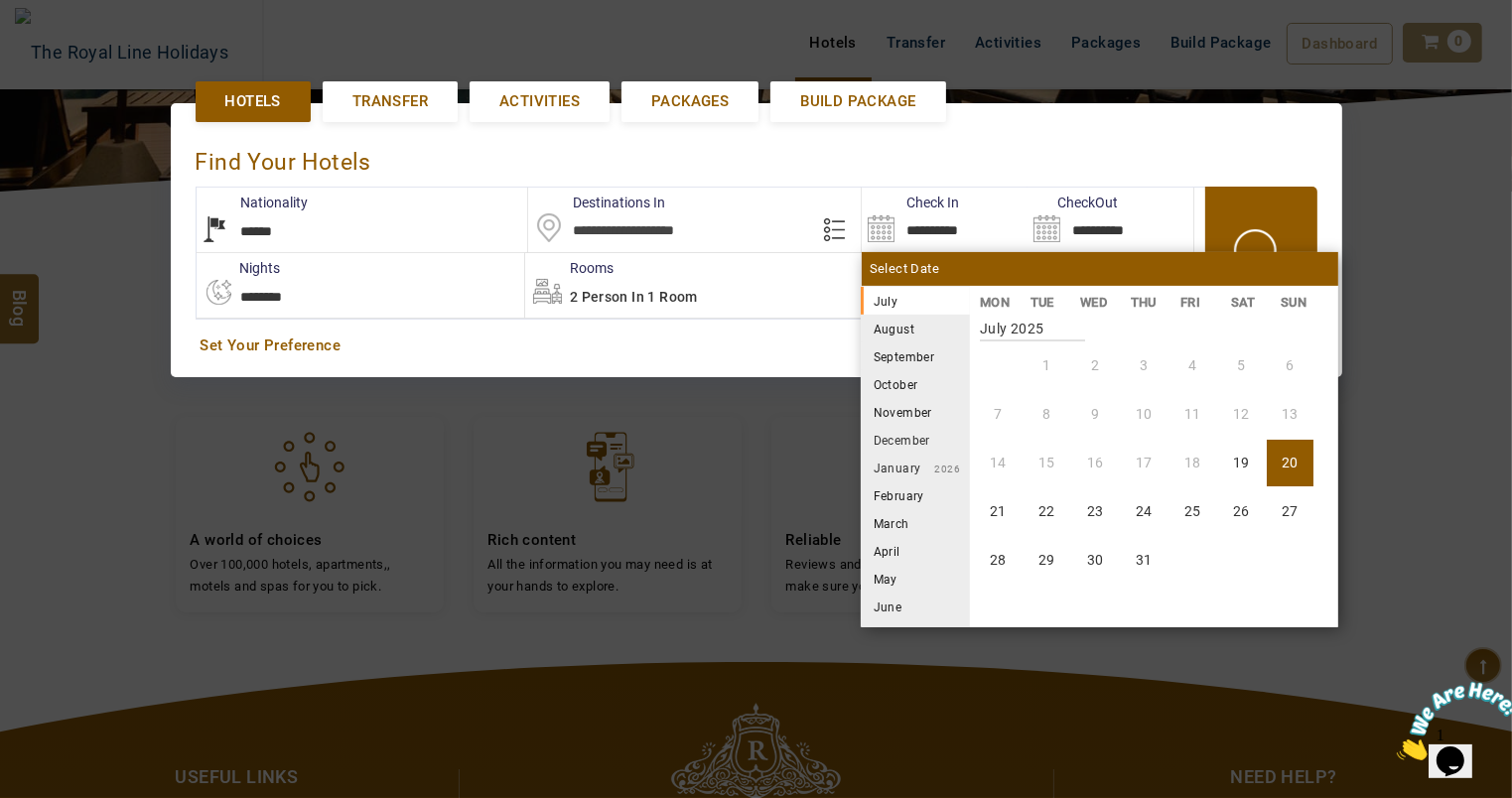 scroll, scrollTop: 457, scrollLeft: 0, axis: vertical 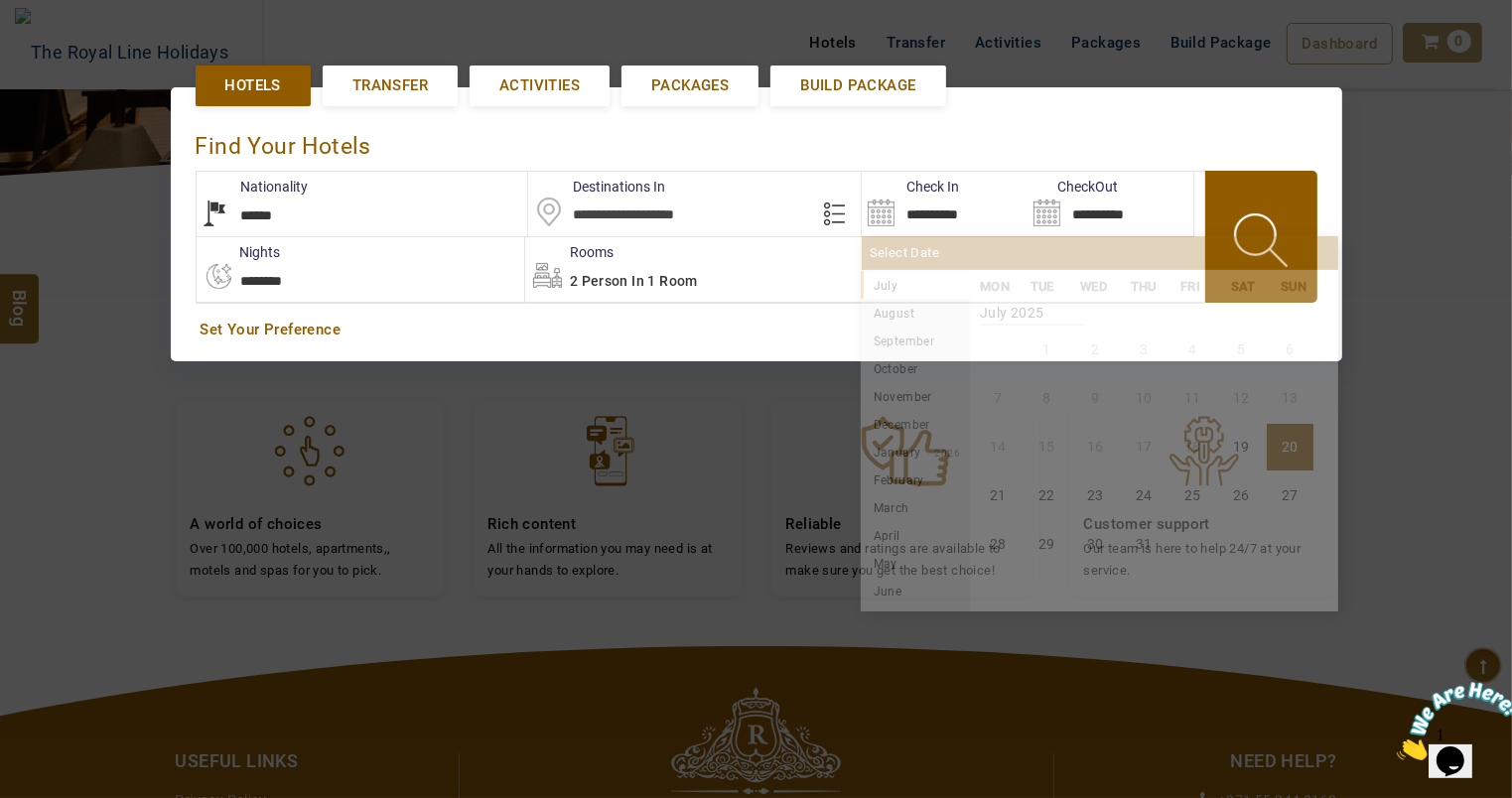 click at bounding box center (694, 203) 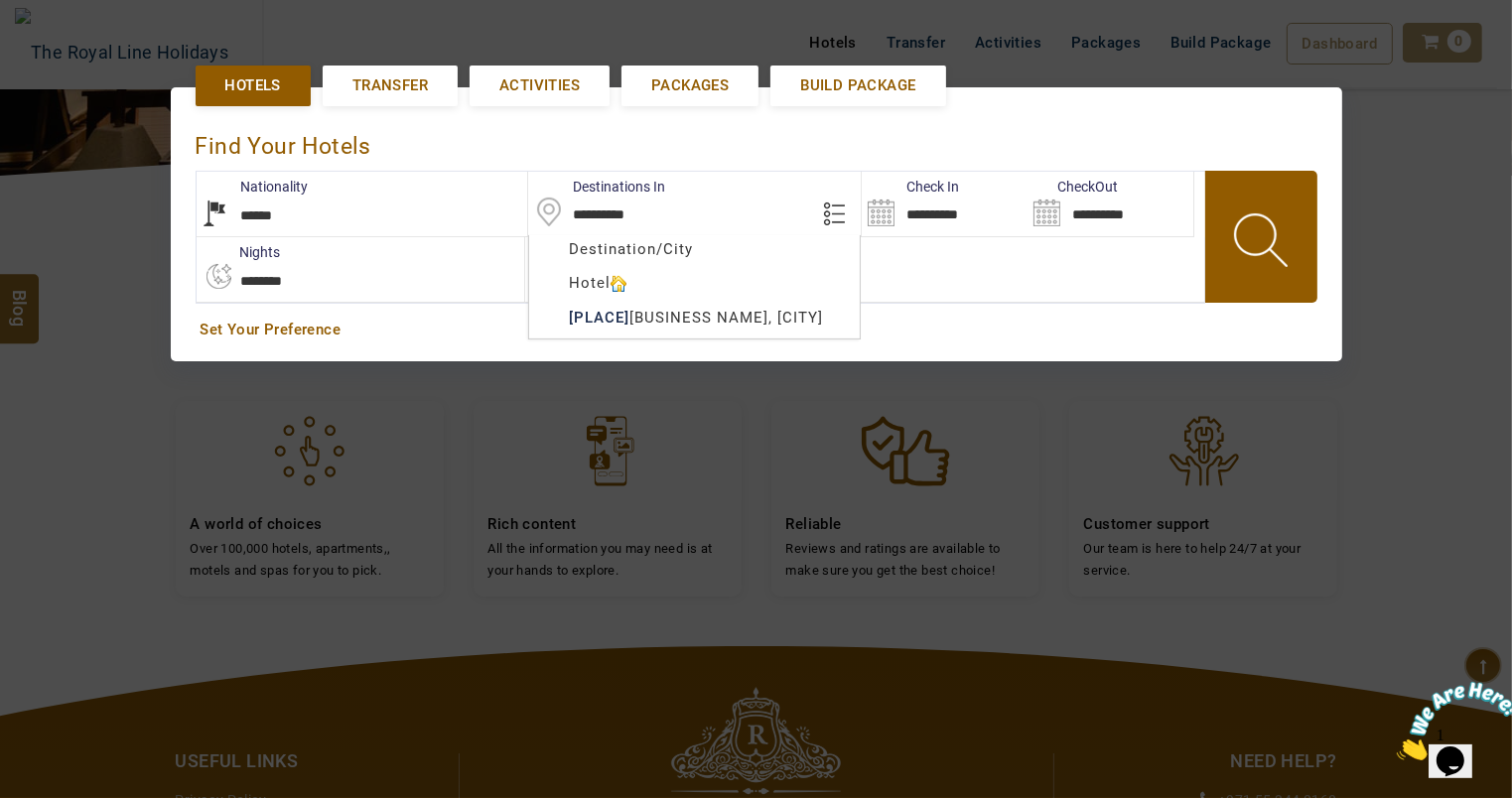 scroll, scrollTop: 0, scrollLeft: 0, axis: both 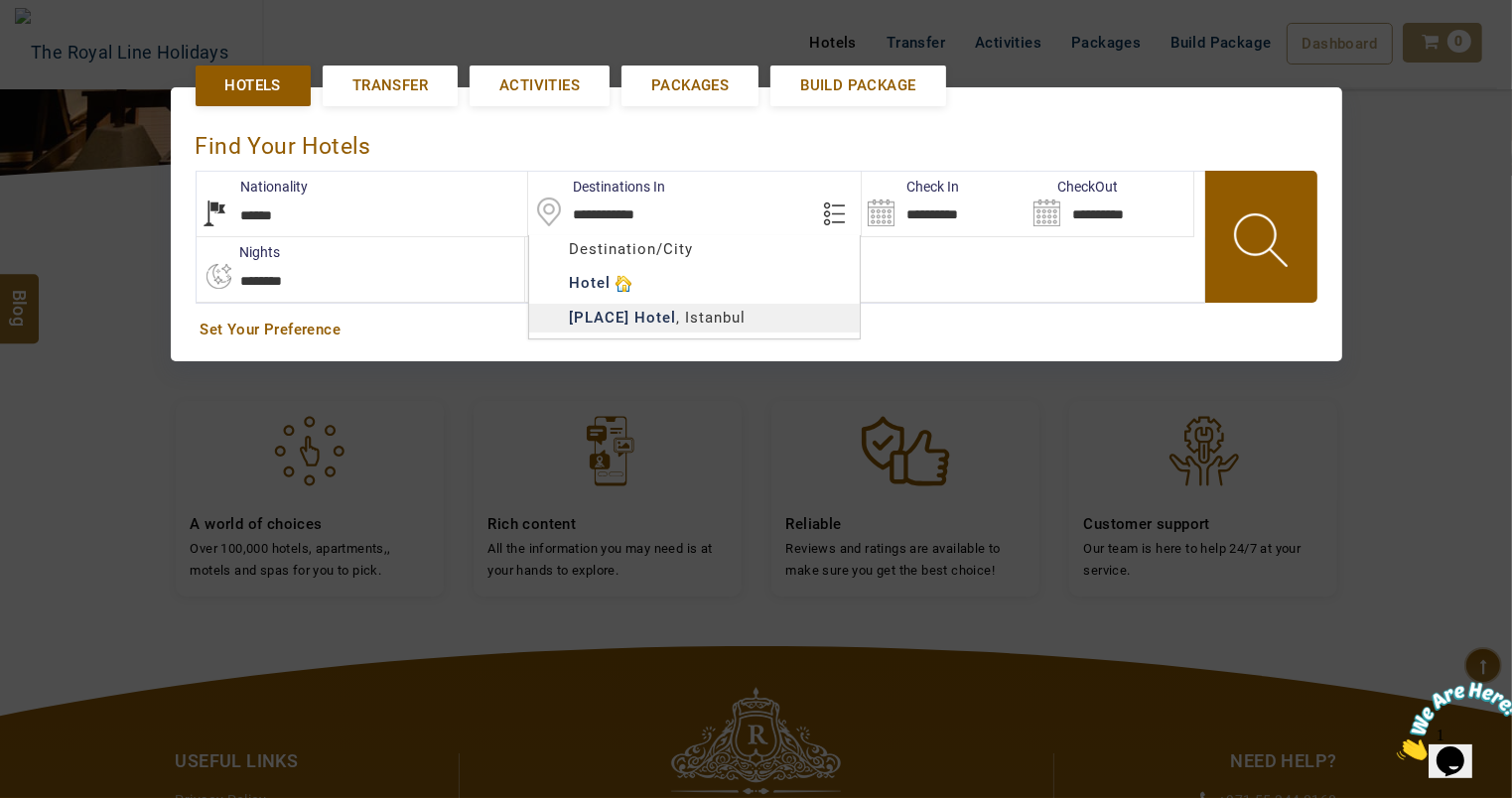 type on "**********" 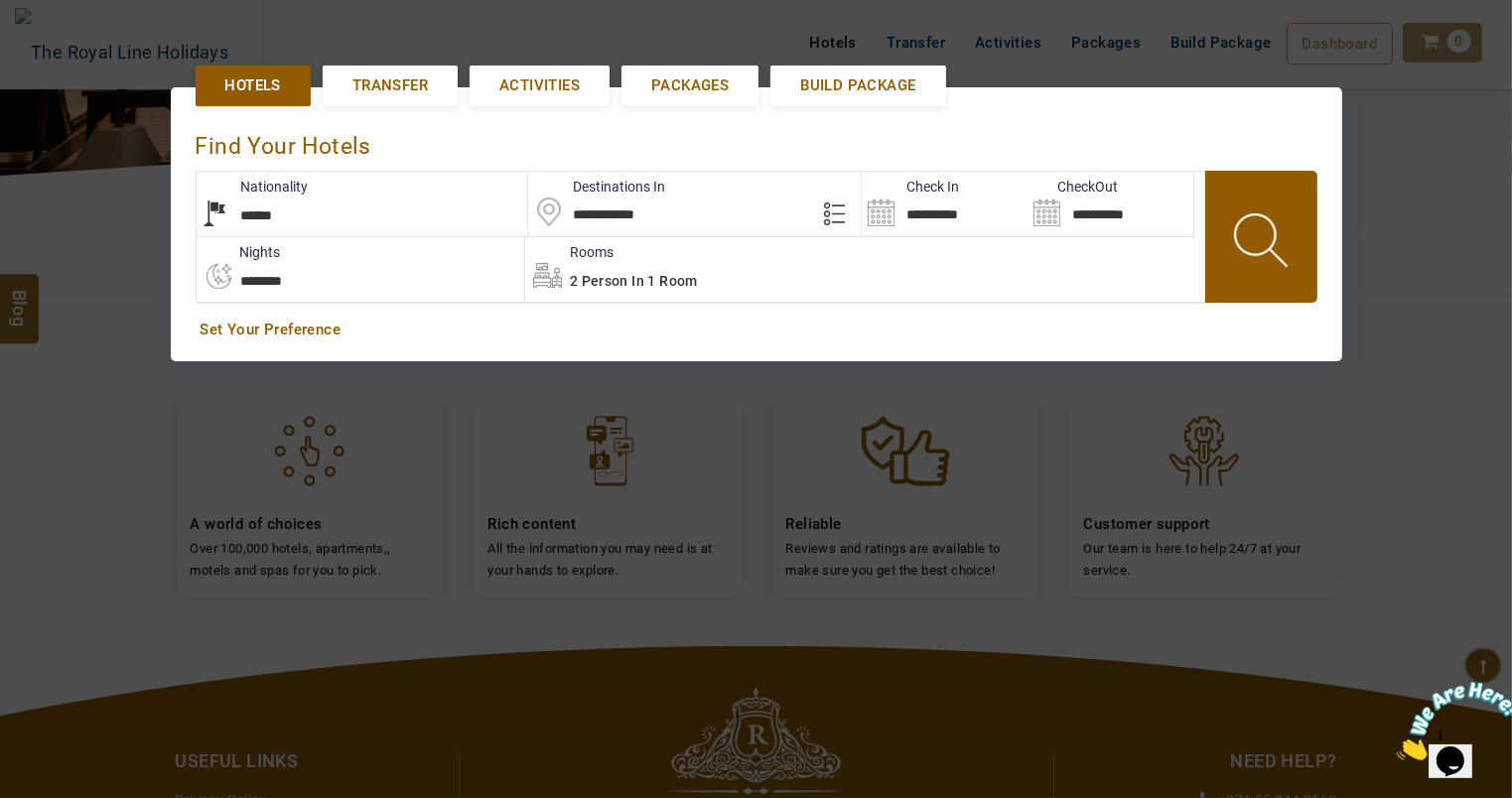 click on "OGARITE TOURISM USD AED  AED EUR  € USD  $ INR  ₹ THB  ฿ IDR  Rp BHD  BHD TRY  ₺ Credit Limit EN HE AR ES PT ZH Helpline
+971 [PHONE] Register Now +971 [PHONE] [EMAIL] About Us What we Offer Blog Why Us Contact Hotels  Transfer Activities Packages Build Package Dashboard My Profile My Booking My Reports My Quotation Sign Out 0 Points Redeem Now To Redeem 0 Points Future Points  93   Points Credit Limit Credit Limit USD 3000.00 70% Complete Used USD 464.71 Available USD 2535.29 Setting  Looks like you haven't added anything to your cart yet Countinue Shopping ******* ****** Please Wait.. Blog demo
Remember me Forgot
password? LOG IN Don't have an account?   Register Now My Booking View/ Print/Cancel Your Booking without Signing in Submit demo
In A Few Moment, You Will Be Celebrating Best Hotel options galore ! Check In   CheckOut Rooms Rooms Please Wait Find the best hotel deals 600,000+ hotels, apartments, villas and more. Hotels  ****" at bounding box center (756, 354) 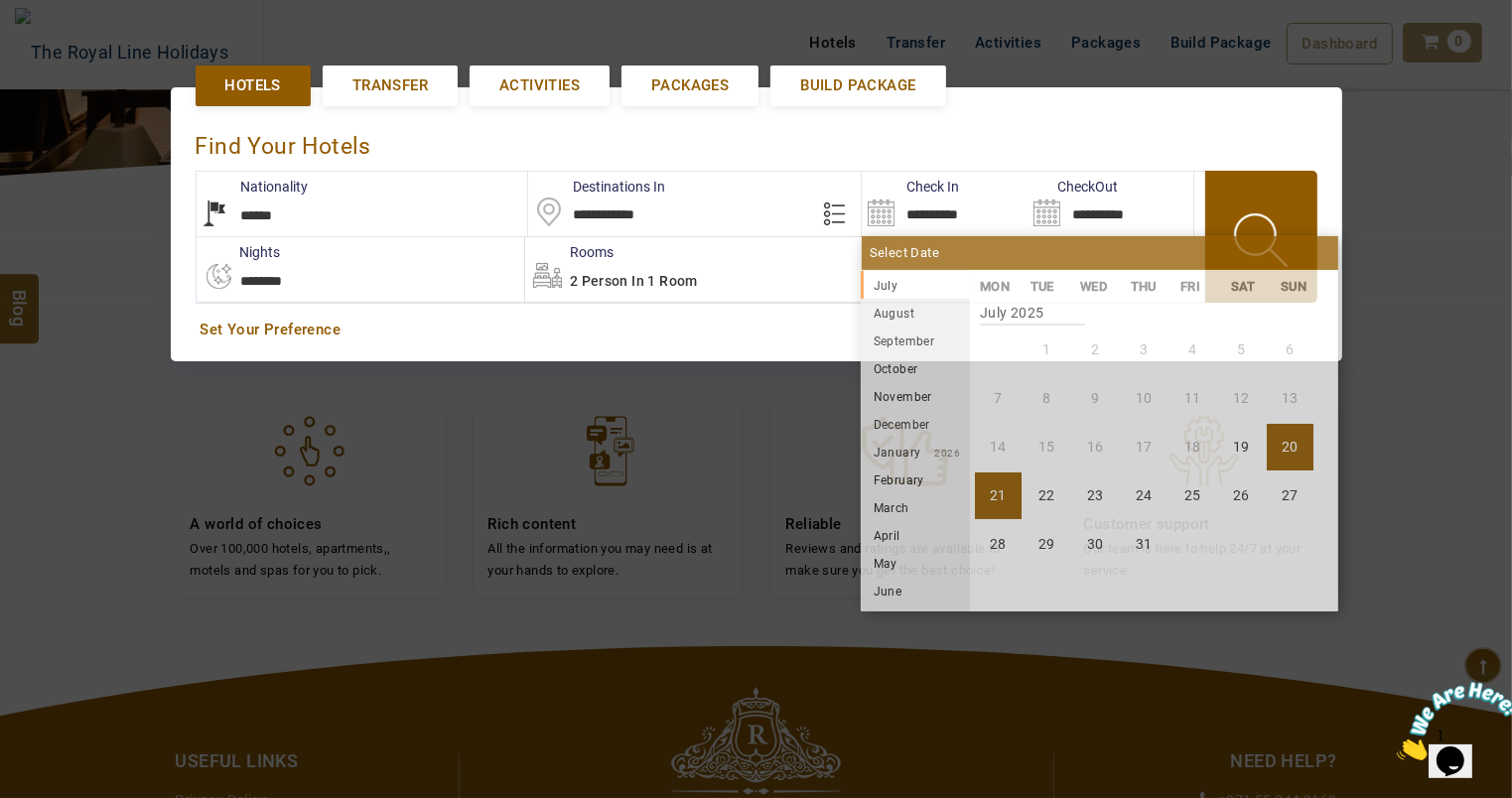 click on "**********" at bounding box center [756, 223] 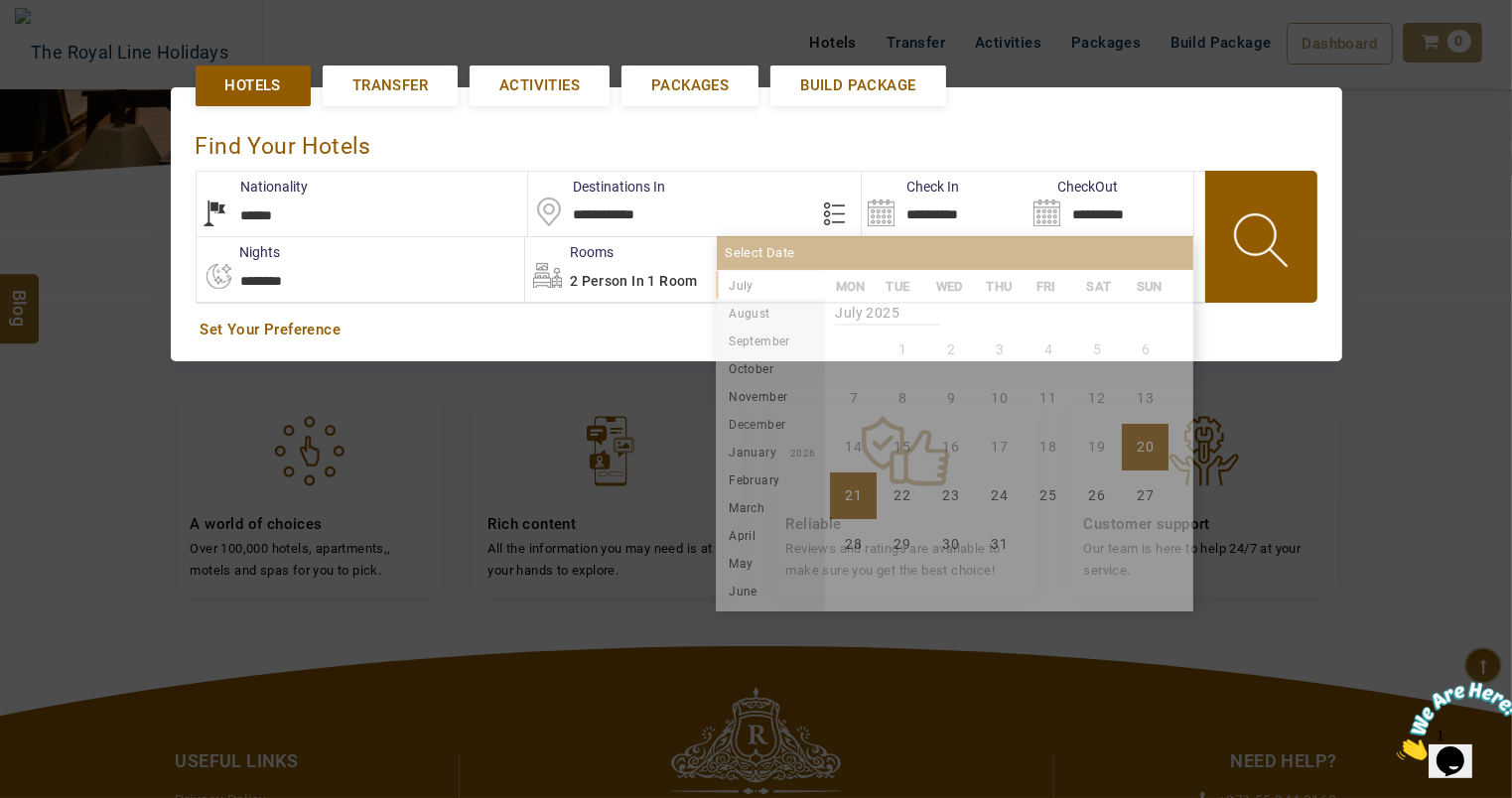 click on "**********" at bounding box center (1110, 203) 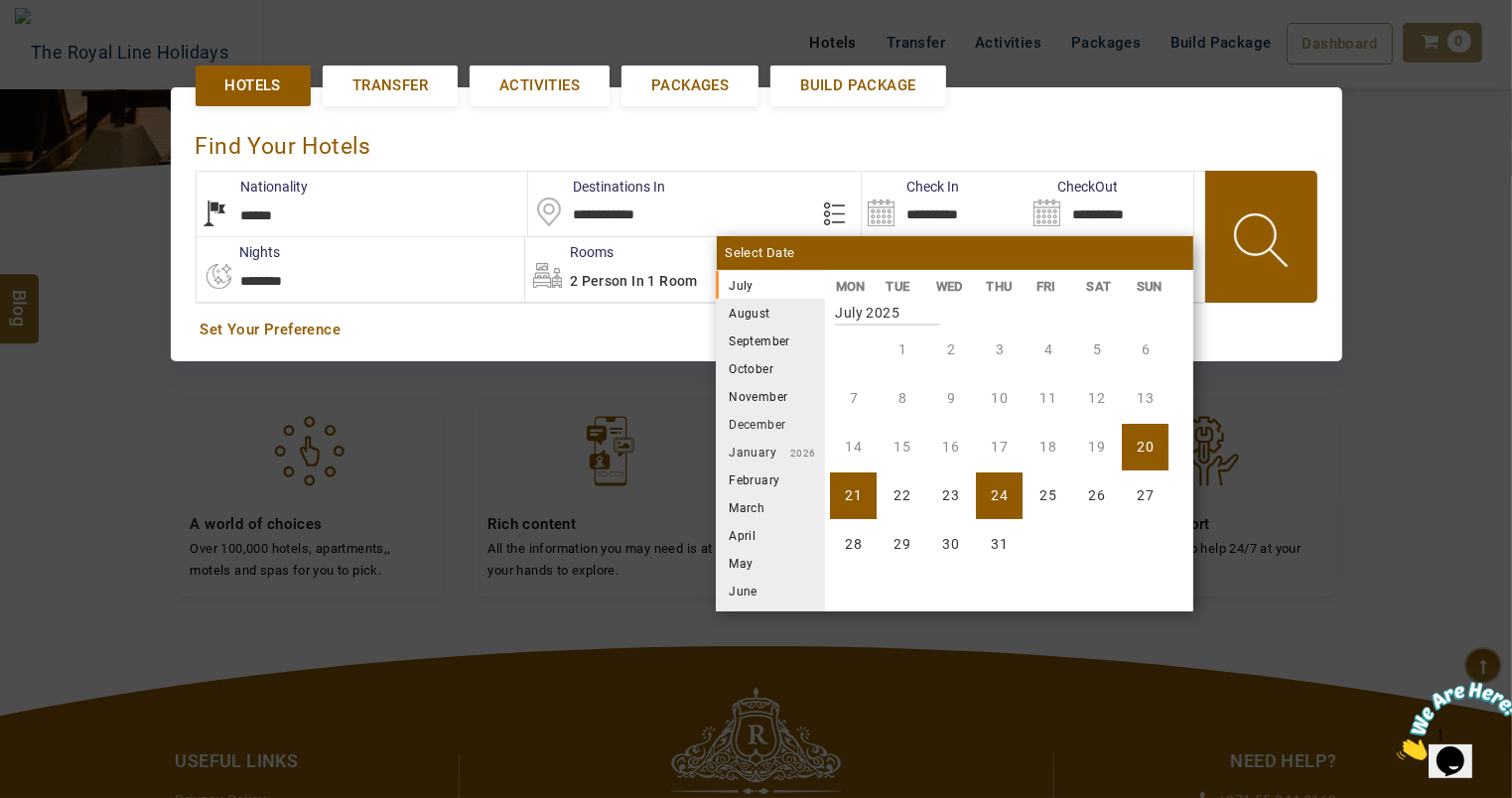 click on "**********" at bounding box center [756, 223] 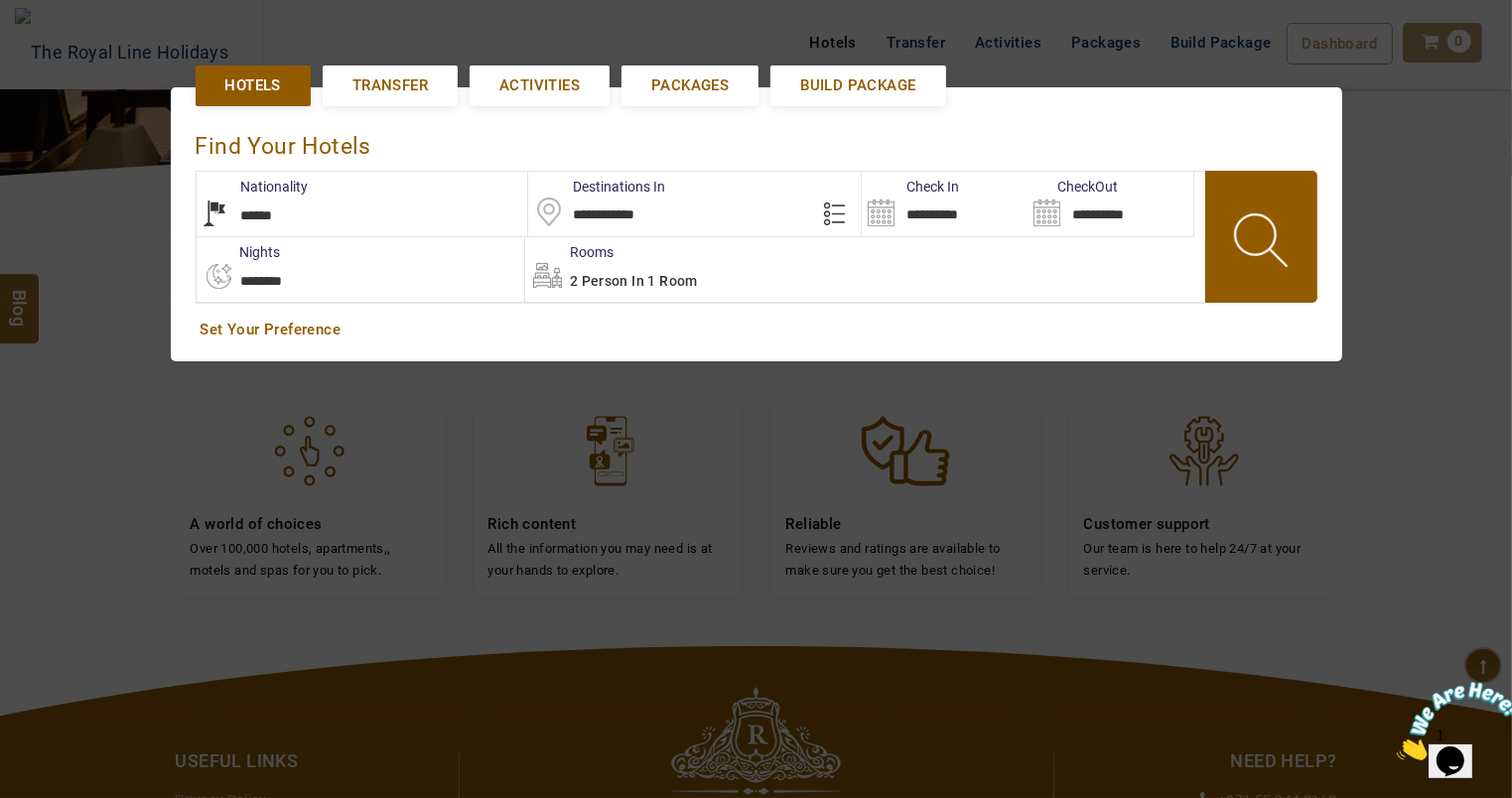 click on "**********" at bounding box center [362, 203] 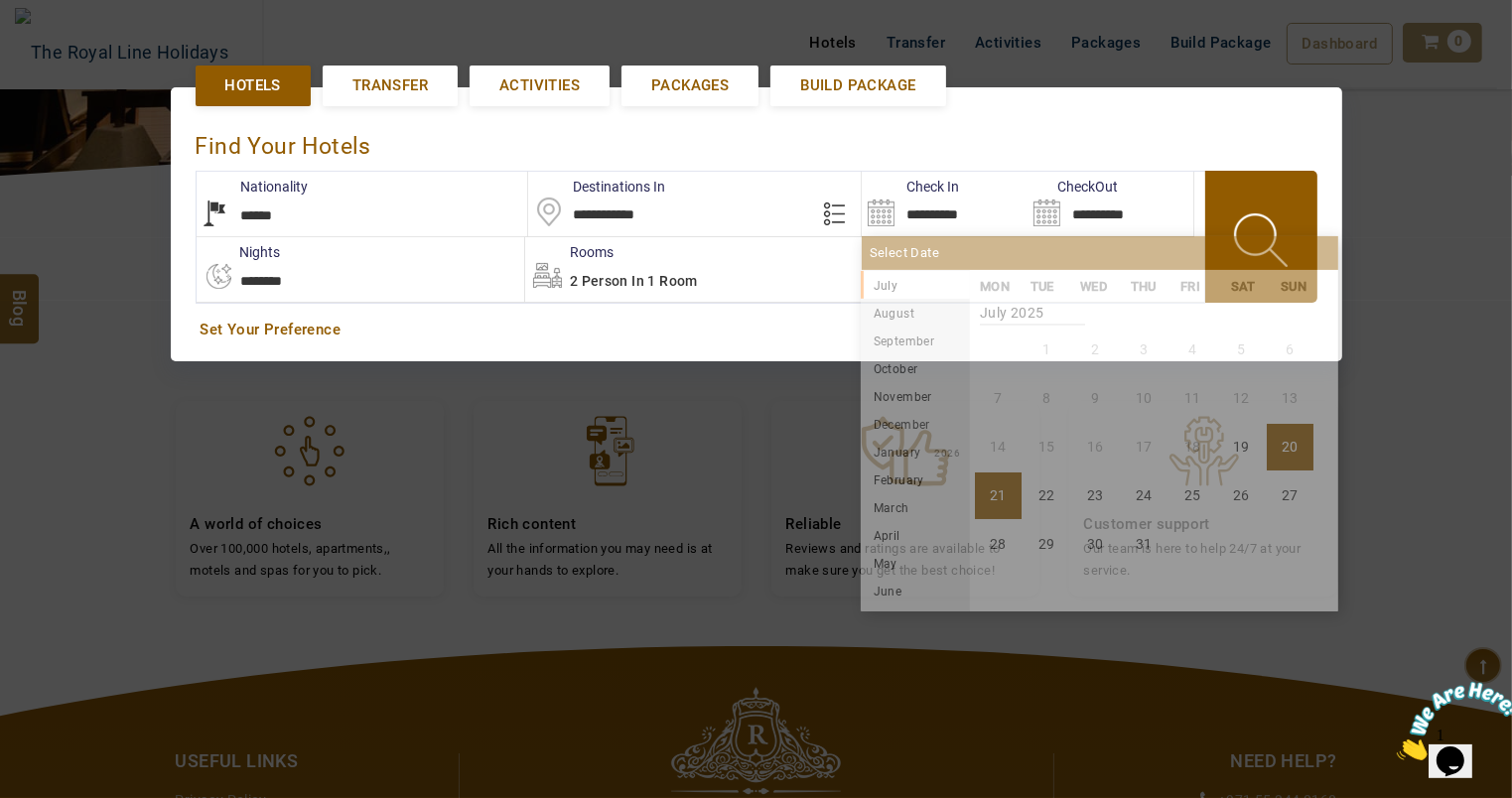 click on "**********" at bounding box center (756, 223) 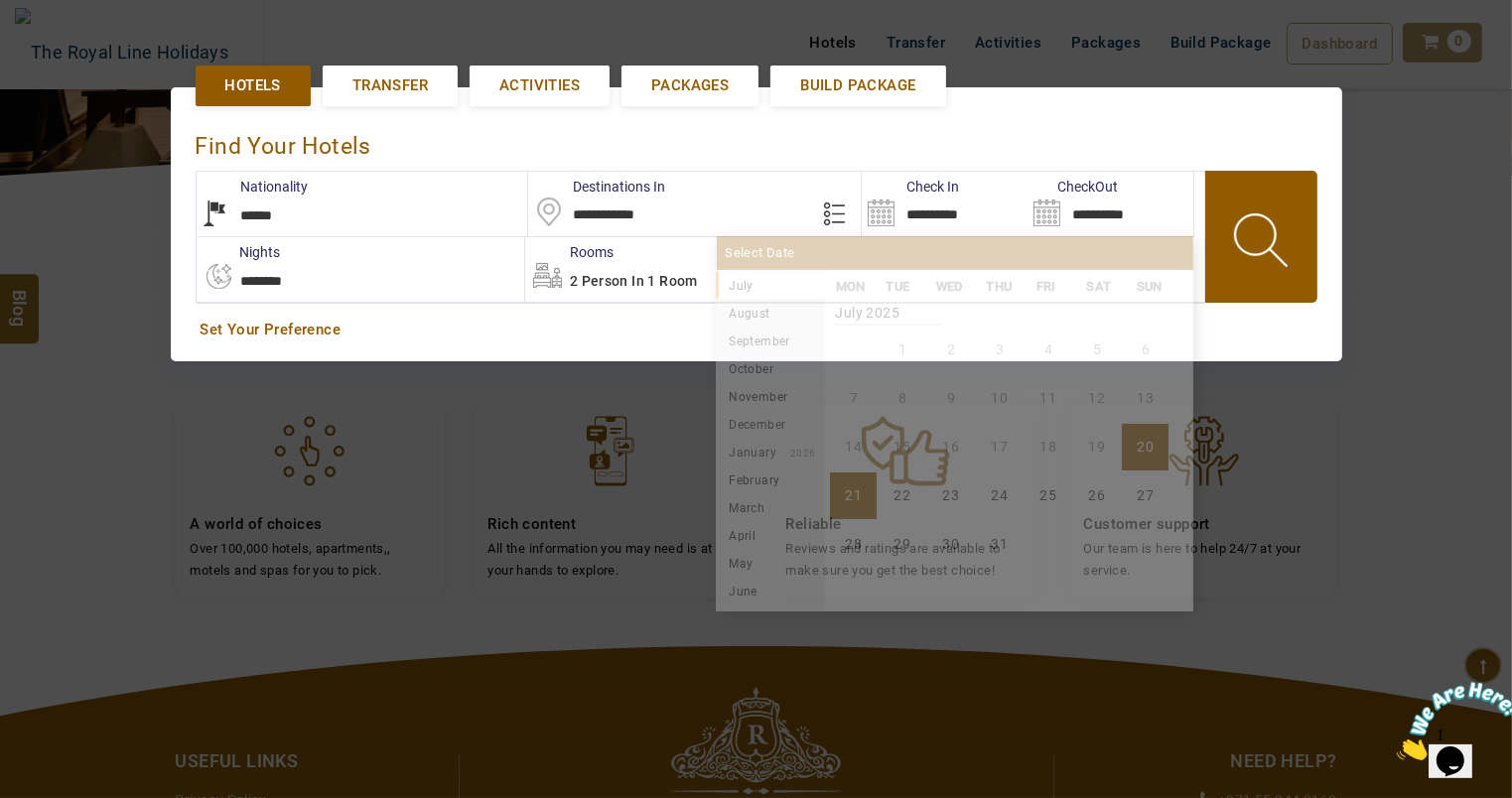 click on "**********" at bounding box center [1110, 203] 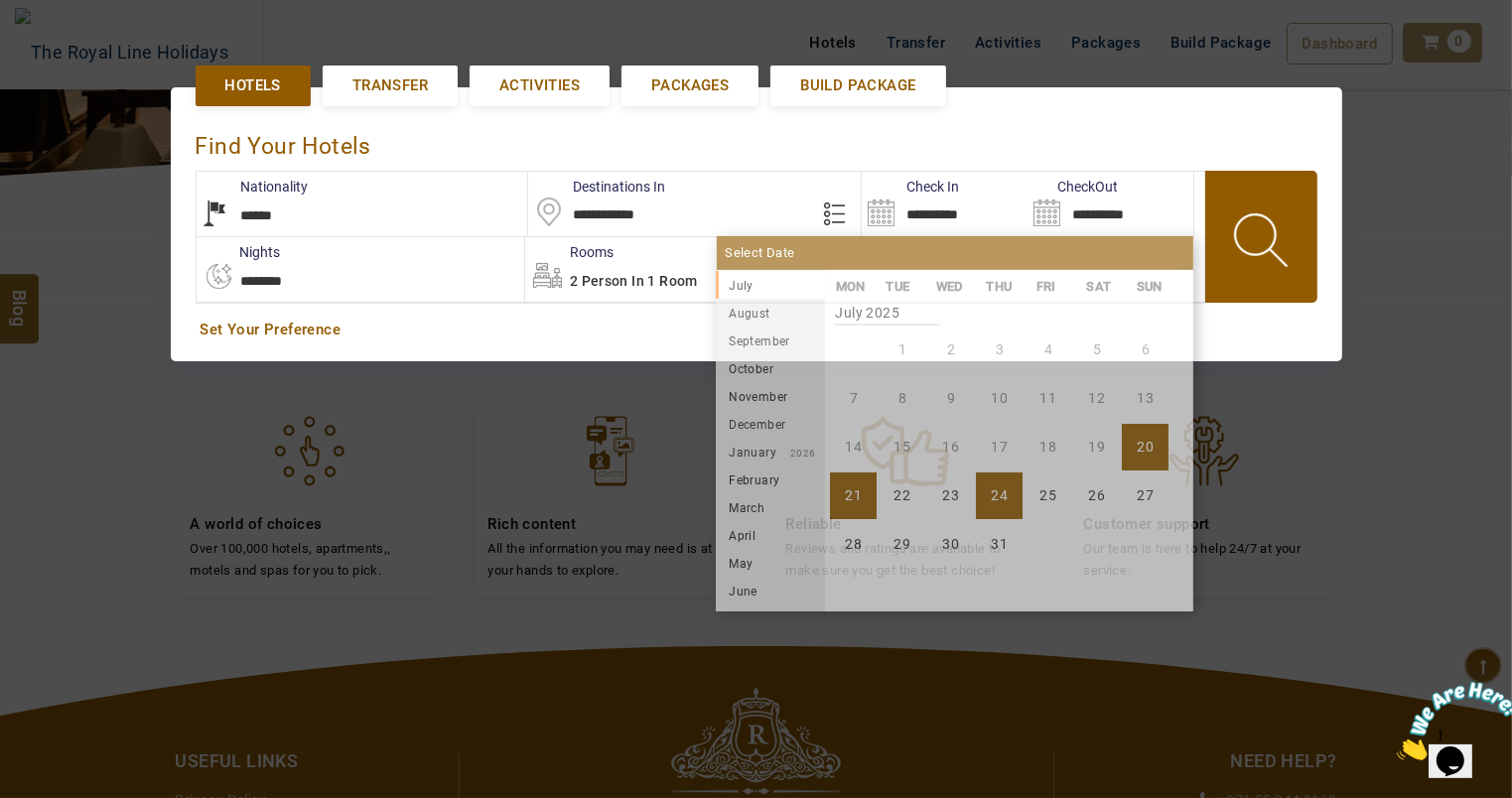 click on "**********" at bounding box center (756, 223) 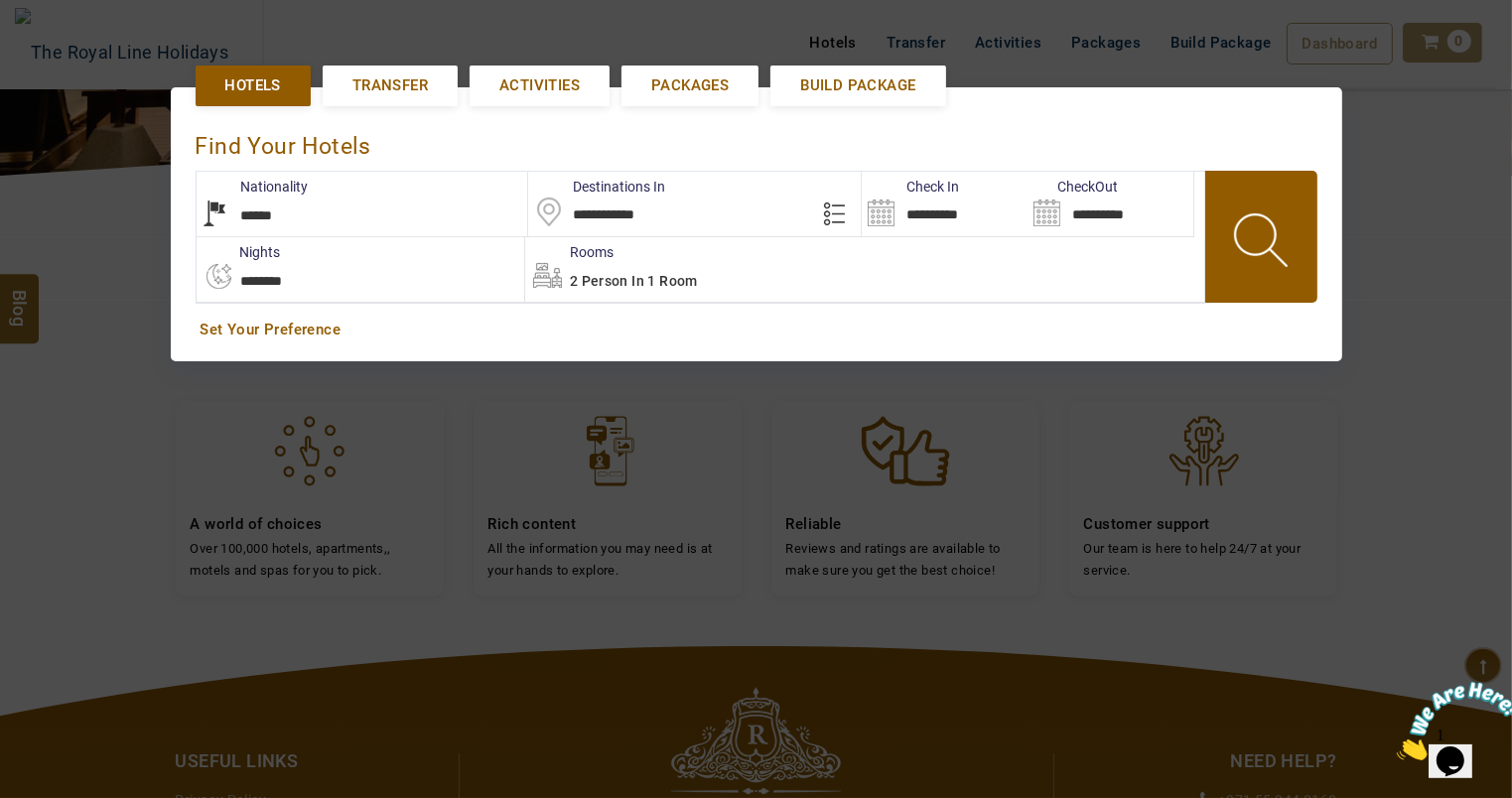 click on "2 Person in    1 Room" at bounding box center (633, 281) 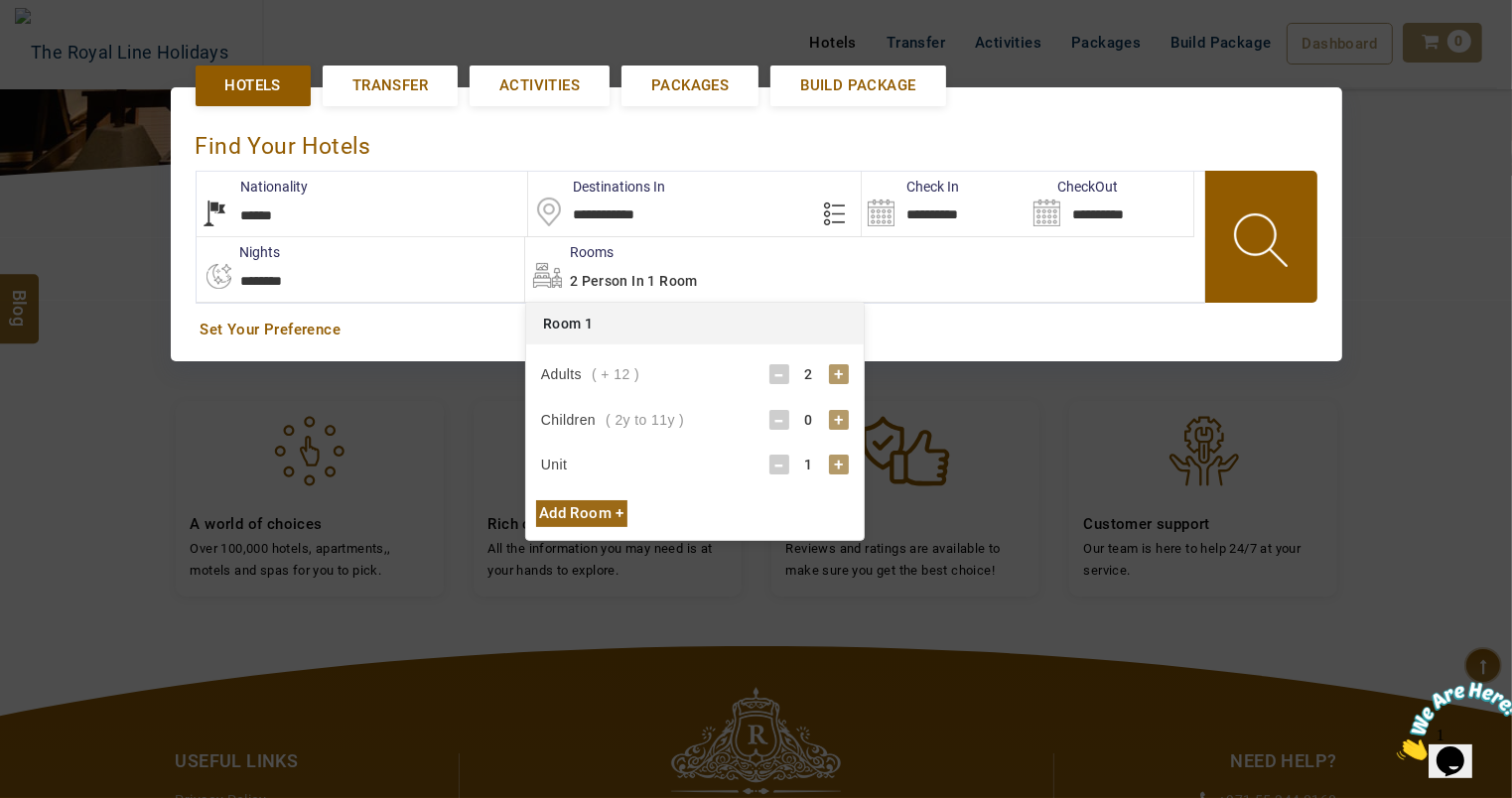 click on "-" at bounding box center (779, 374) 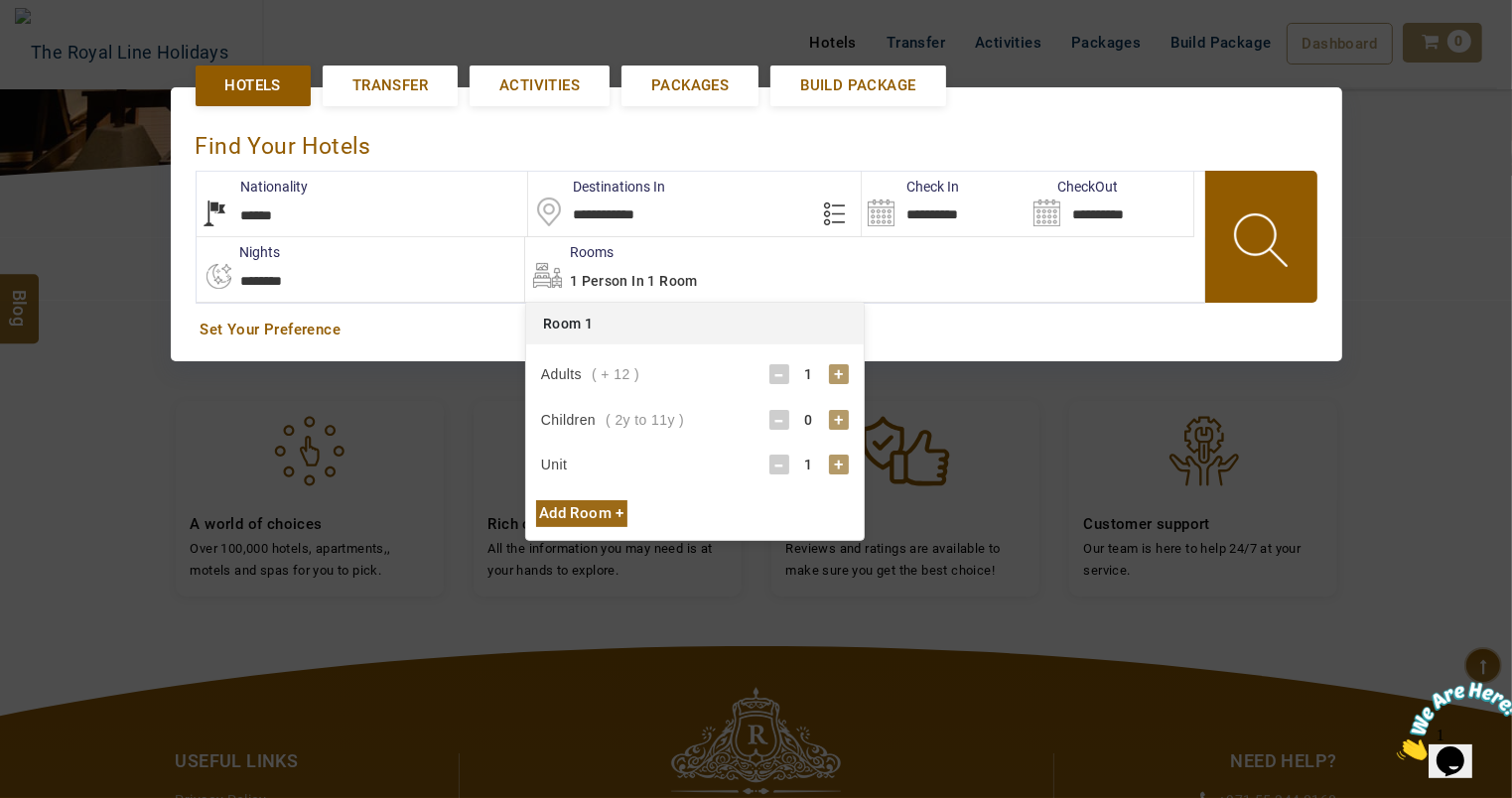 click at bounding box center [1263, 243] 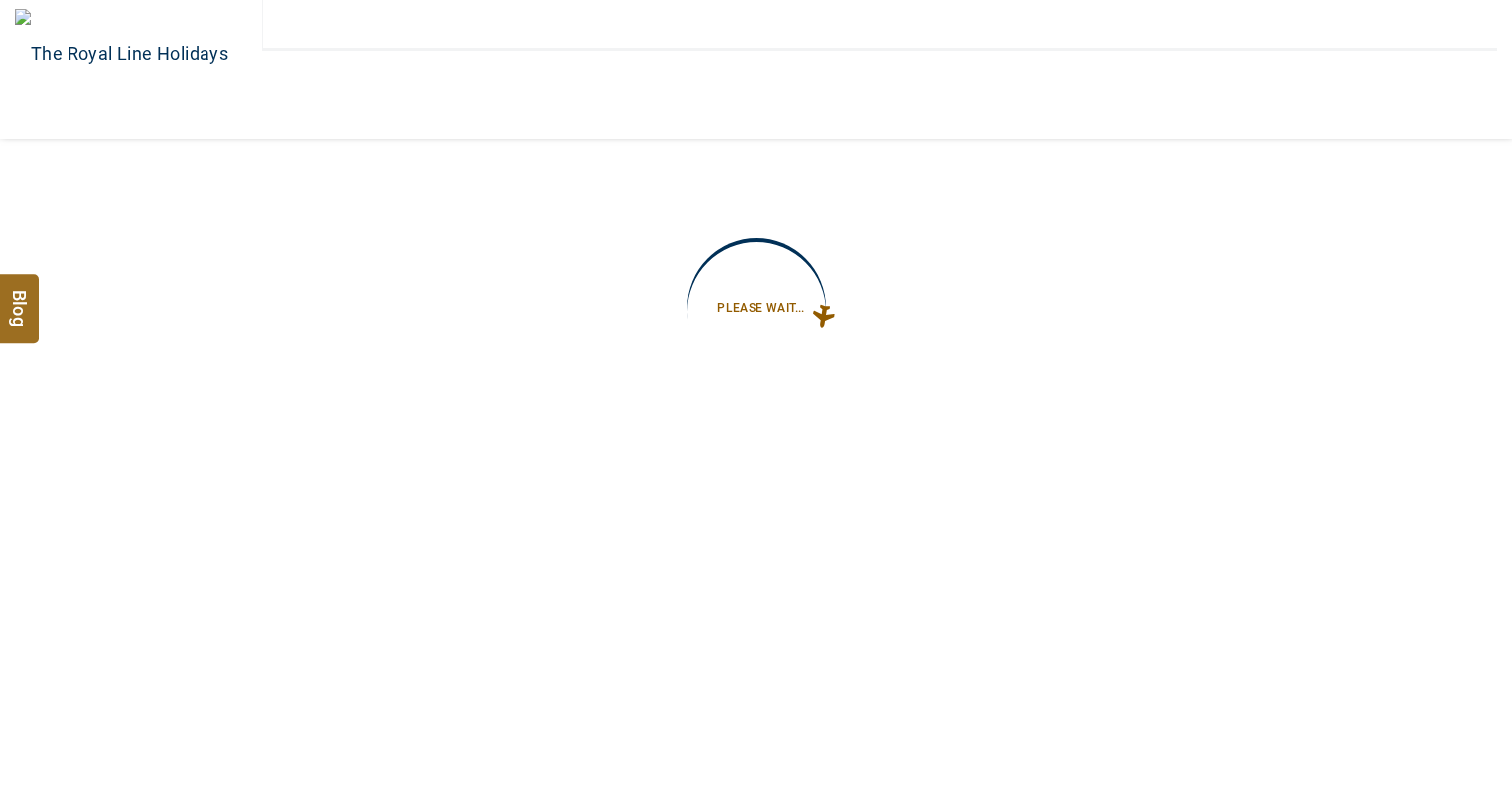 scroll, scrollTop: 0, scrollLeft: 0, axis: both 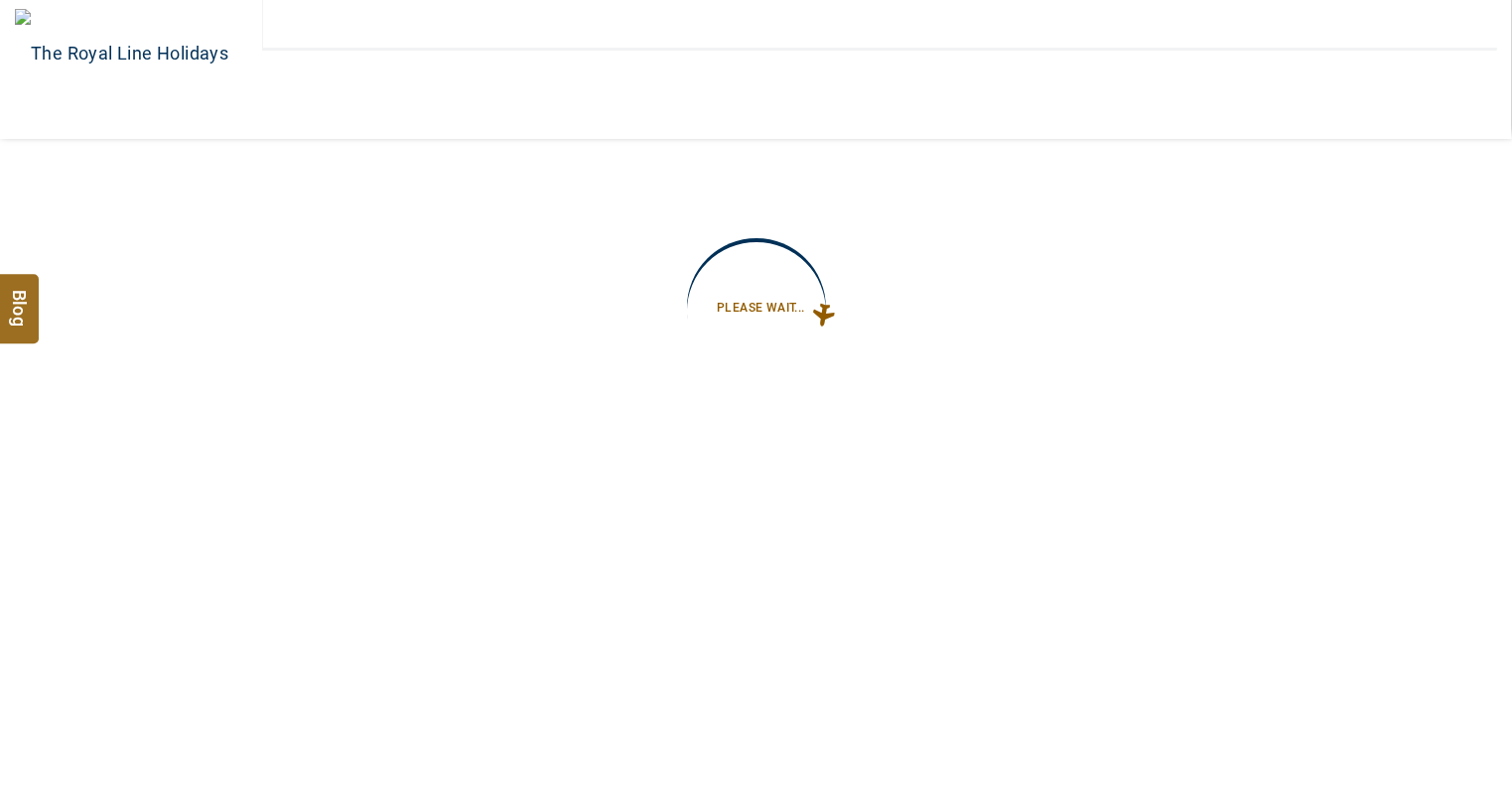 type on "**********" 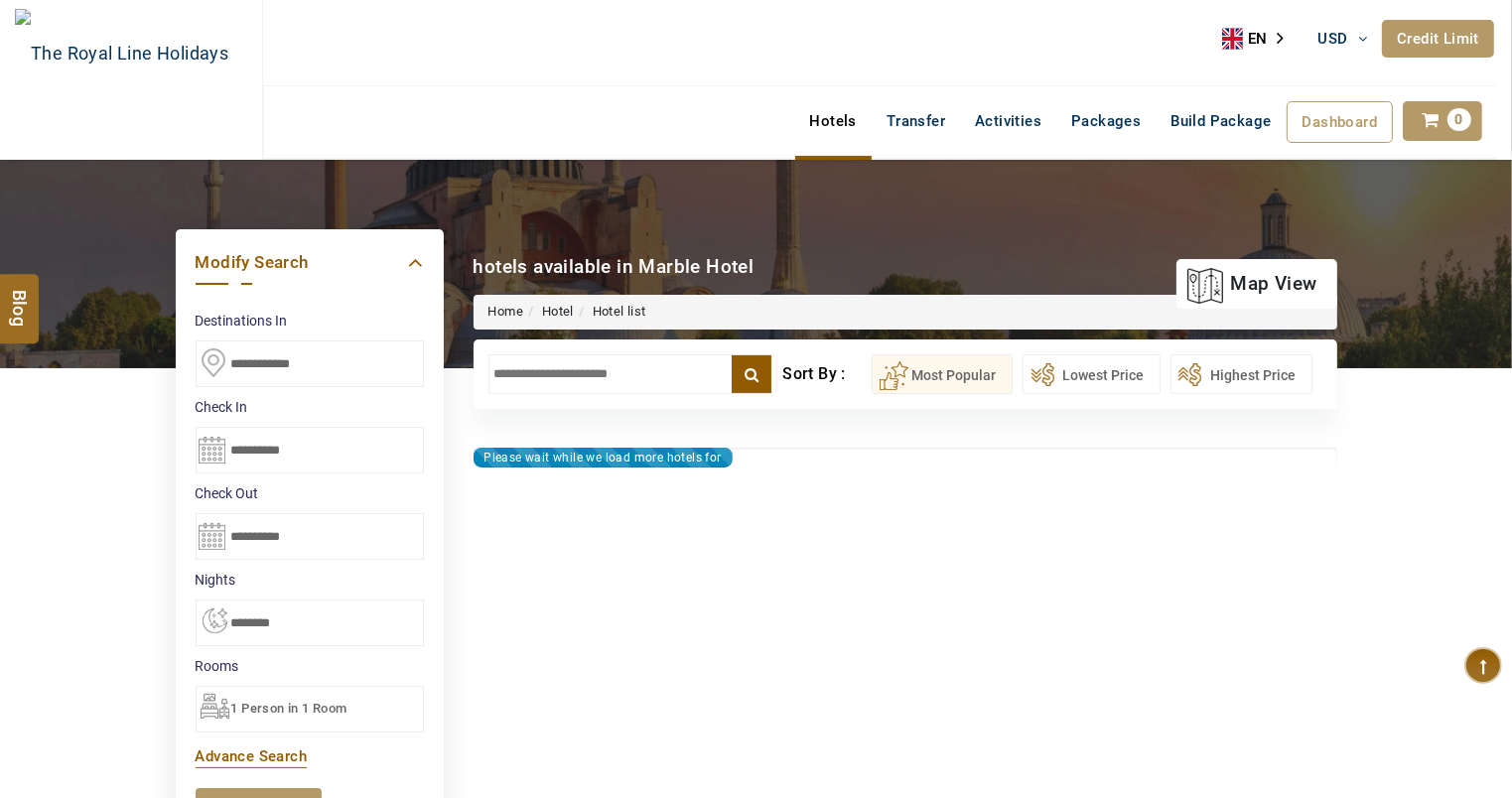 type on "**********" 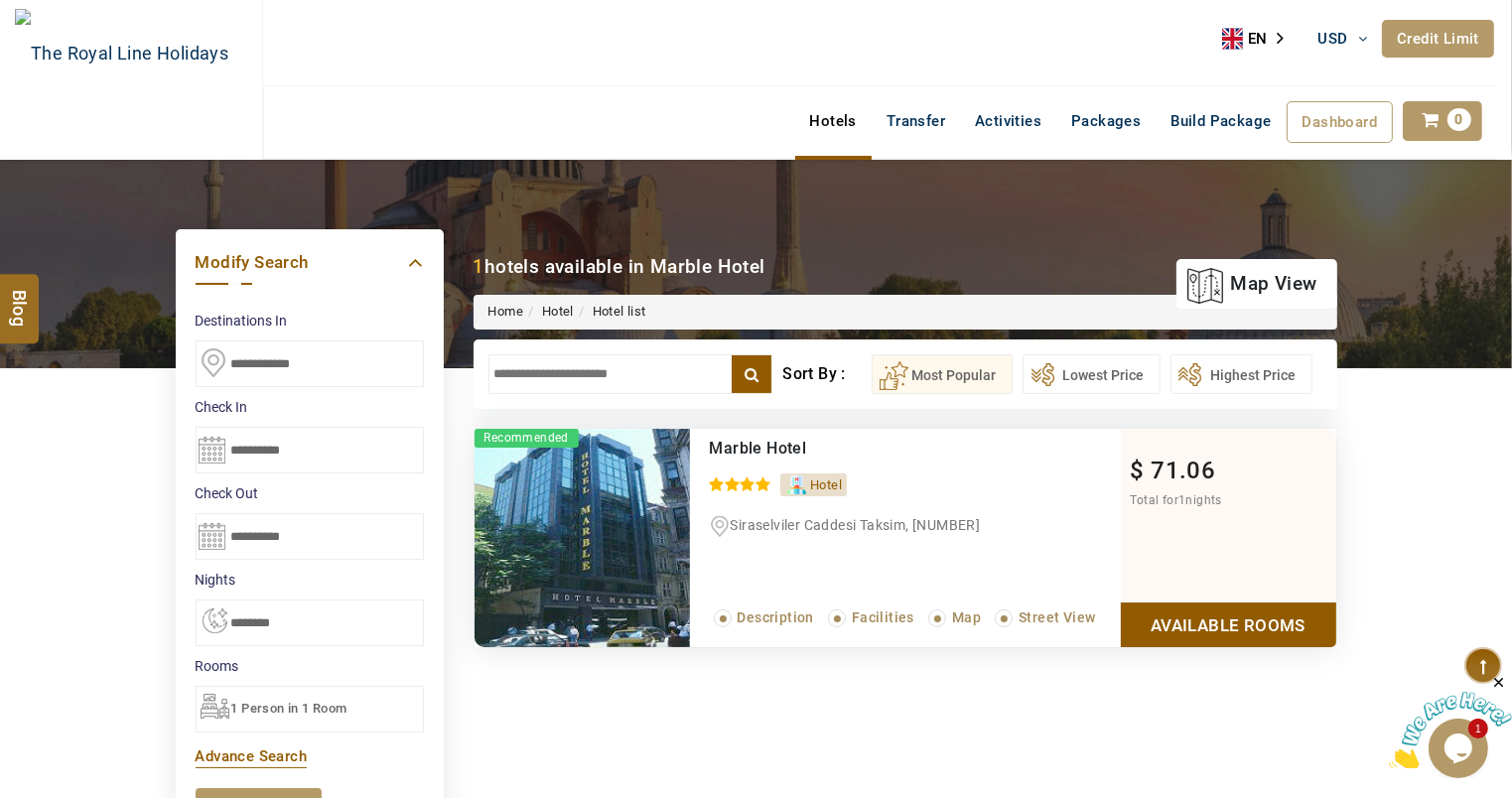scroll, scrollTop: 0, scrollLeft: 0, axis: both 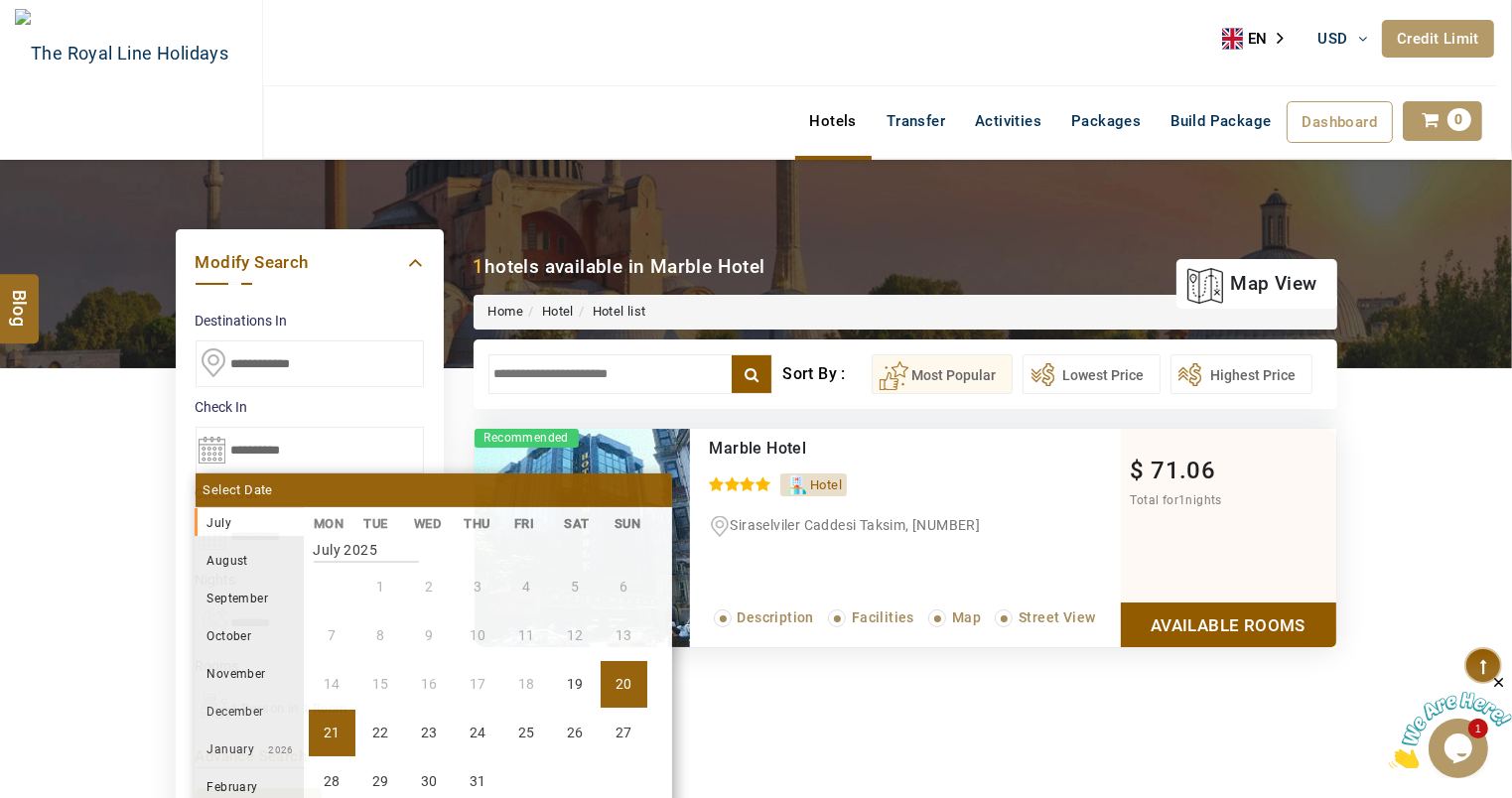 click on "**********" at bounding box center [310, 293] 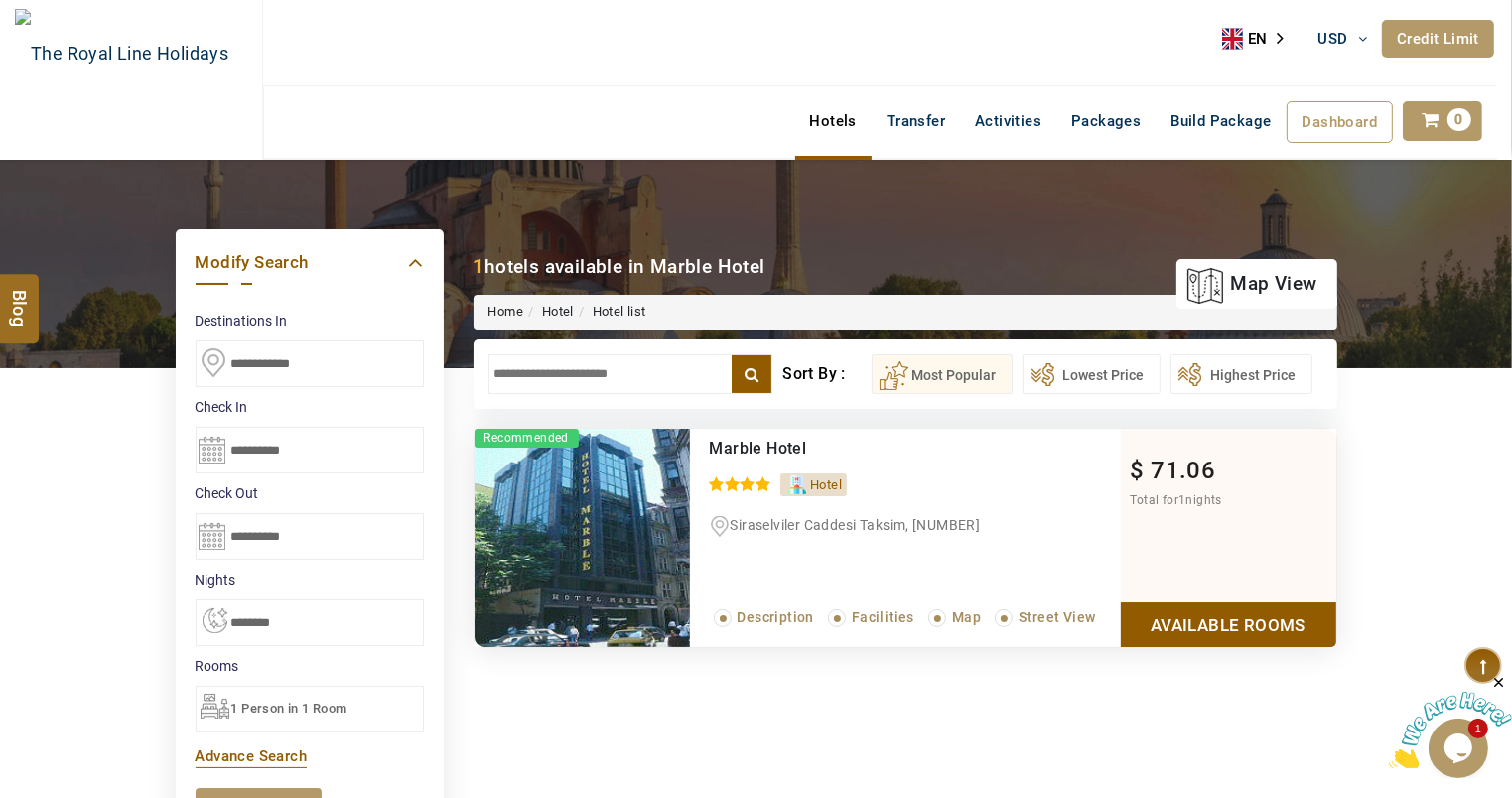 click on "**********" at bounding box center (310, 450) 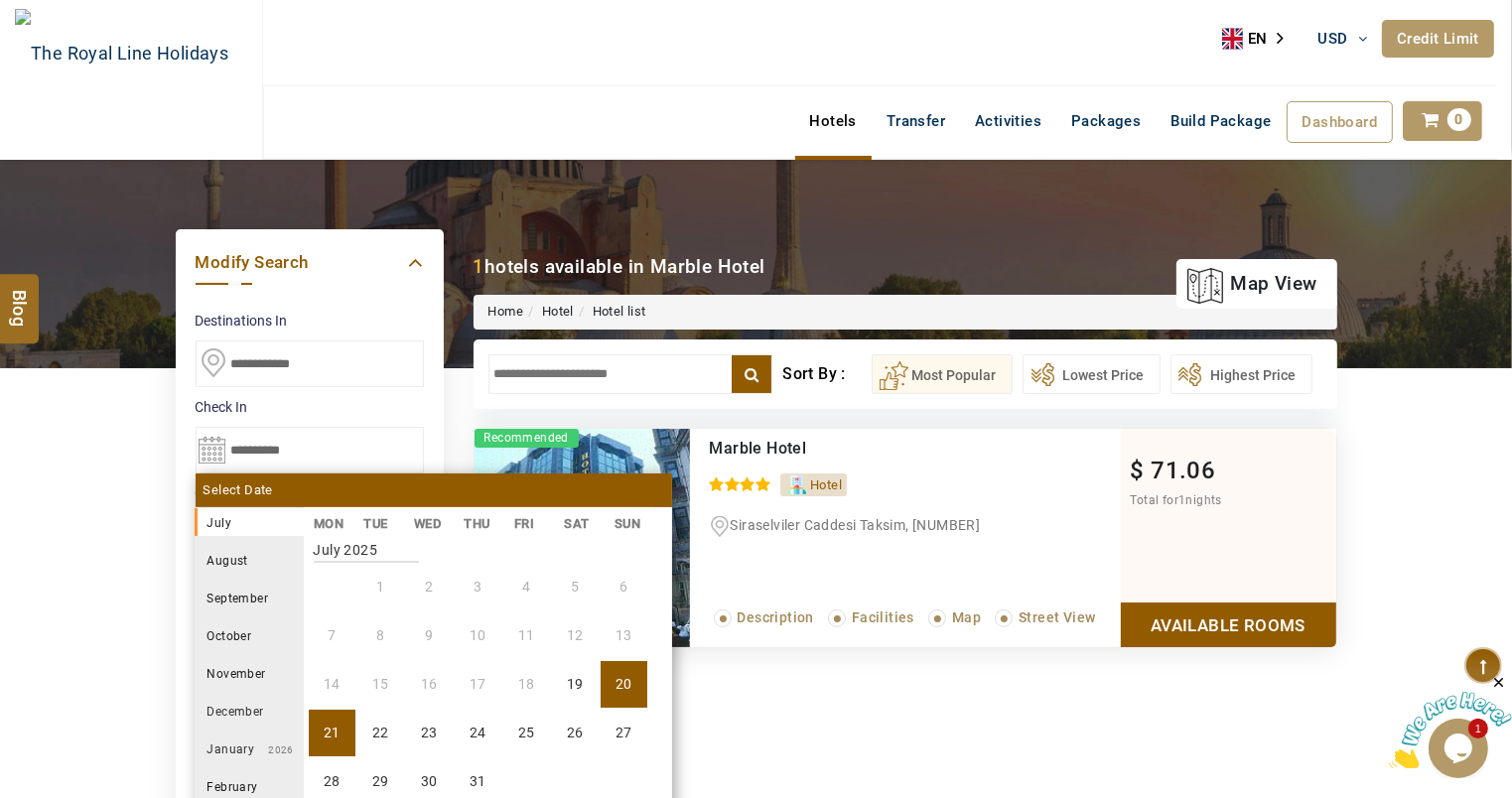 click on "21" at bounding box center [332, 732] 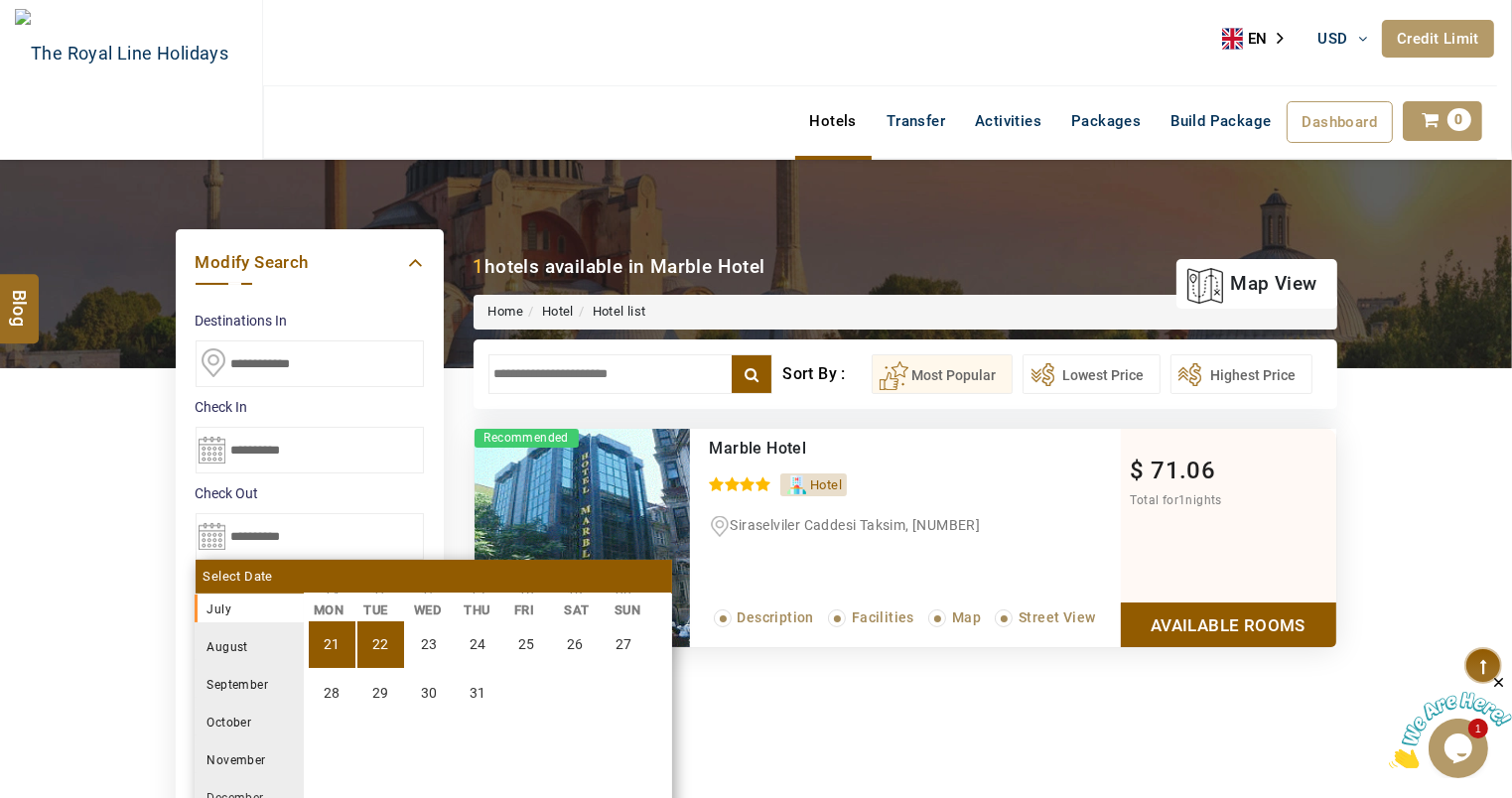 scroll, scrollTop: 171, scrollLeft: 0, axis: vertical 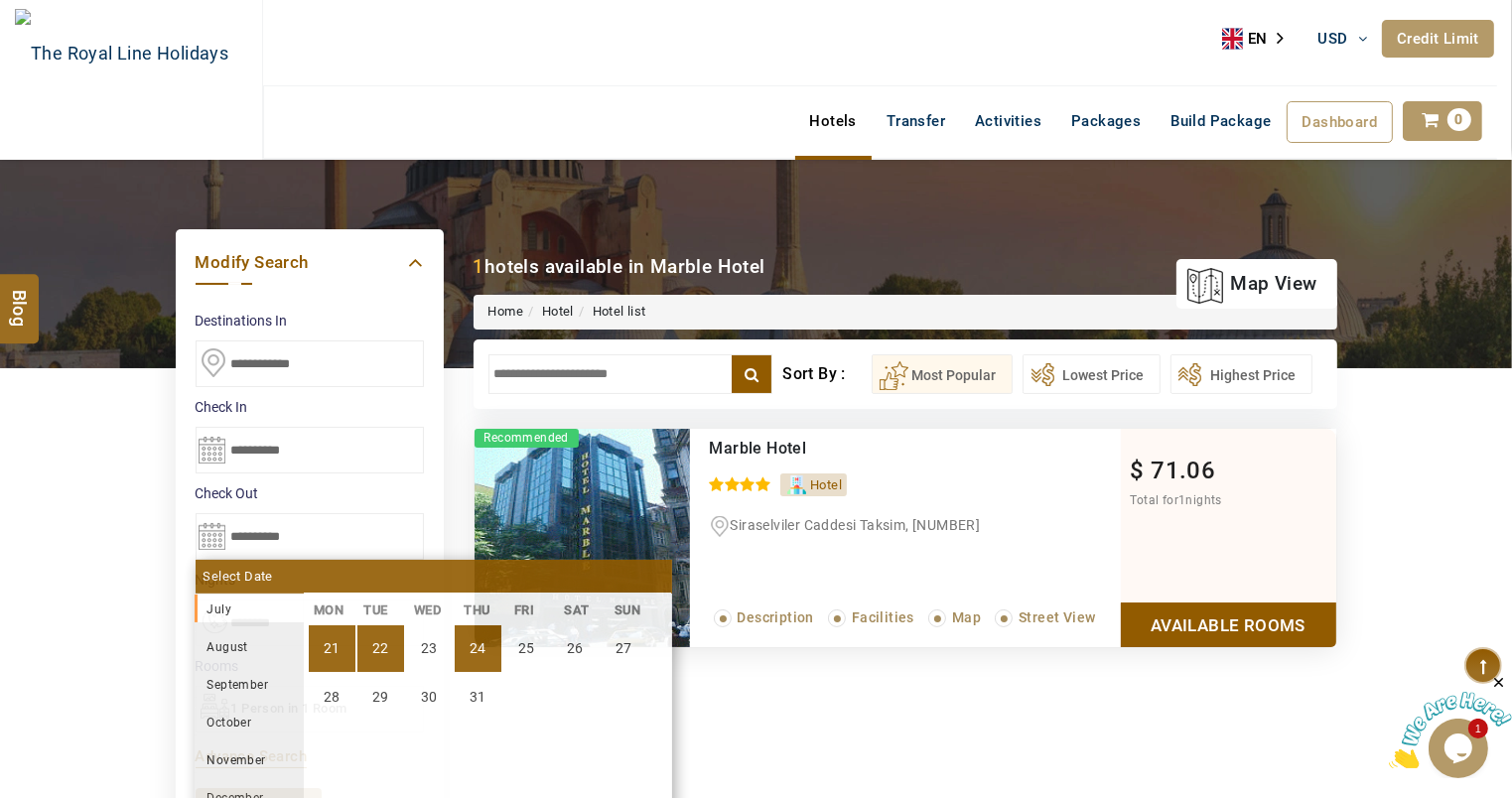 click on "24" at bounding box center (478, 648) 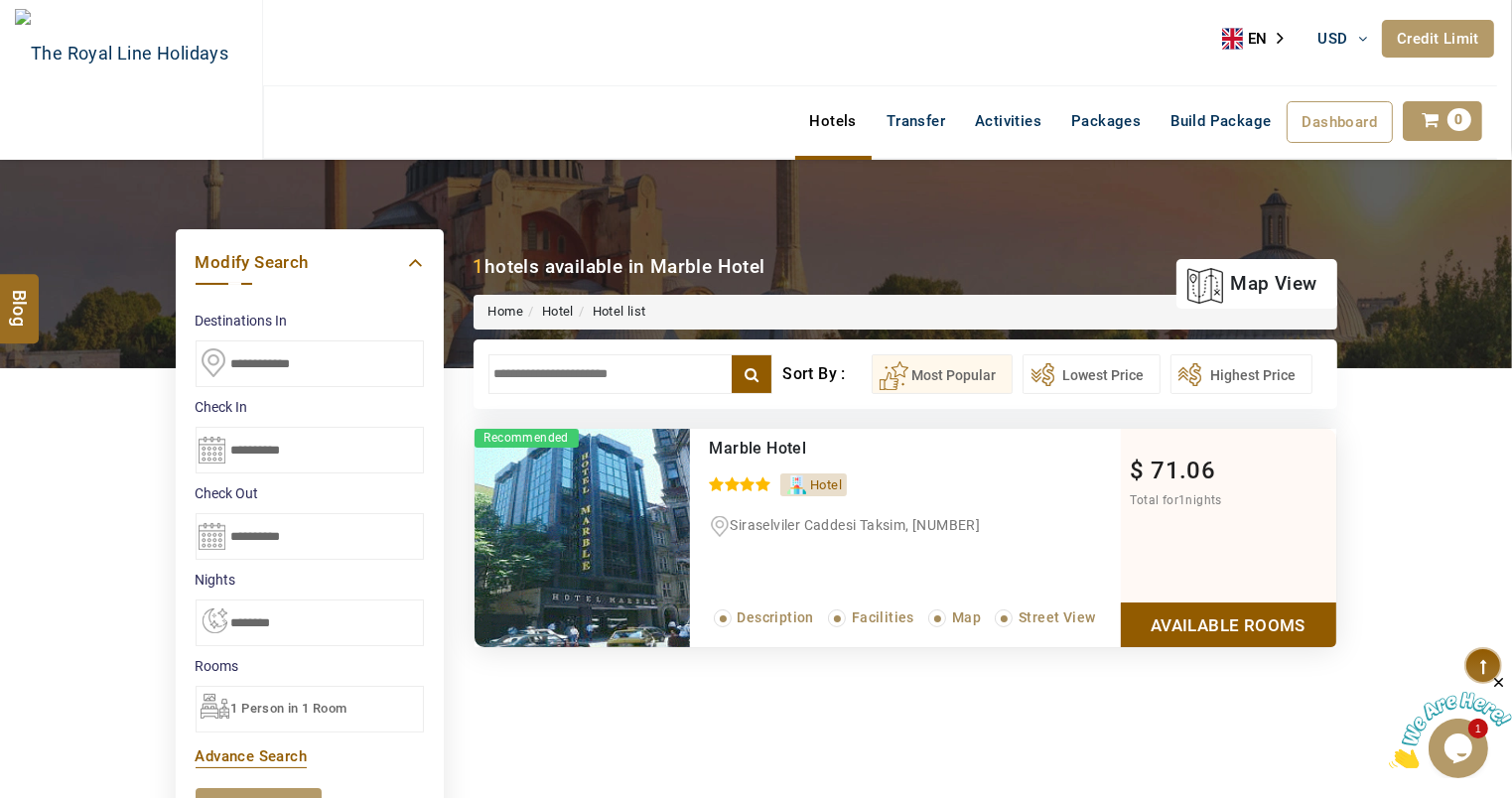 click on "search now" at bounding box center (258, 805) 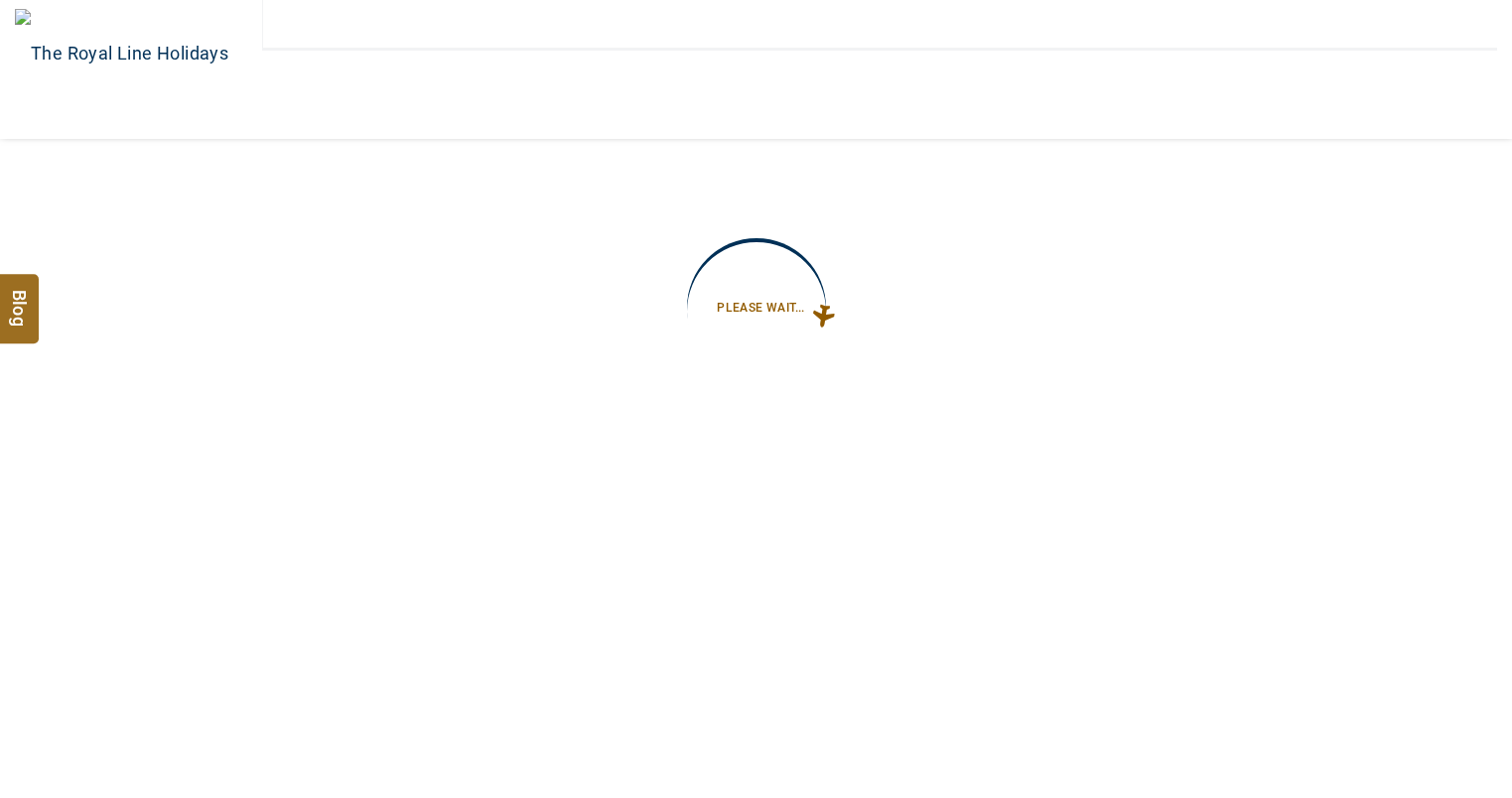 type on "**********" 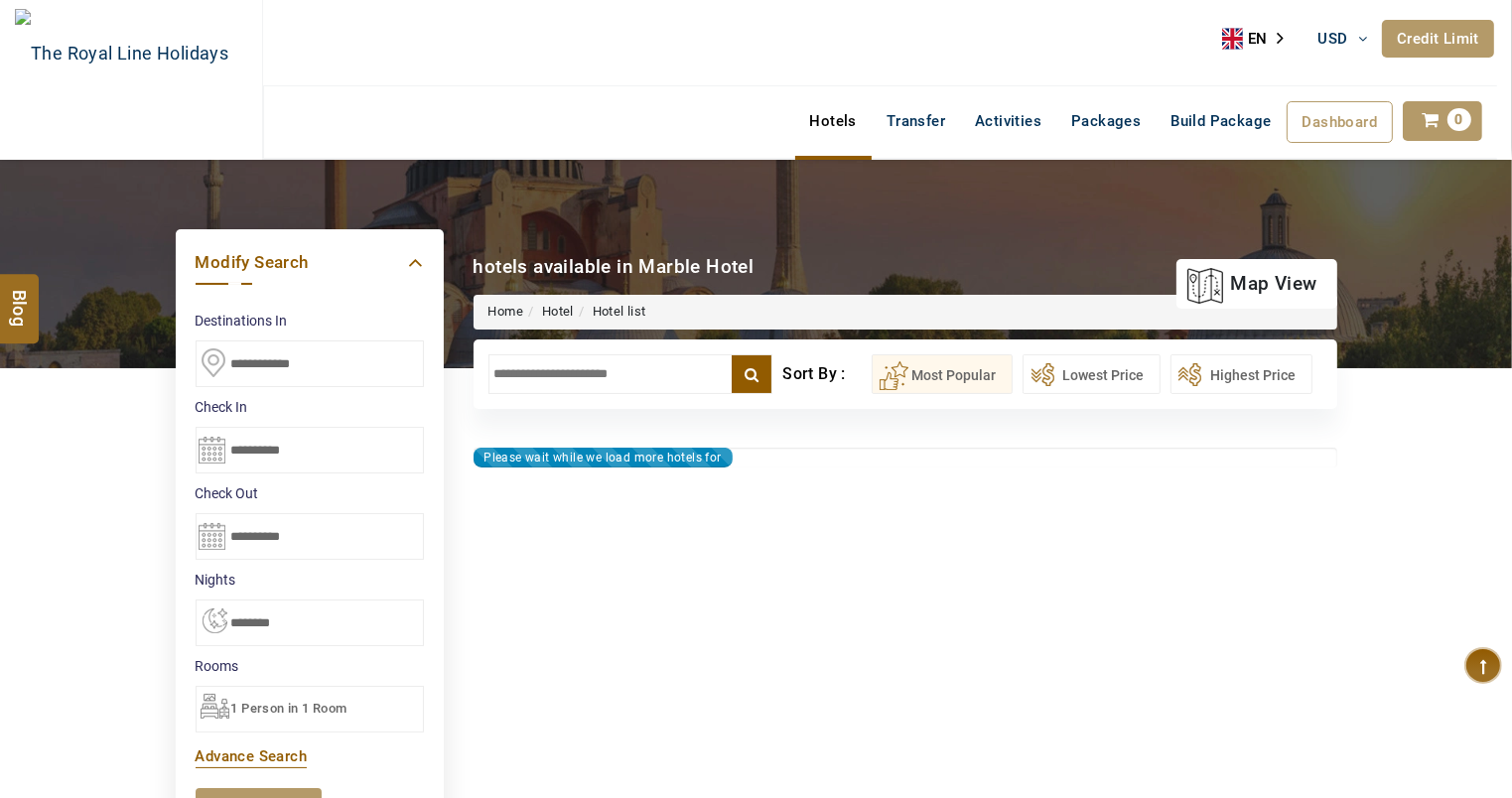 type on "**********" 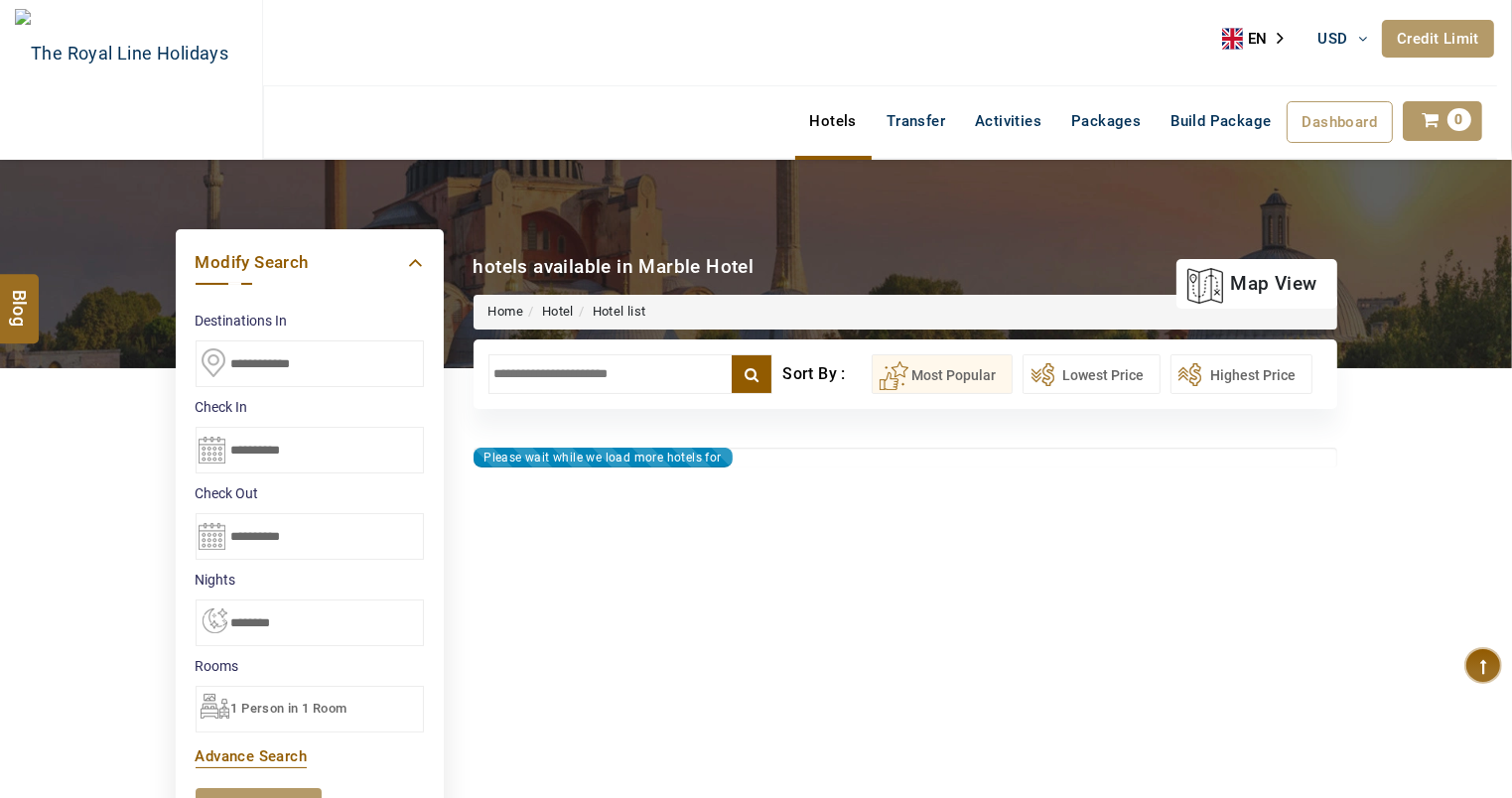 type on "**********" 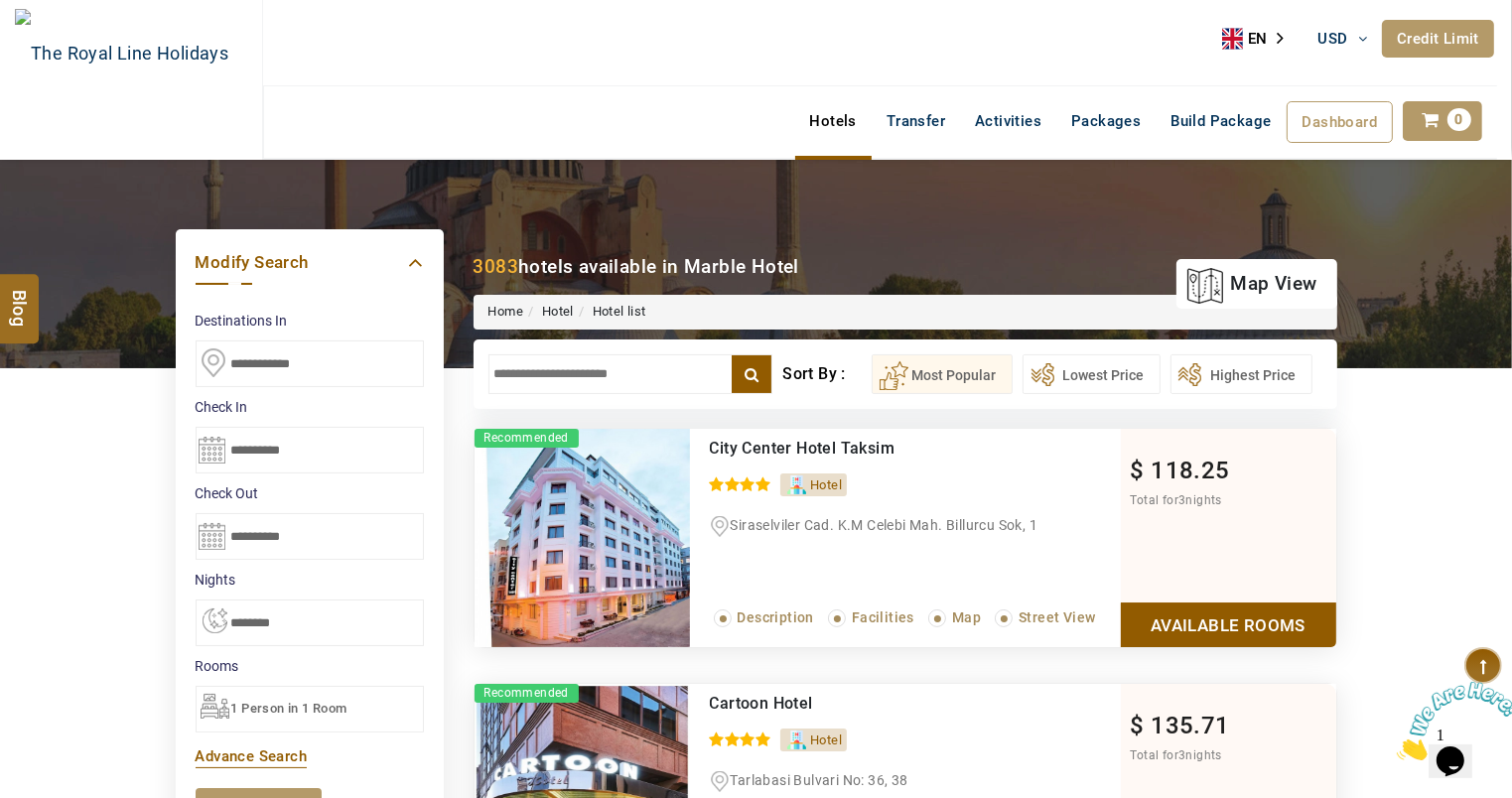 scroll, scrollTop: 0, scrollLeft: 0, axis: both 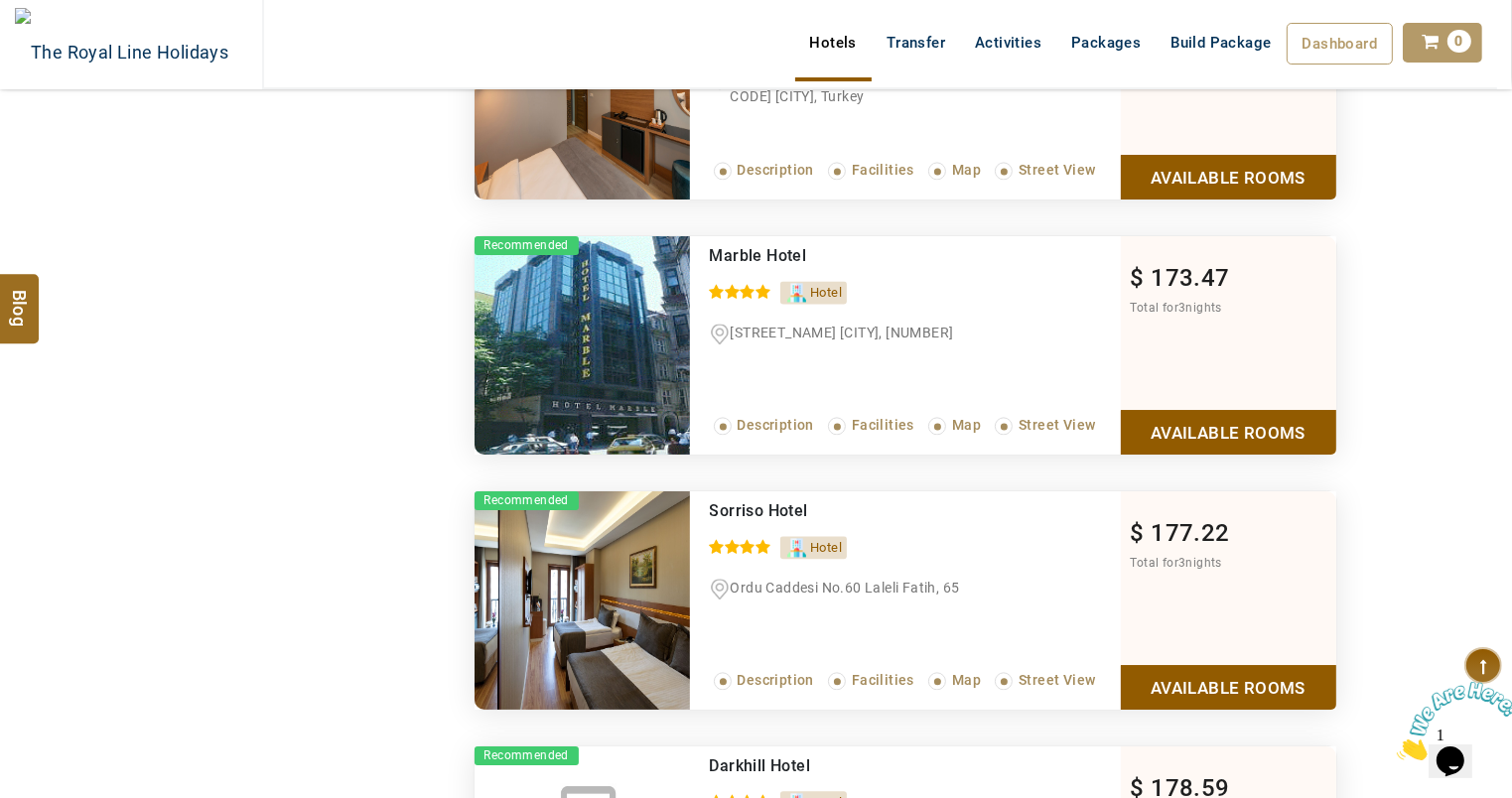 click on "Available Rooms" at bounding box center (1228, 432) 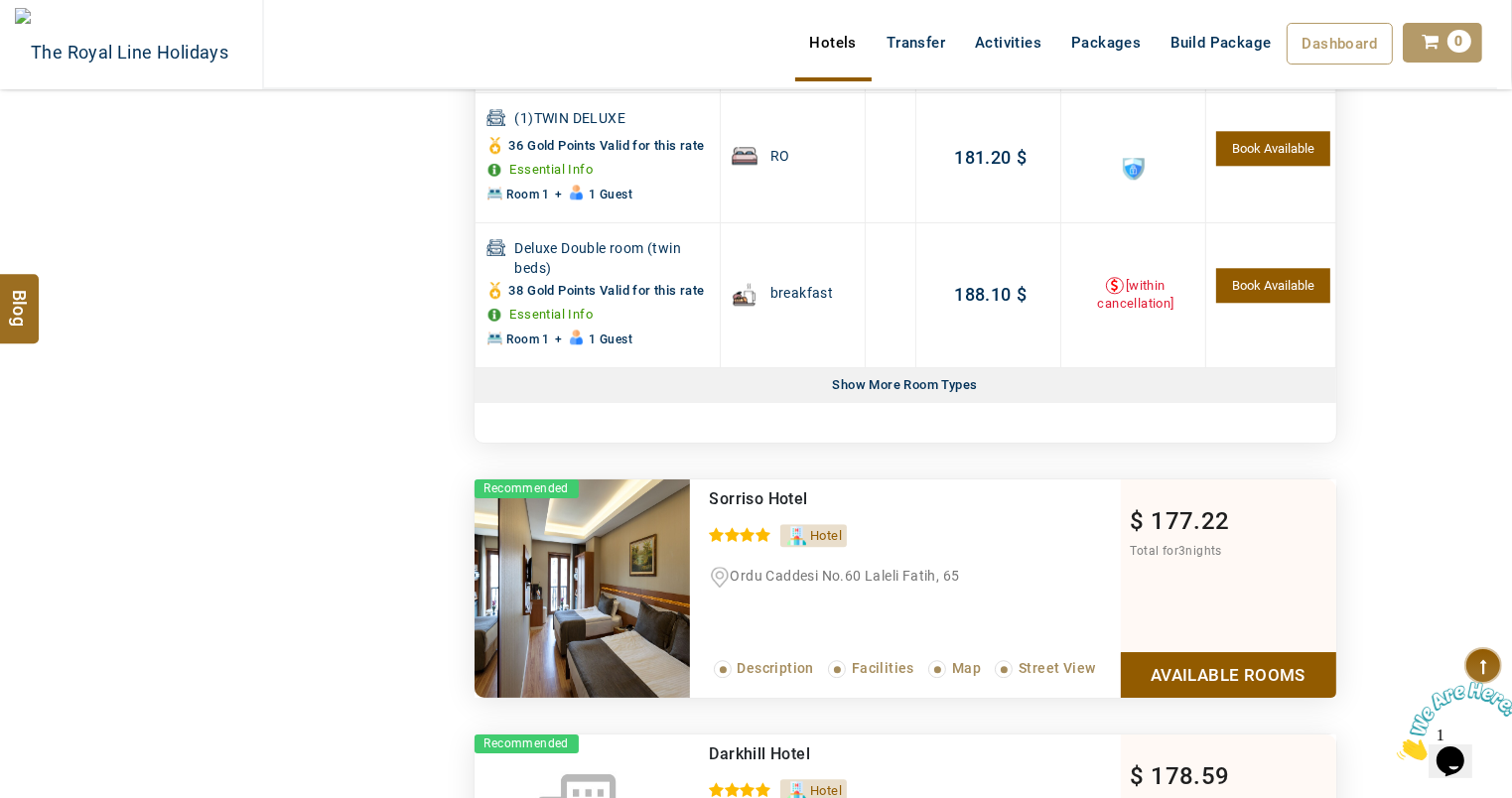 scroll, scrollTop: 5159, scrollLeft: 0, axis: vertical 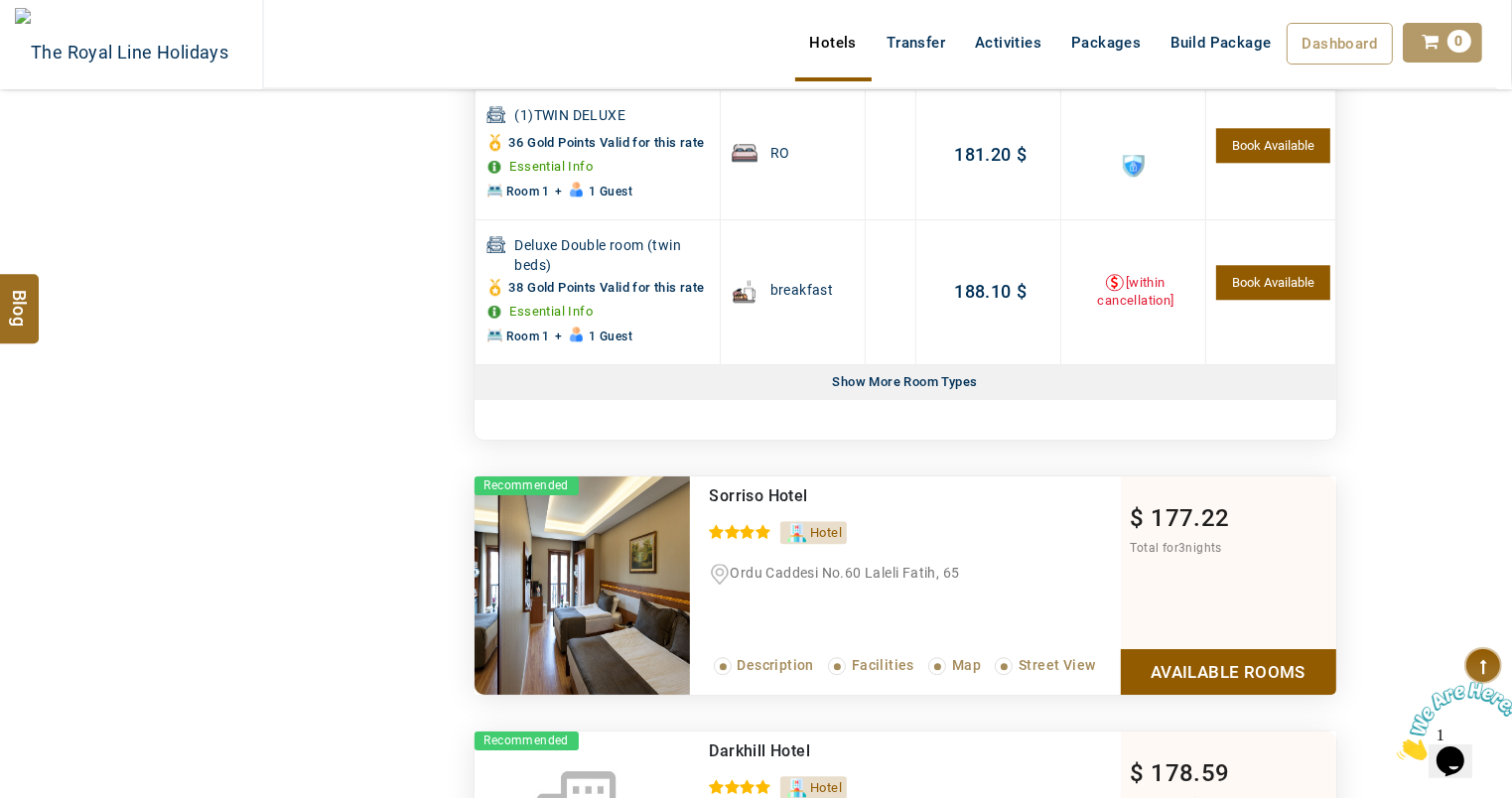 click on "Show More Room Types" at bounding box center [905, 382] 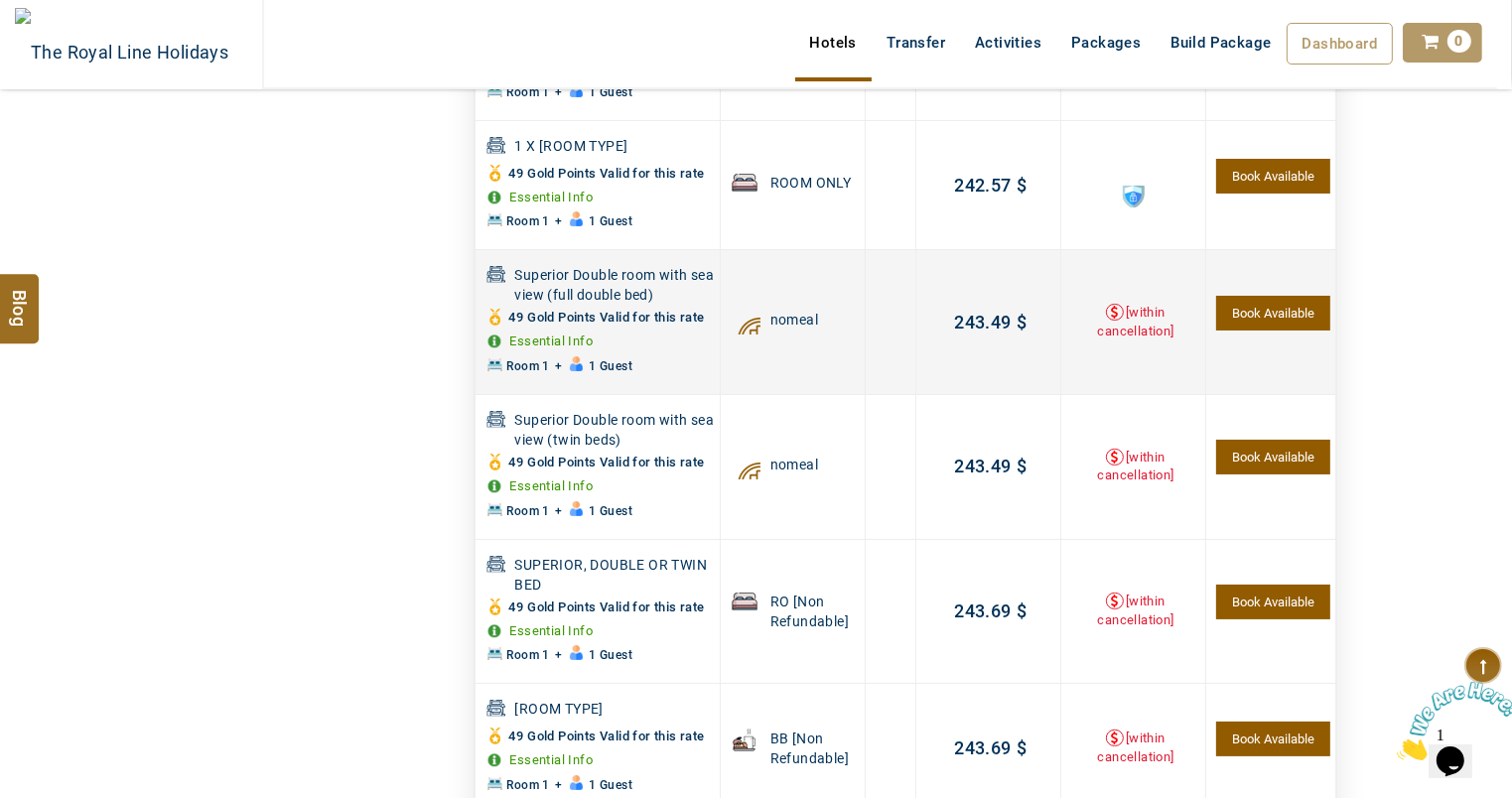 scroll, scrollTop: 13576, scrollLeft: 0, axis: vertical 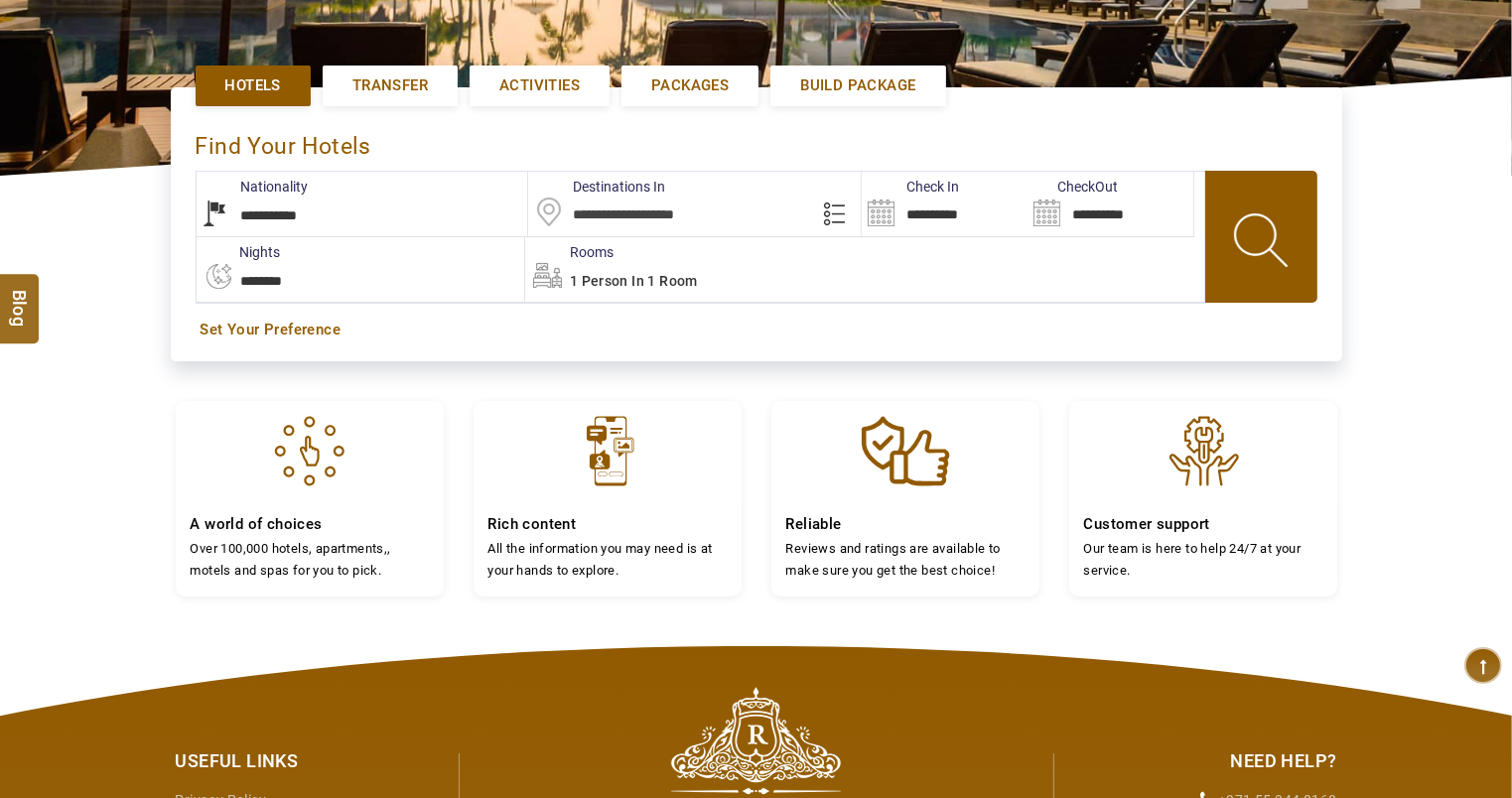 select on "******" 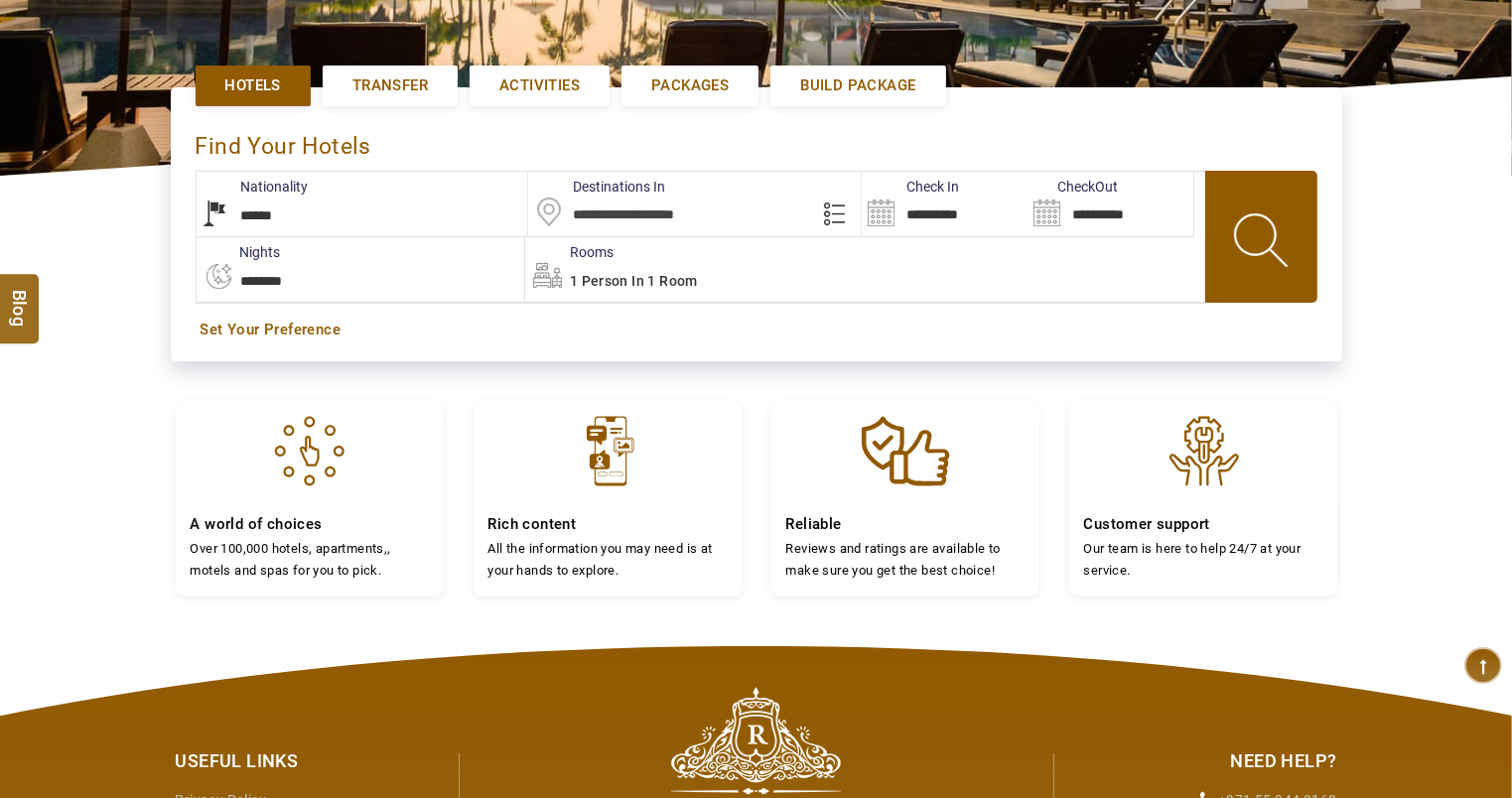 scroll, scrollTop: 457, scrollLeft: 0, axis: vertical 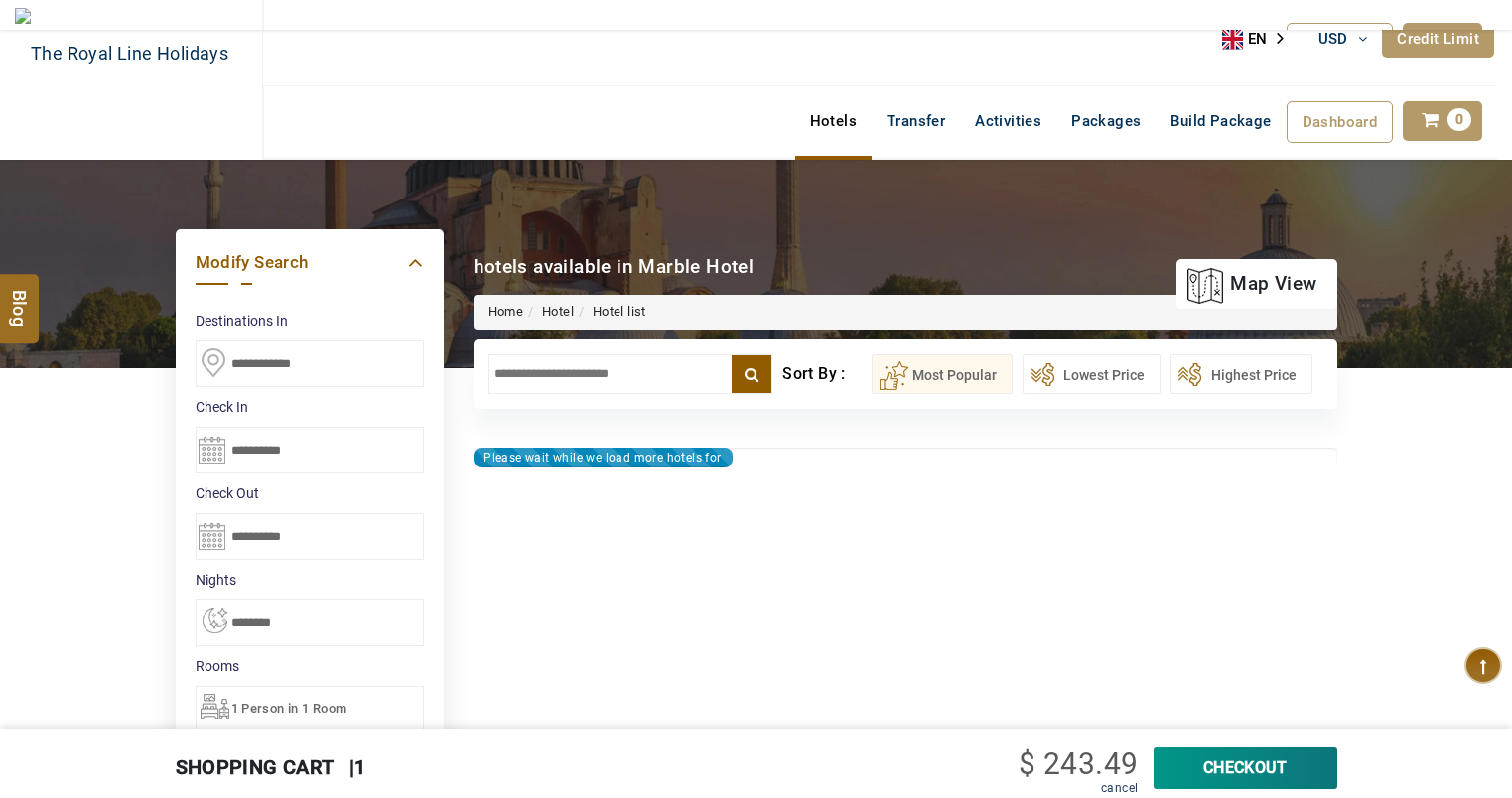select on "*" 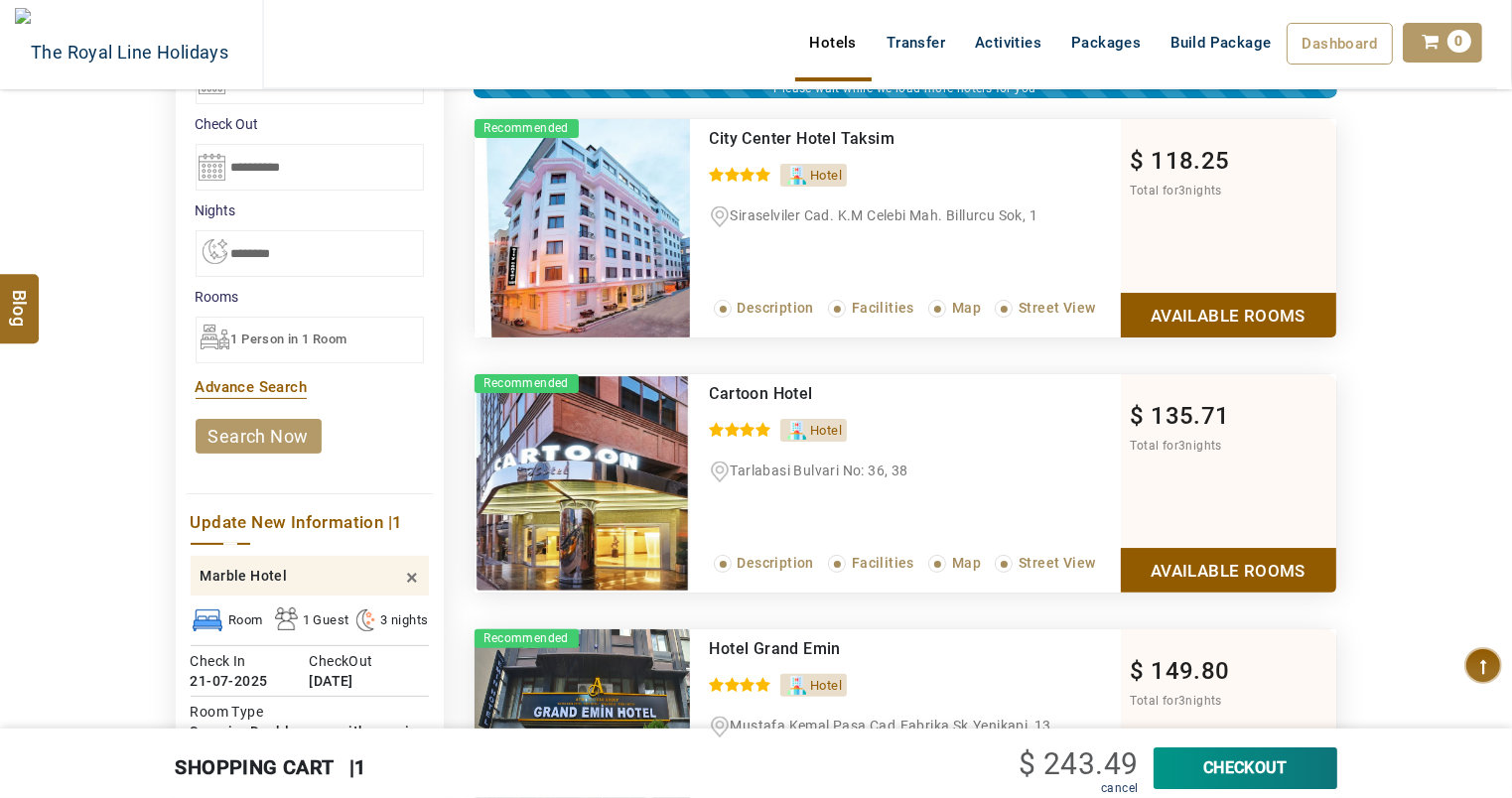 scroll, scrollTop: 0, scrollLeft: 0, axis: both 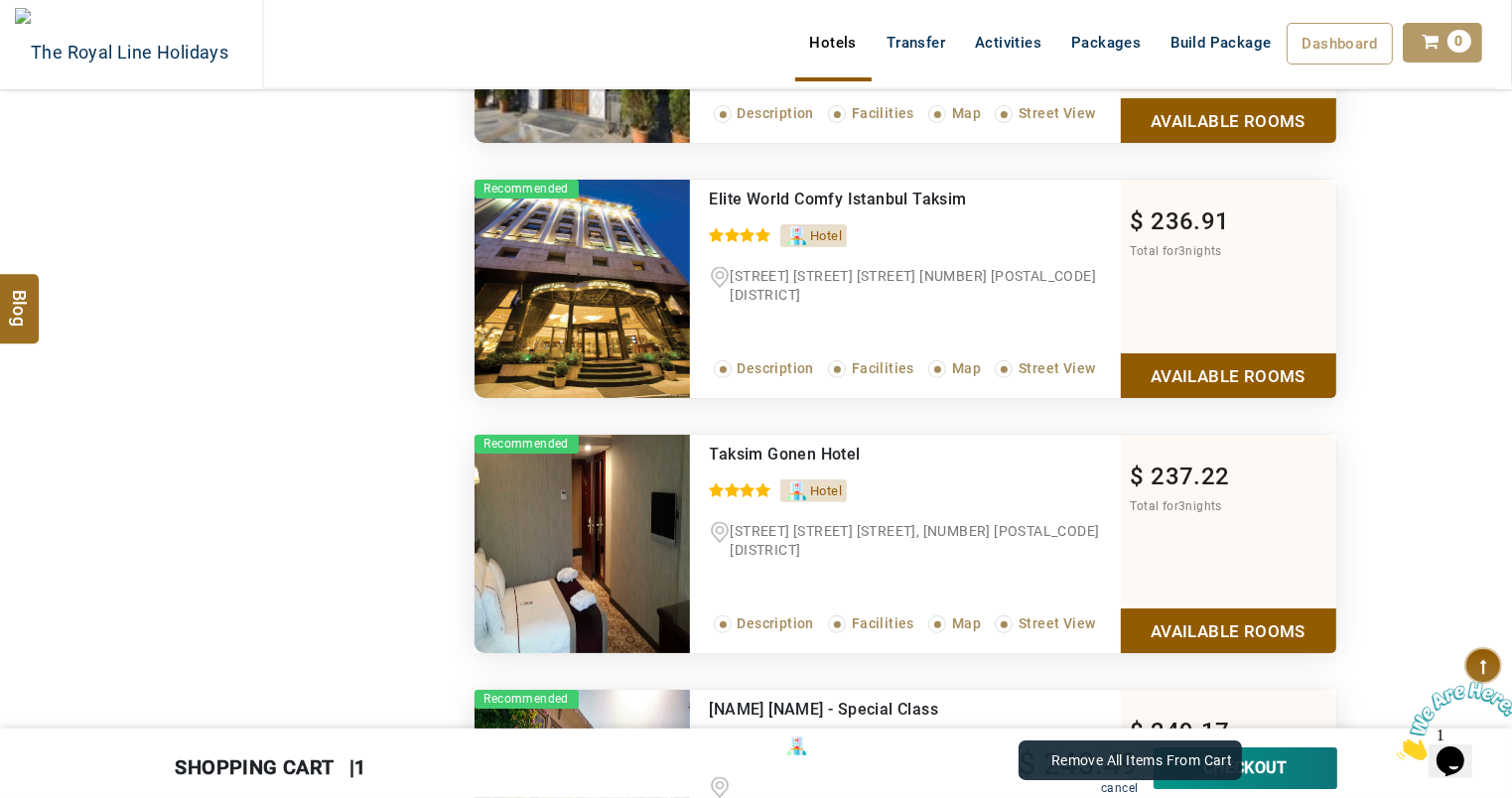 click on "cancel" at bounding box center (1119, 788) 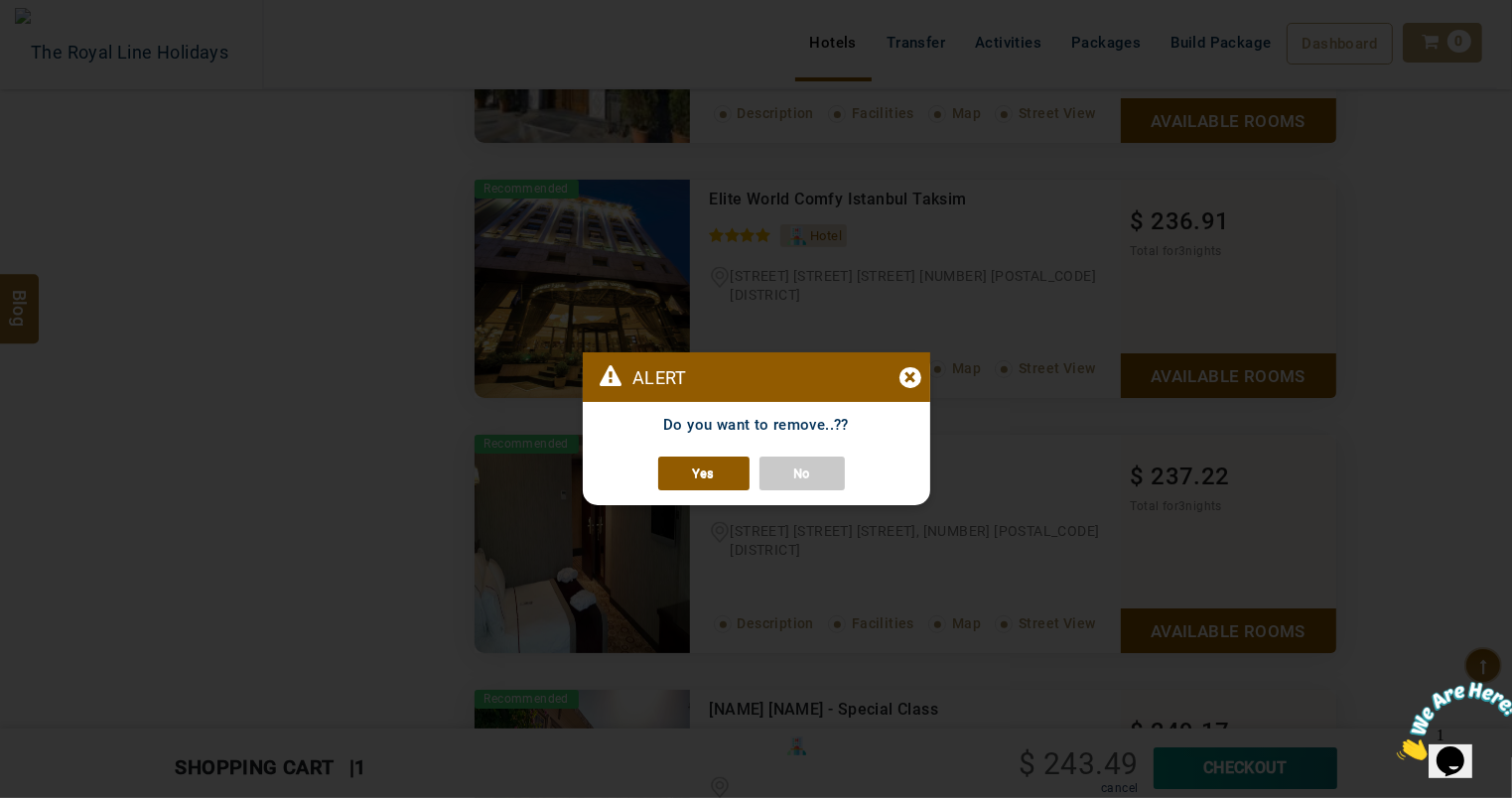 click on "Yes" at bounding box center [704, 473] 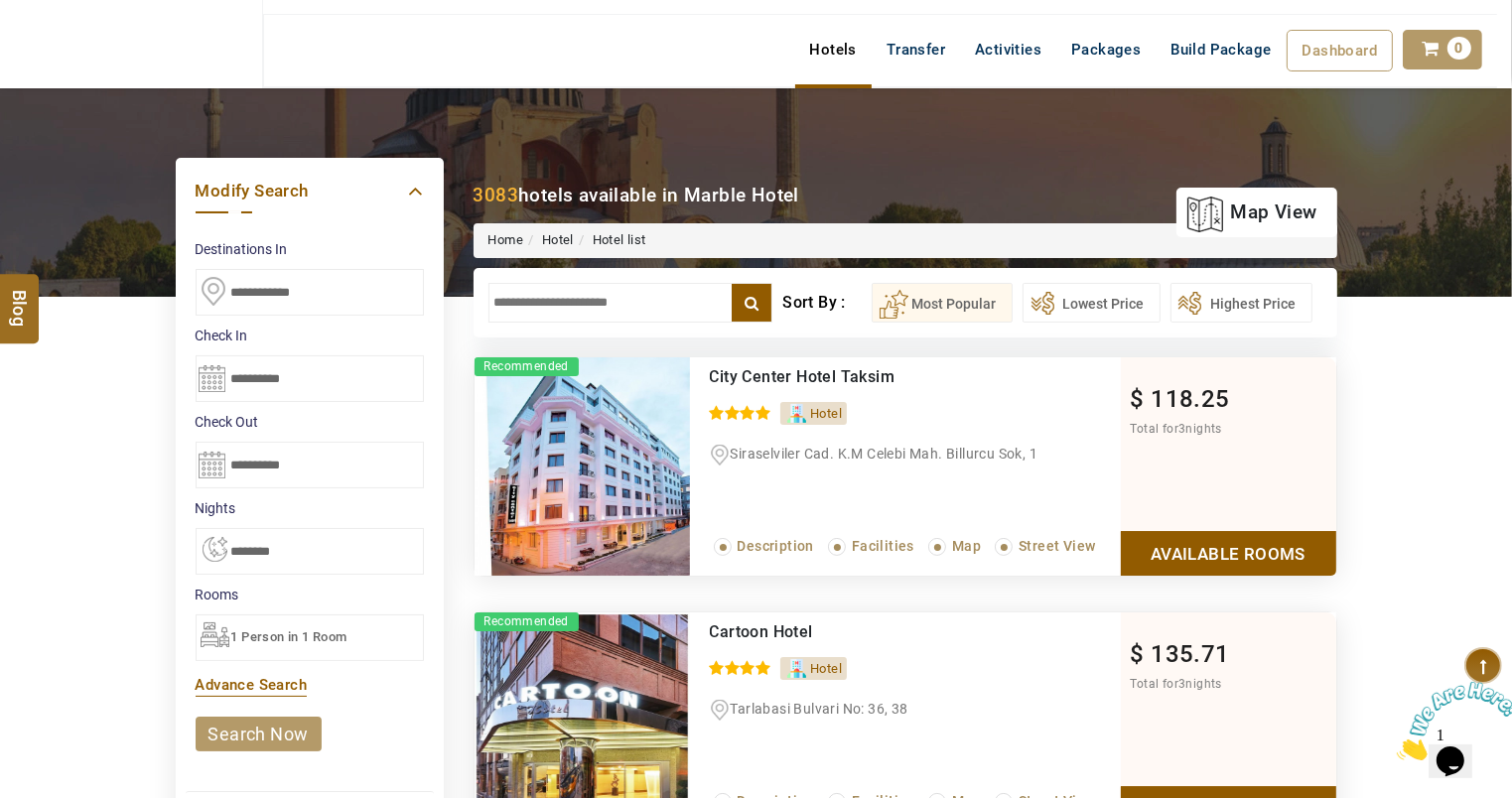 scroll, scrollTop: 72, scrollLeft: 0, axis: vertical 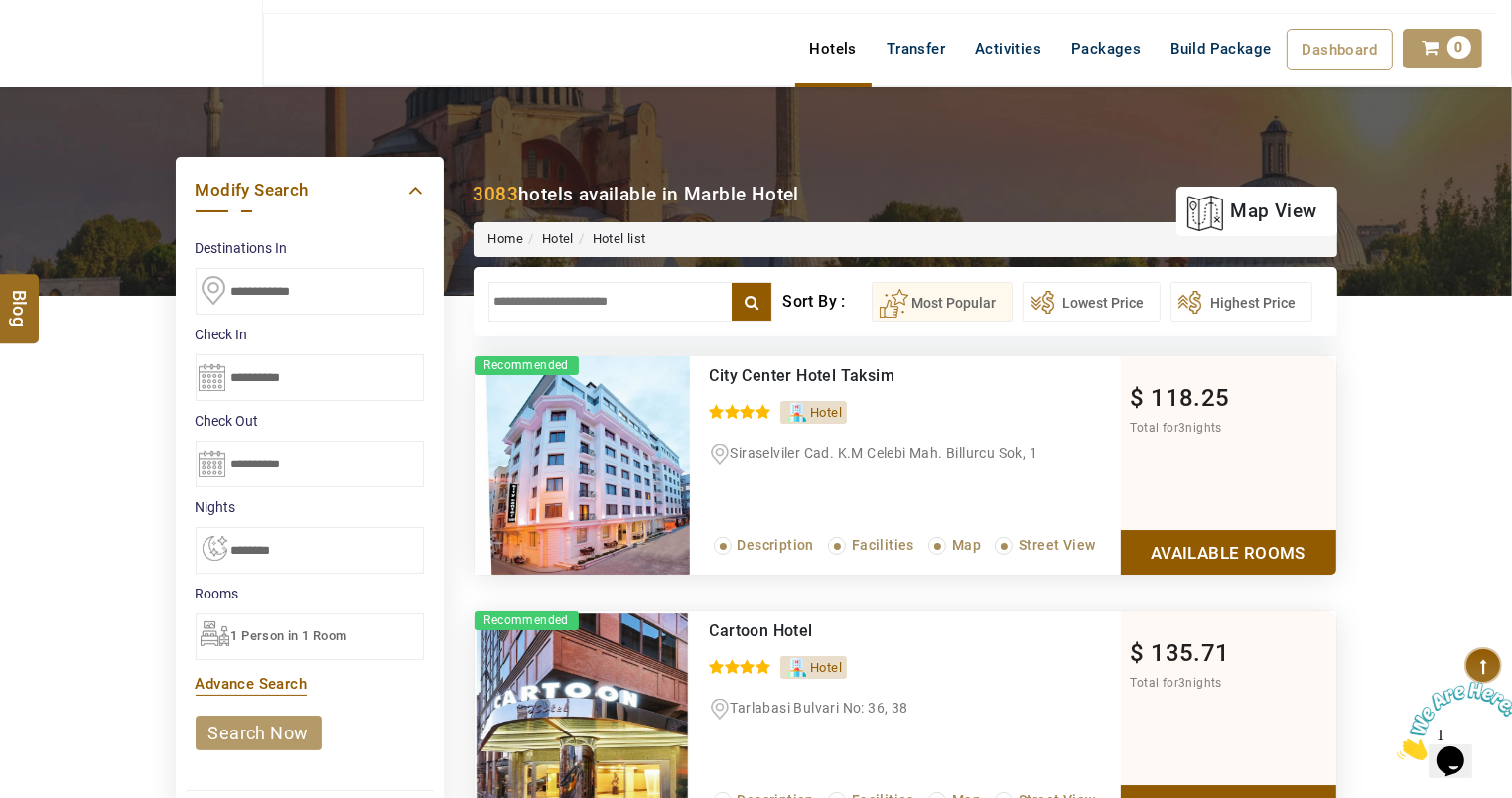 click at bounding box center (630, 302) 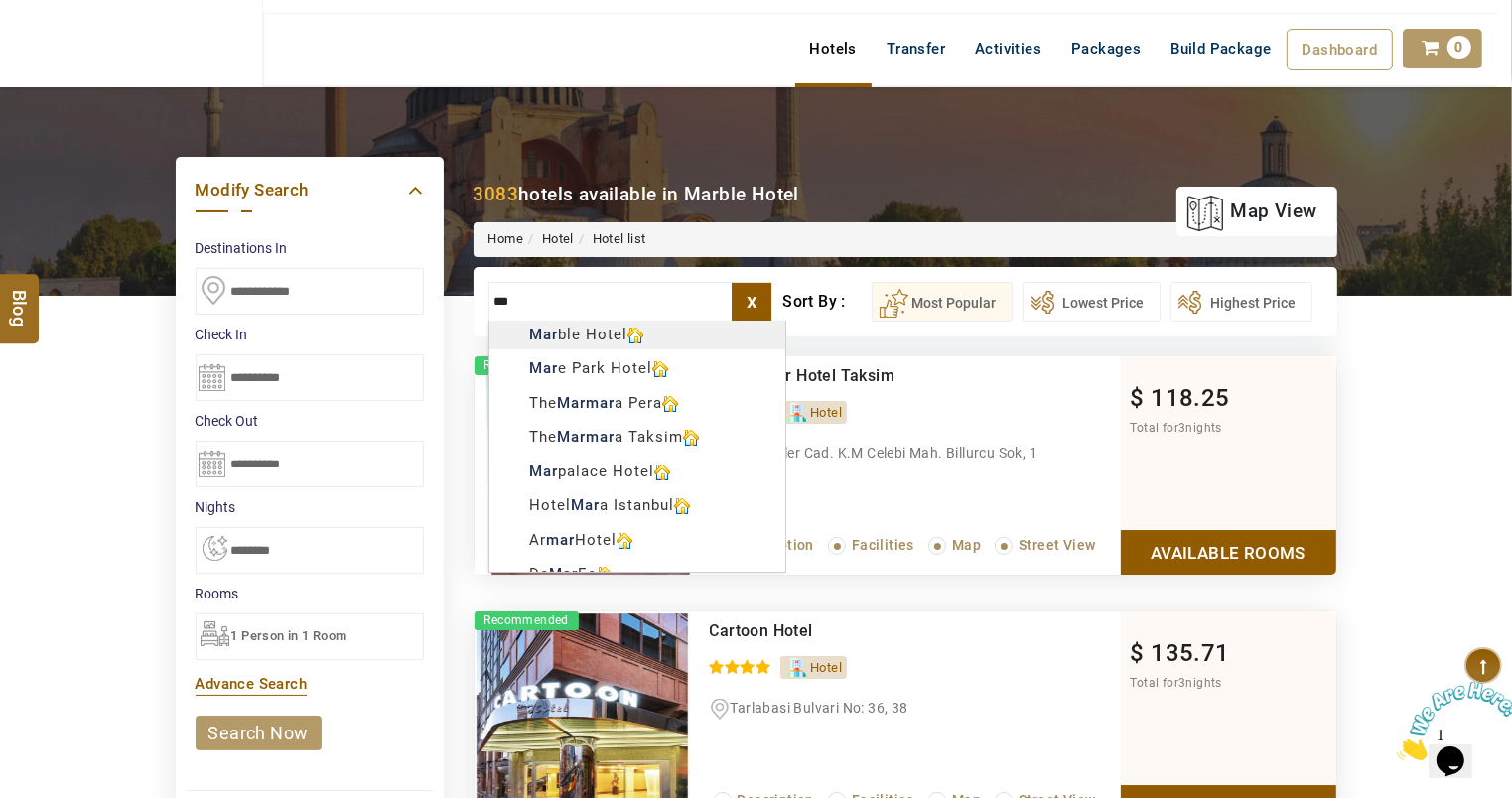 click on "OGARITE TOURISM USD AED  AED EUR  € USD  $ INR  ₹ THB  ฿ IDR  Rp BHD  BHD TRY  ₺ Credit Limit EN HE AR ES PT ZH Helpline
+971 55 344 0168 Register Now +971 55 344 0168 info@royallineholidays.com About Us What we Offer Blog Why Us Contact Hotels  Transfer Activities Packages Build Package Dashboard My Profile My Booking My Reports My Quotation Sign Out 0 Points Redeem Now To Redeem 0  Points Future Points  93   Points Credit Limit Credit Limit USD 3000.00 70% Complete Used USD 464.71 Available USD 2535.29 Setting  Looks like you haven't added anything to your cart yet Countinue Shopping ******* ****** Alert  × Do you want to remove..?? Yes No Please Wait.. Blog demo
Remember me Forgot
password? LOG IN Don't have an account?   Register Now My Booking View/ Print/Cancel Your Booking without Signing in Submit Applying Filters...... Hotels For You Will Be Loading Soon demo
In A Few Moment, You Will Be Celebrating Best Hotel options galore ! Check In   CheckOut Rooms" at bounding box center (756, 5520) 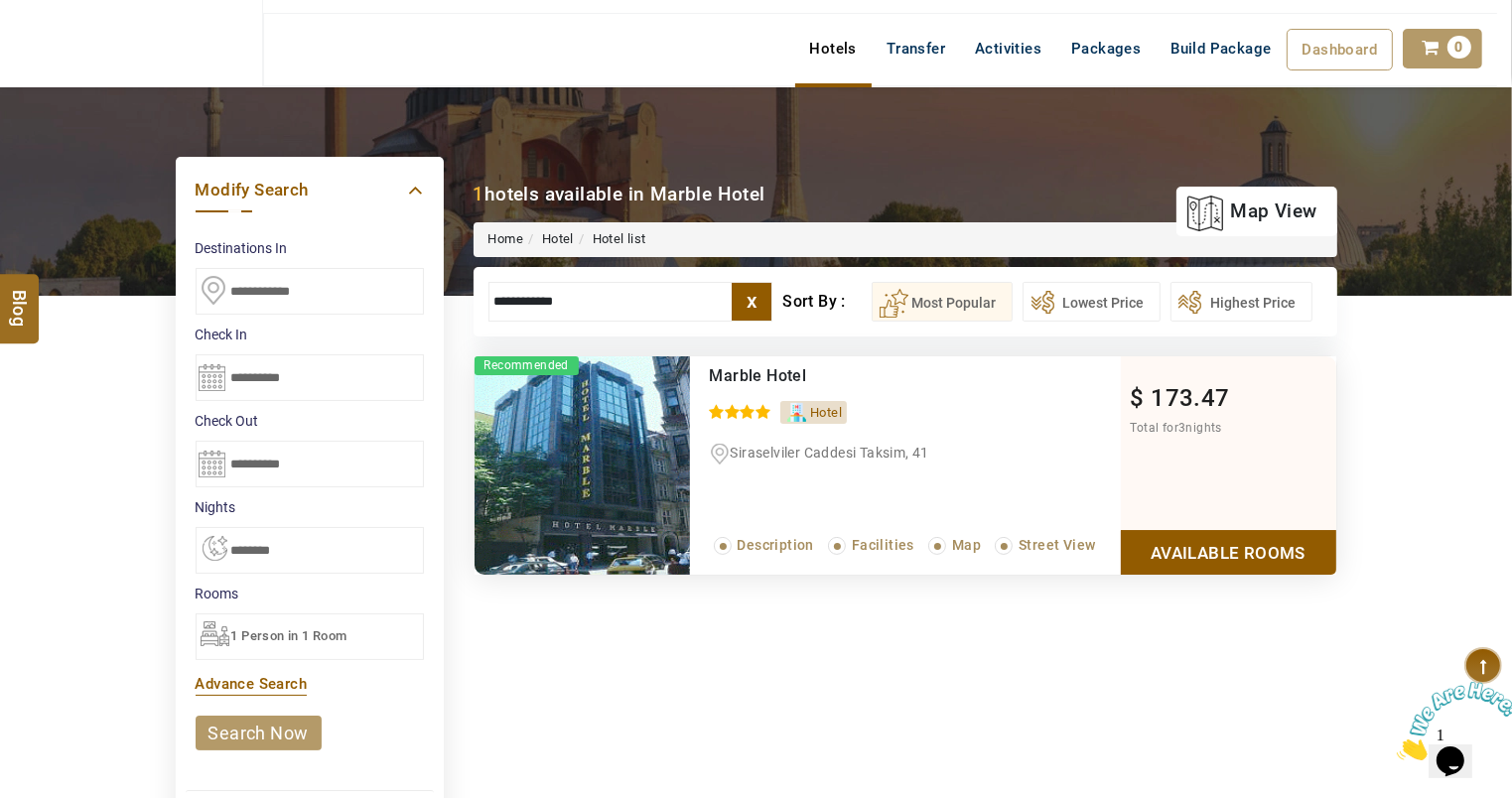 type on "**********" 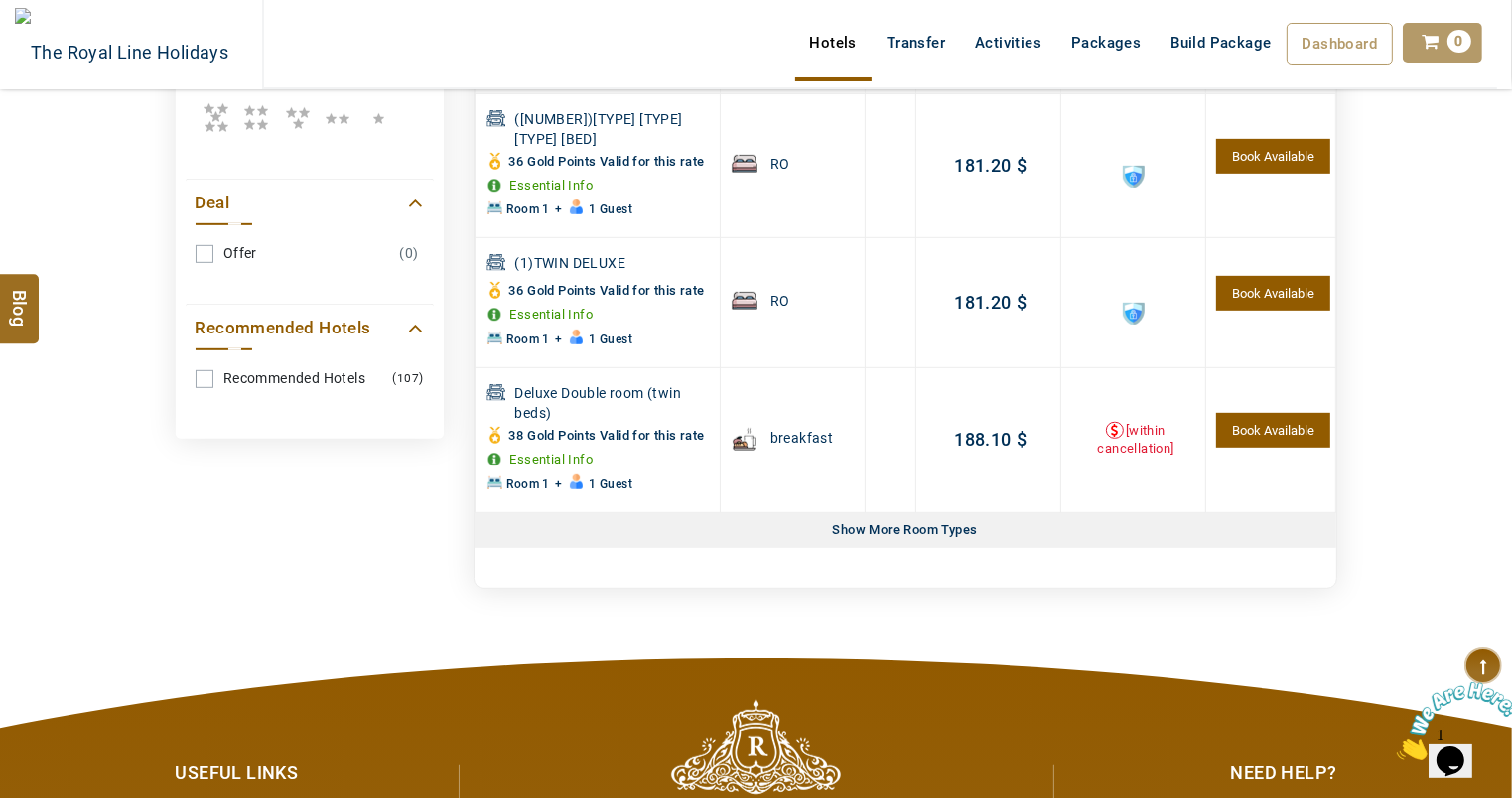 scroll, scrollTop: 985, scrollLeft: 0, axis: vertical 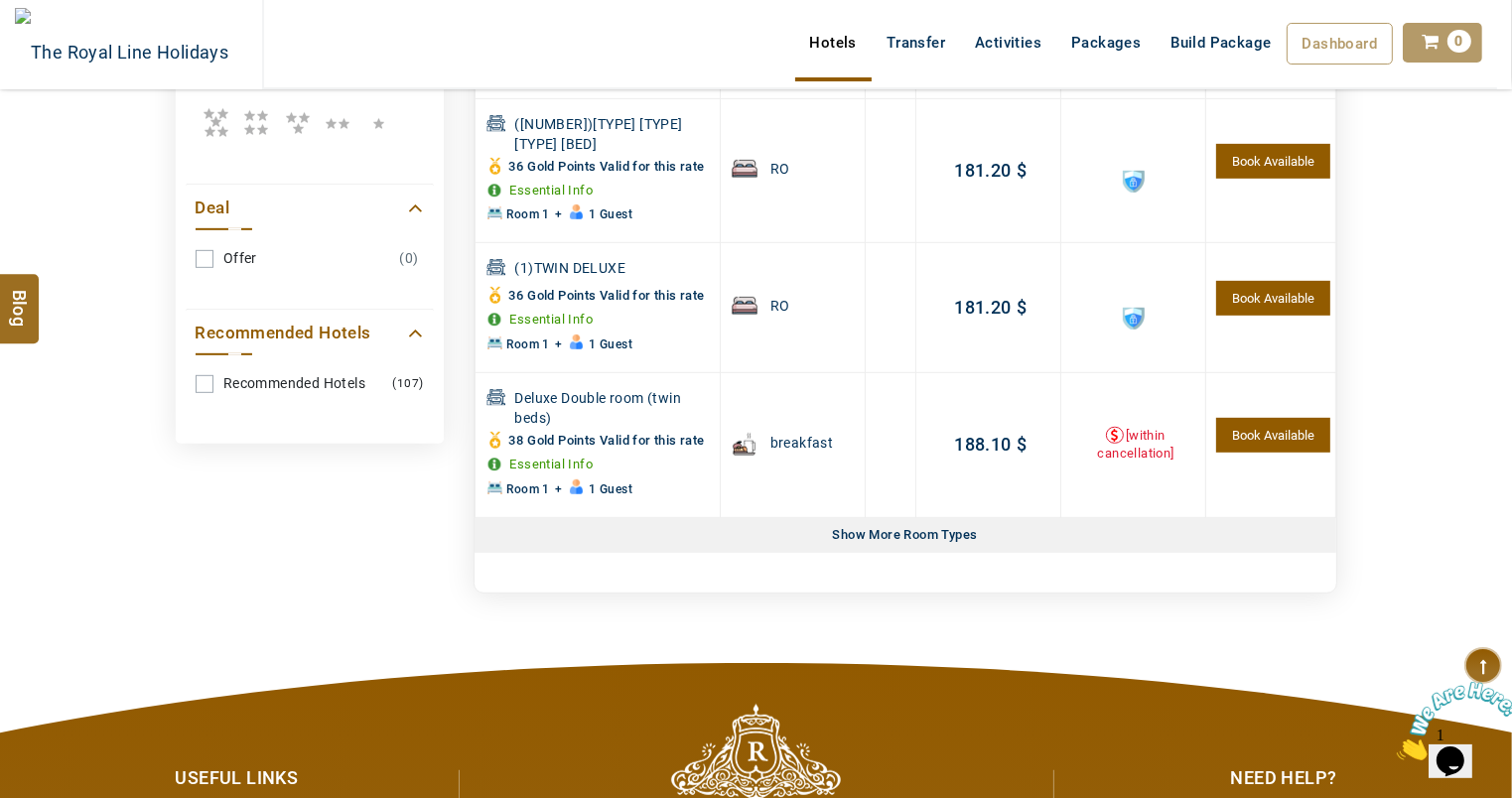 click on "Show More Room Types" at bounding box center [905, 535] 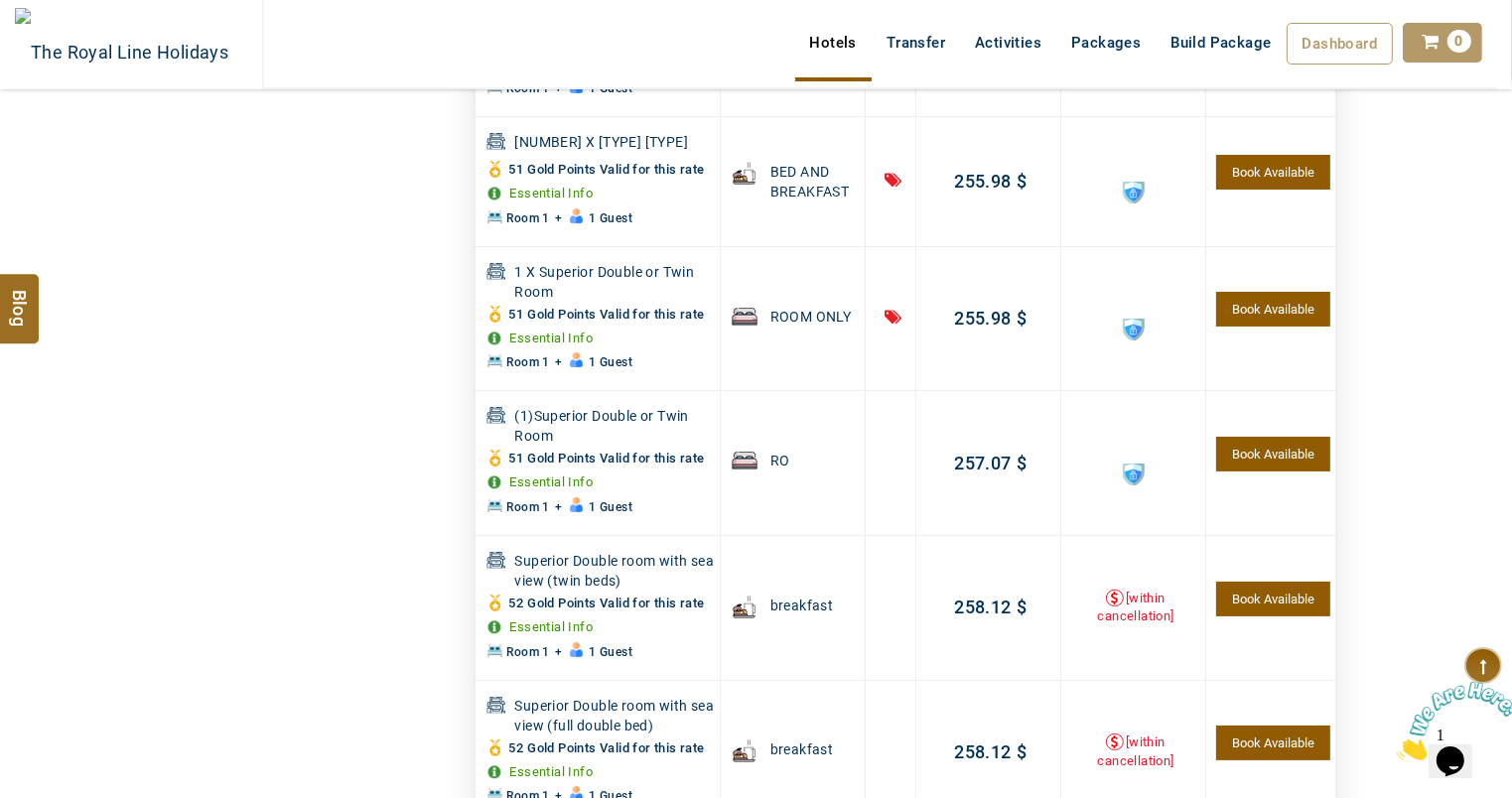 scroll, scrollTop: 13013, scrollLeft: 0, axis: vertical 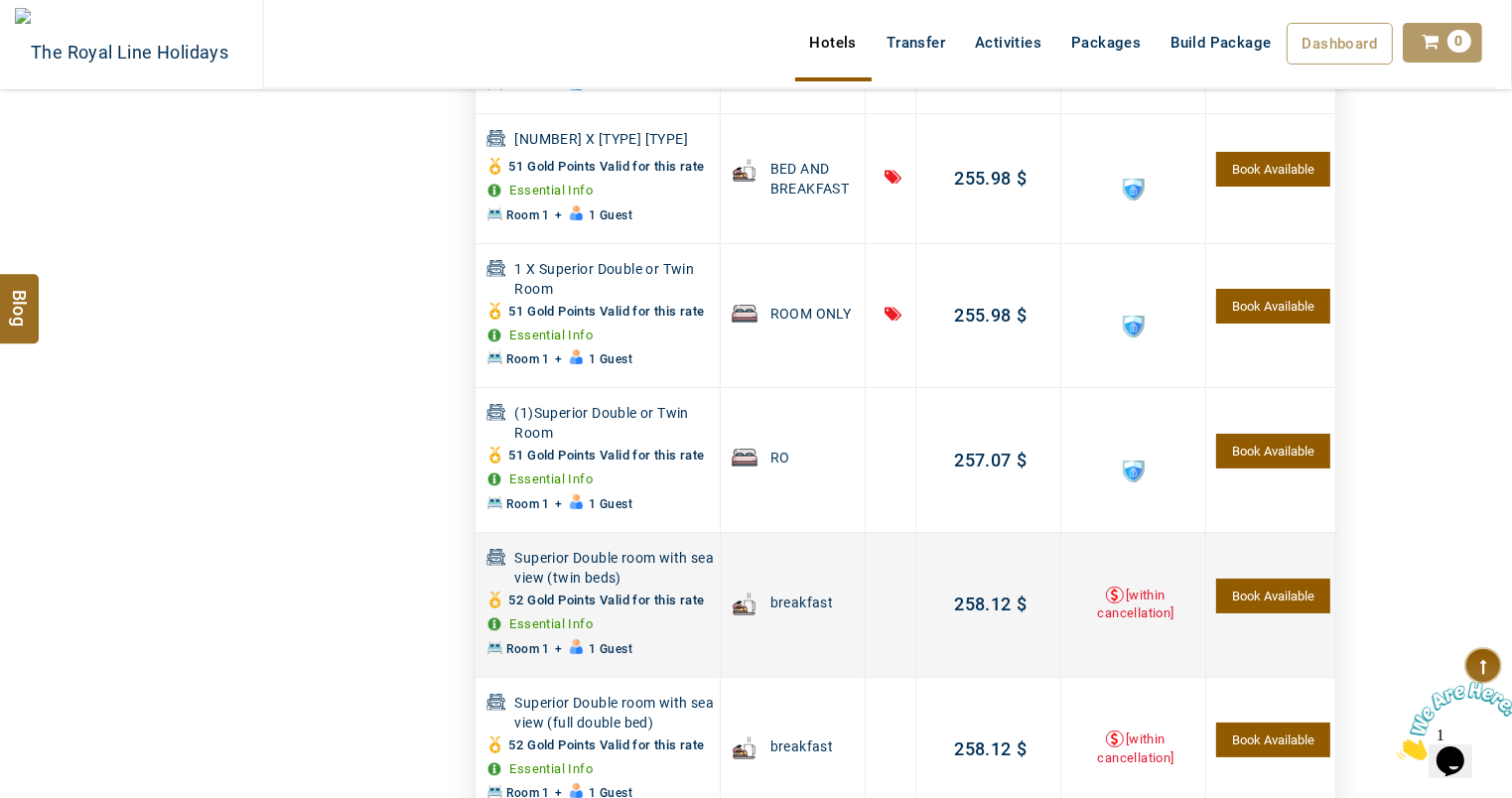 click on "Book Available" at bounding box center (1273, 596) 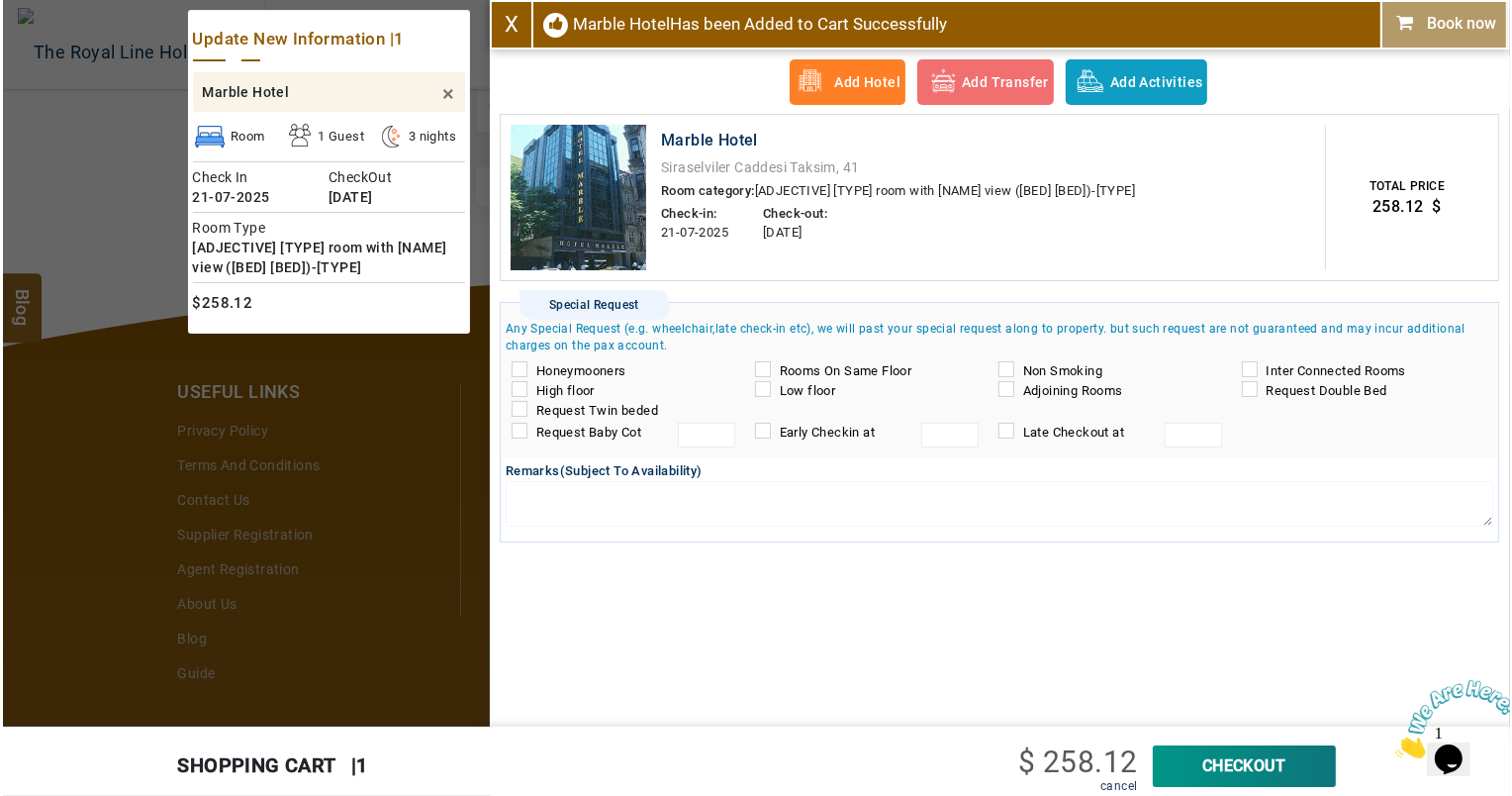 scroll, scrollTop: 1303, scrollLeft: 0, axis: vertical 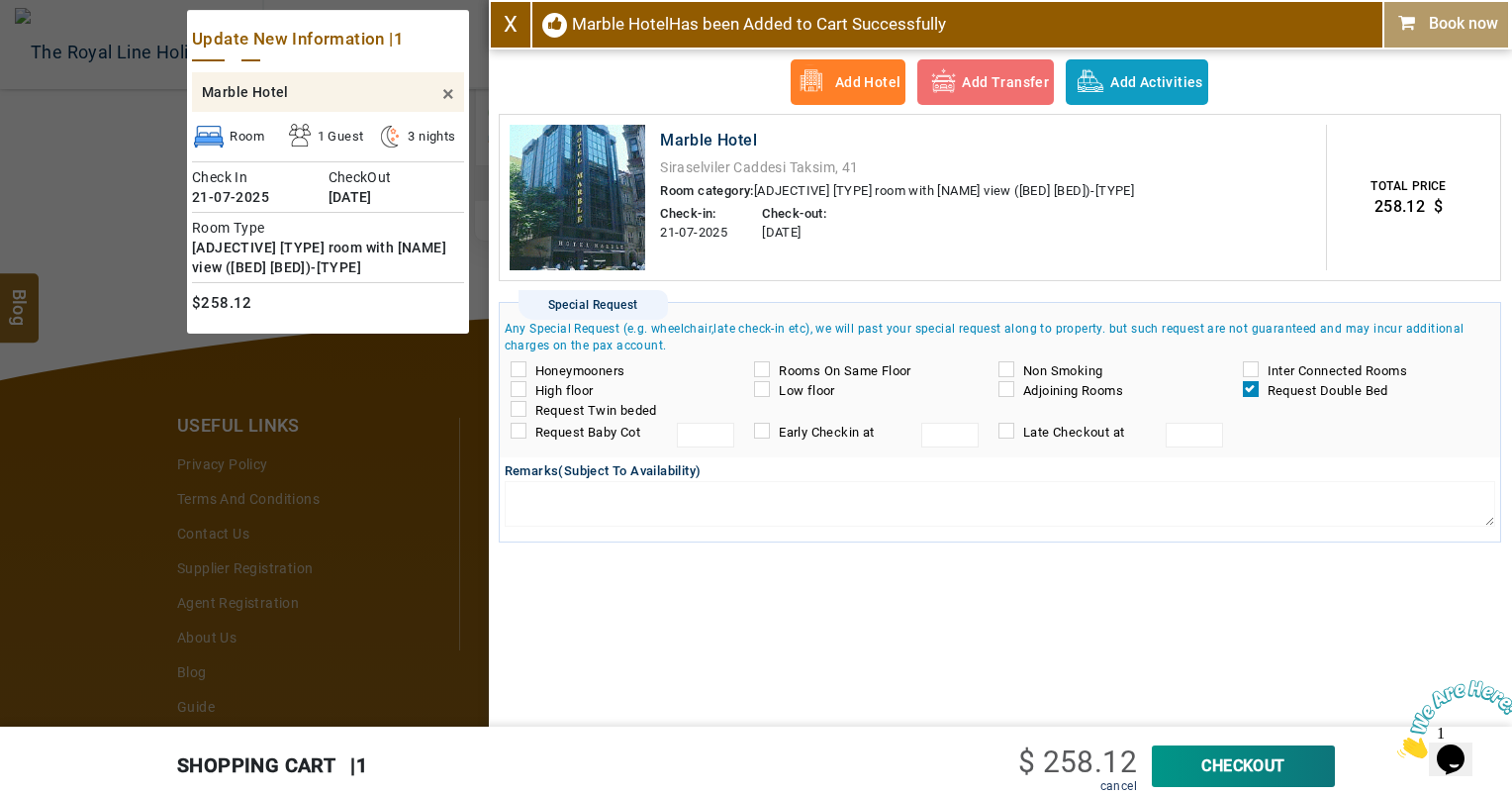 click on "CheckOut" at bounding box center [1243, 766] 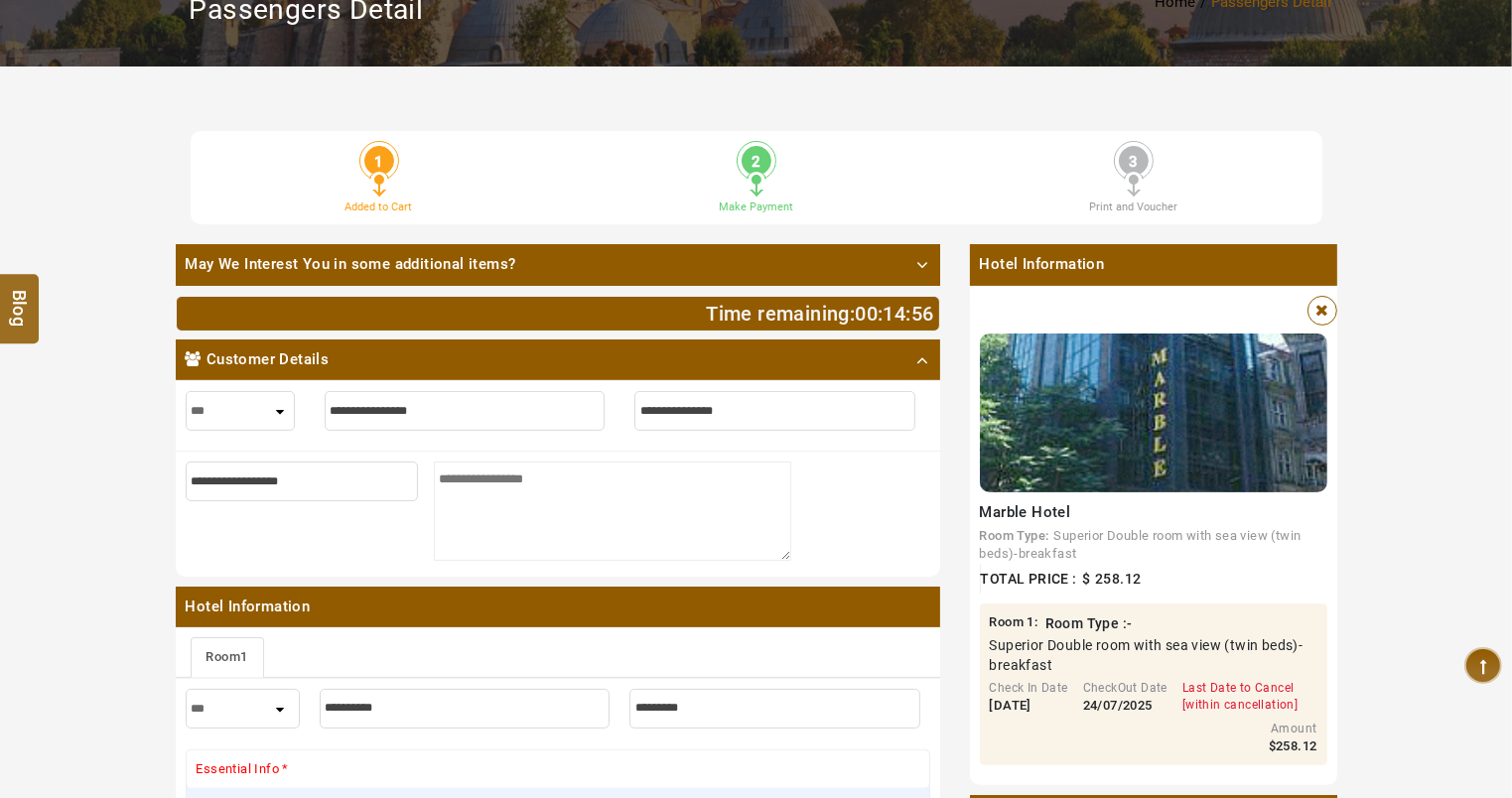 scroll, scrollTop: 302, scrollLeft: 0, axis: vertical 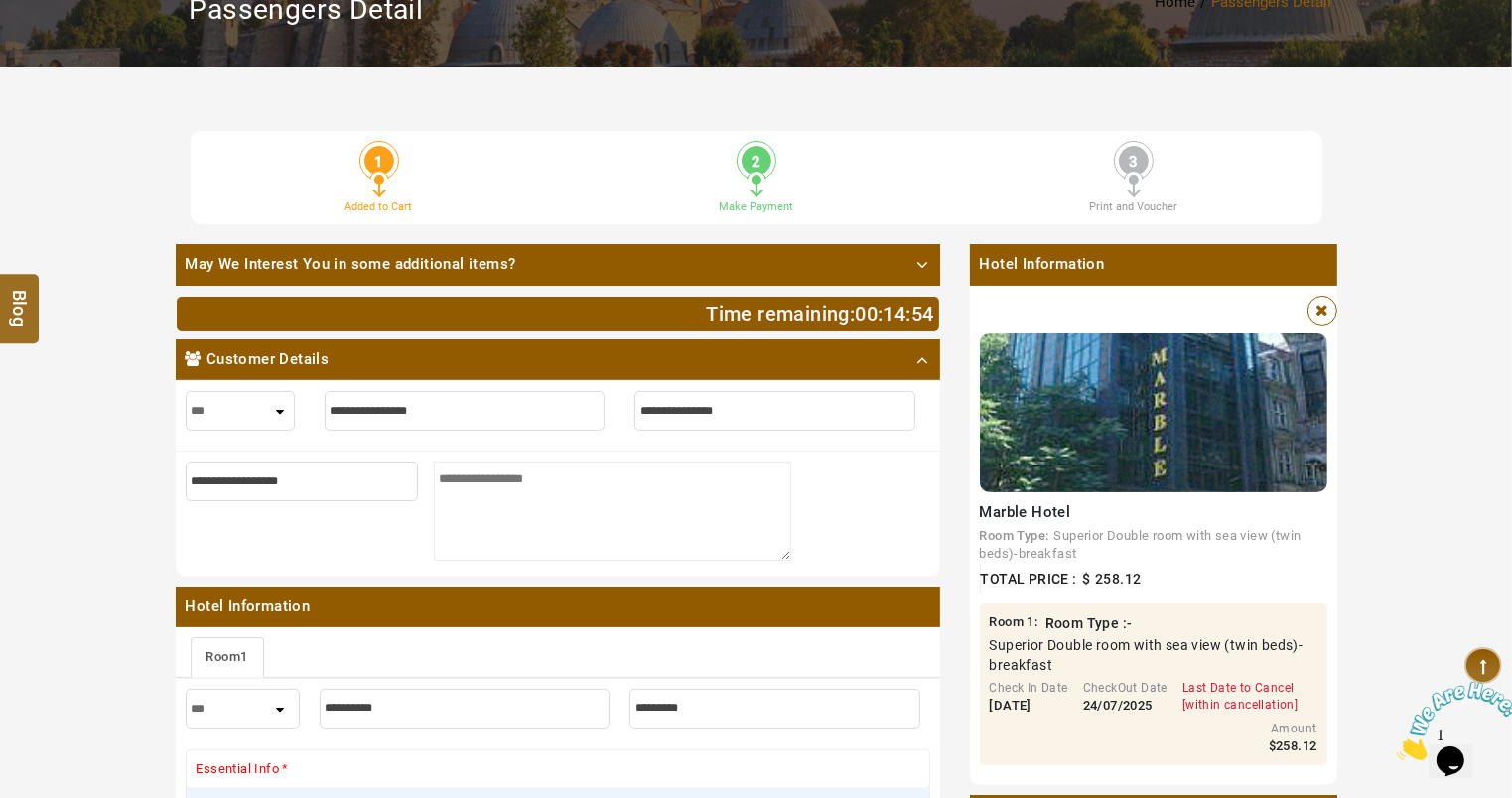 click at bounding box center [465, 411] 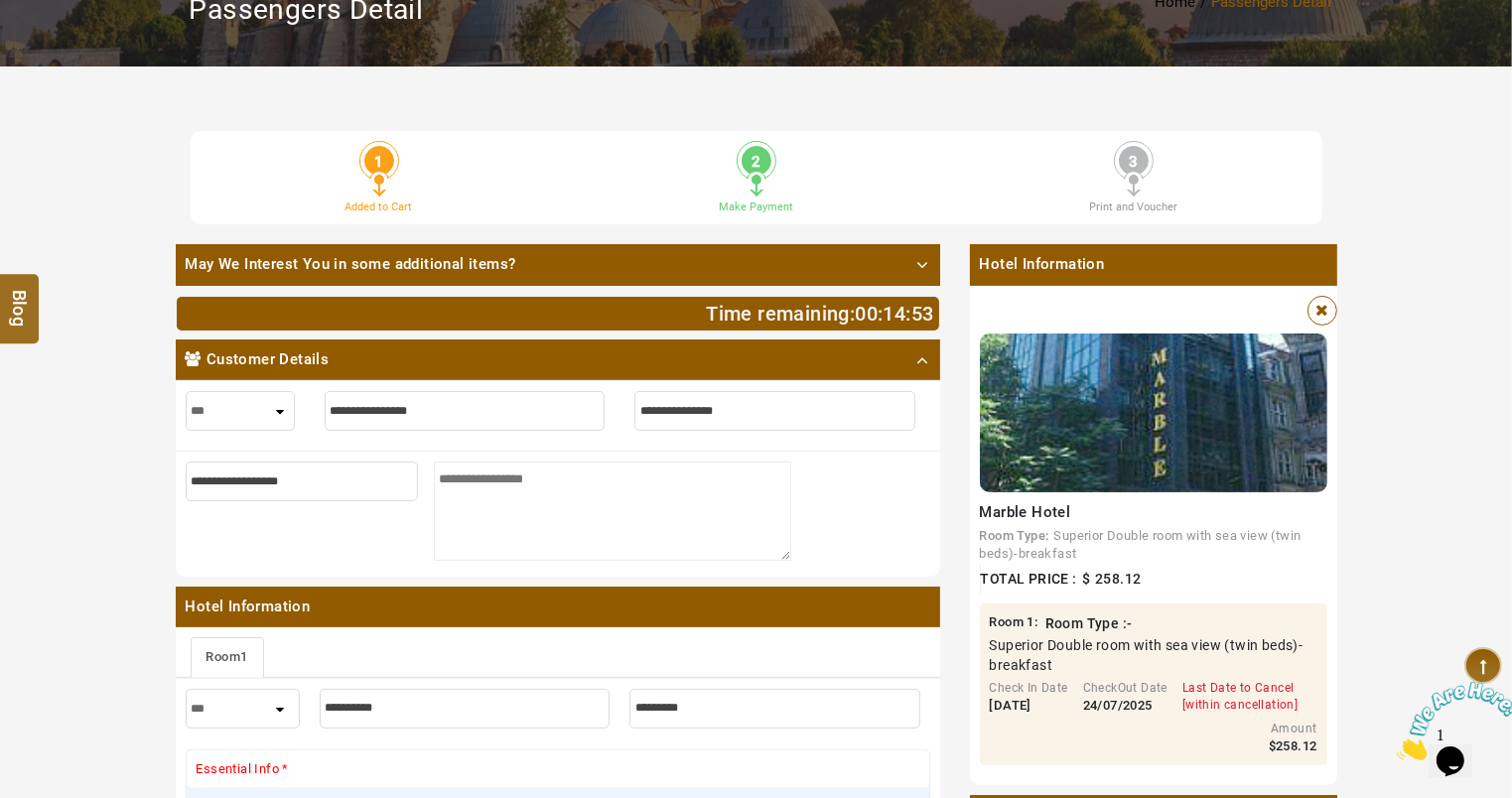 paste on "**********" 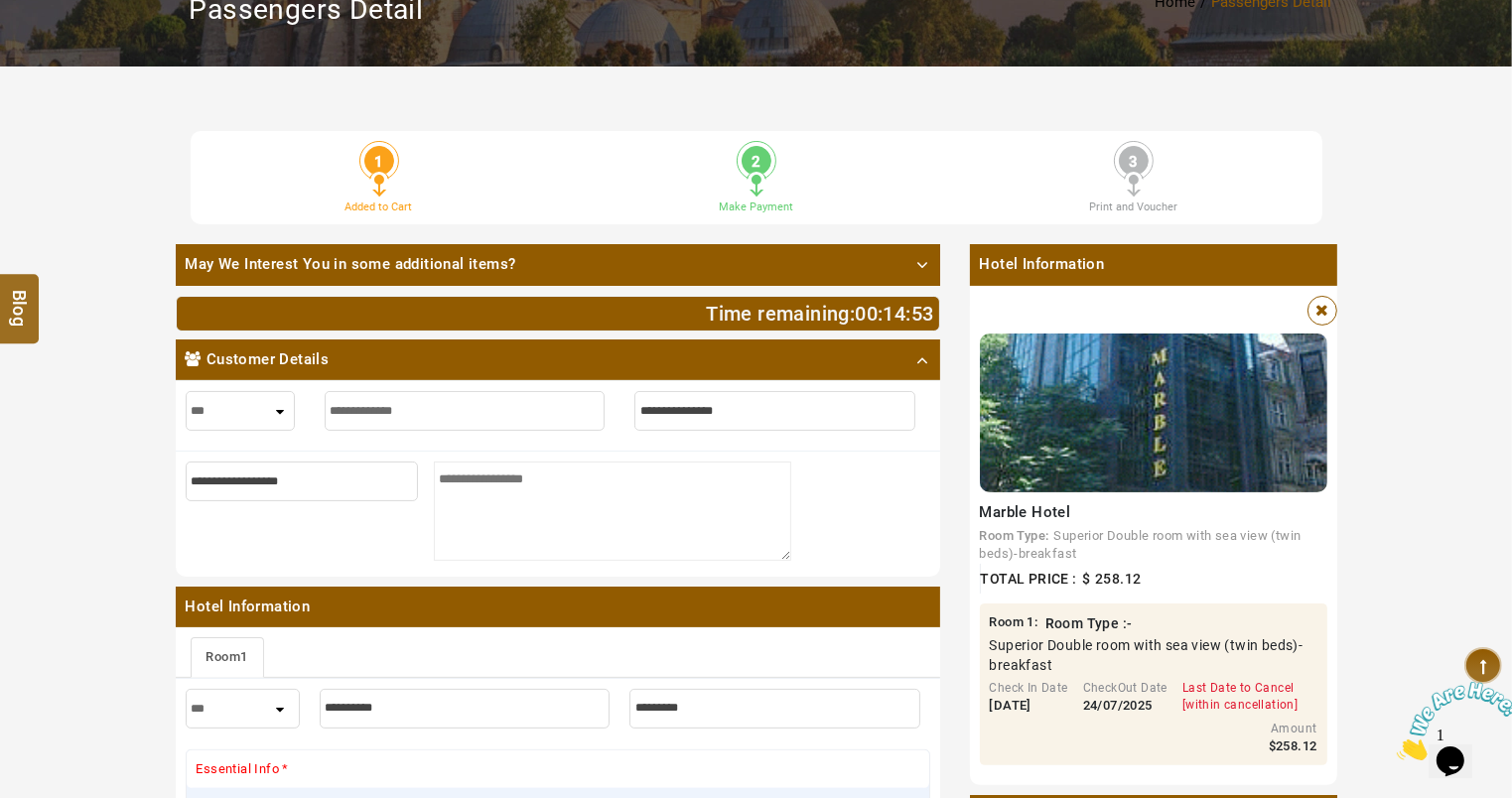 type on "**********" 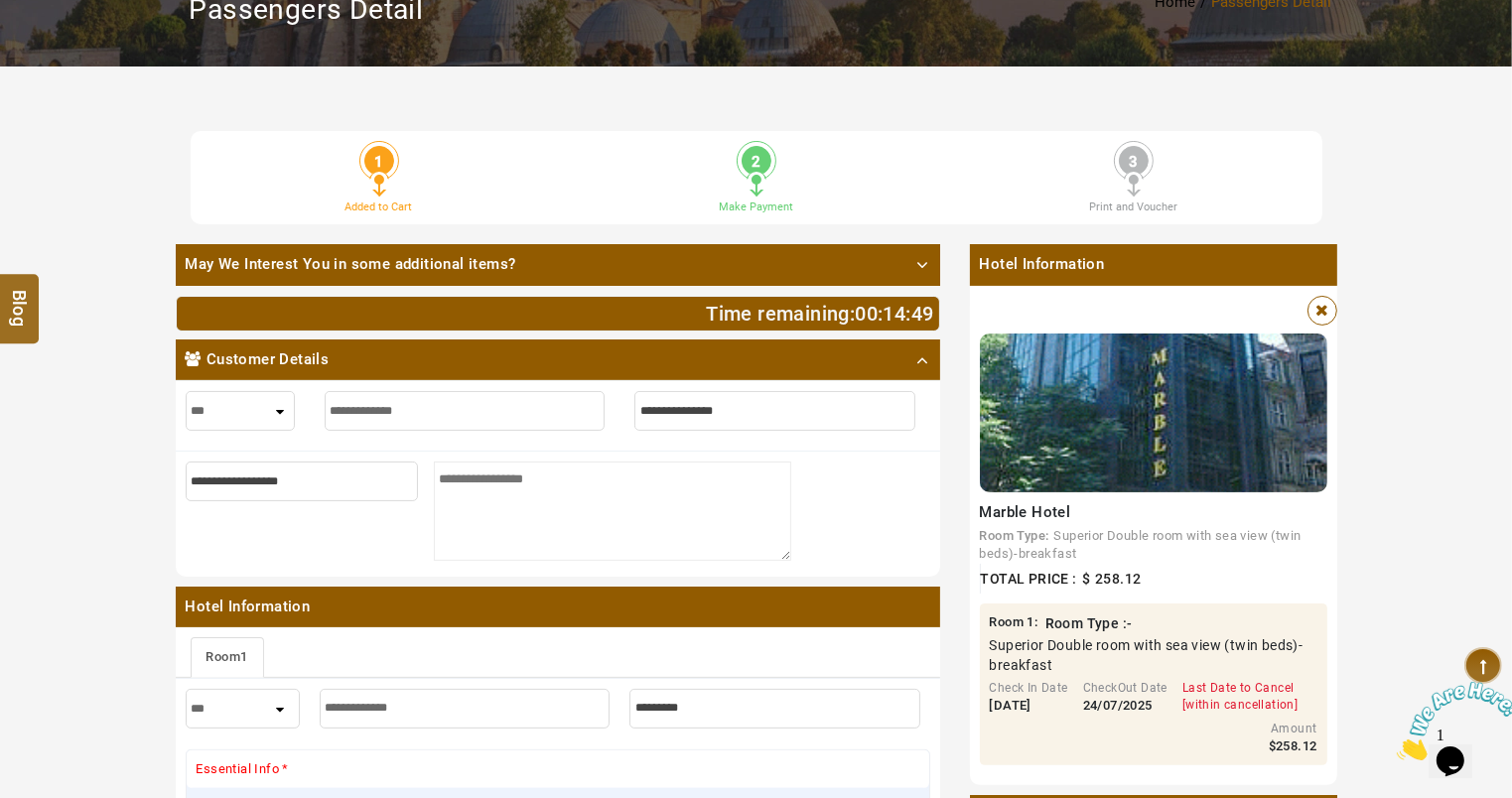 type on "**********" 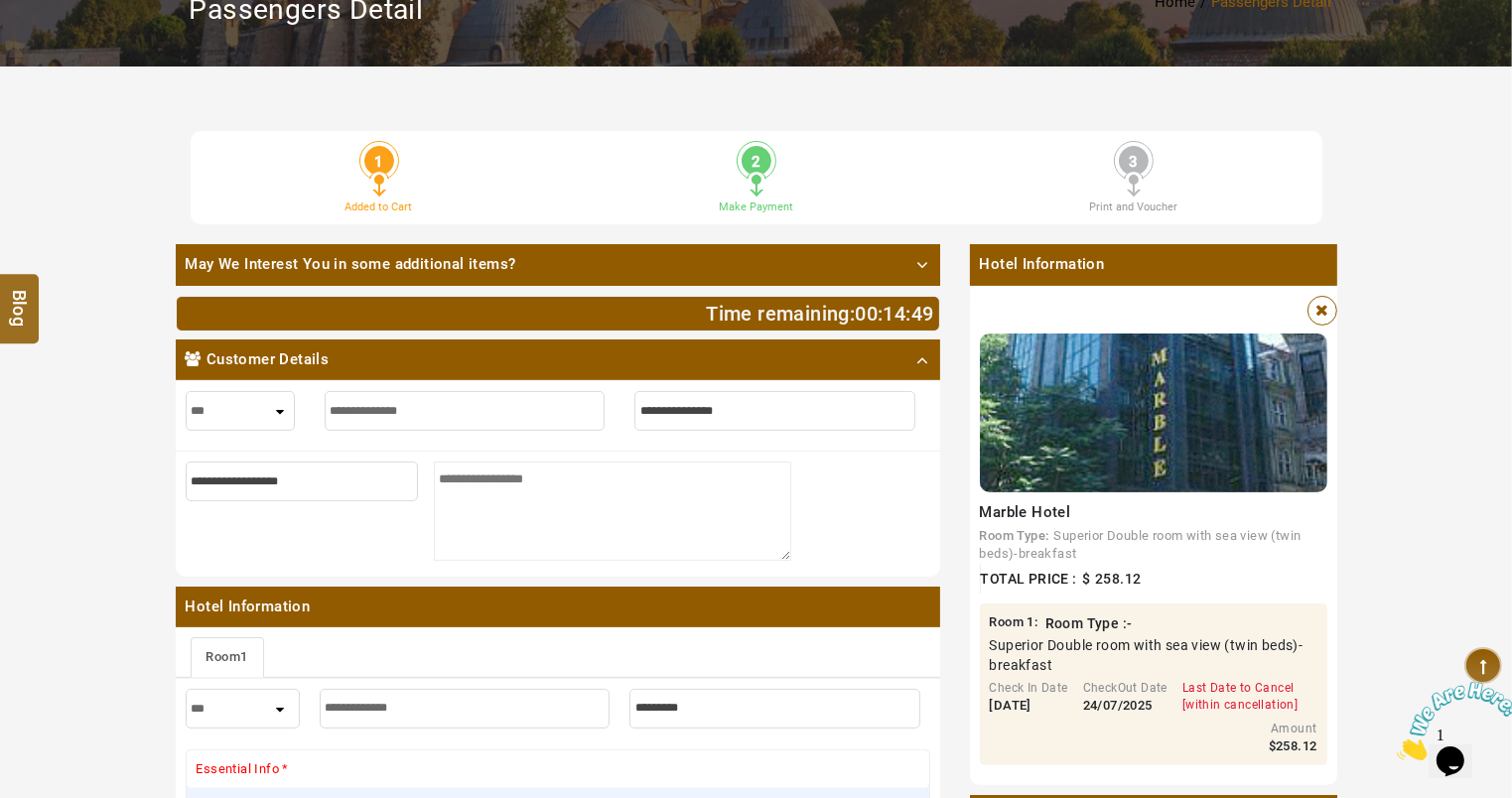 type on "**********" 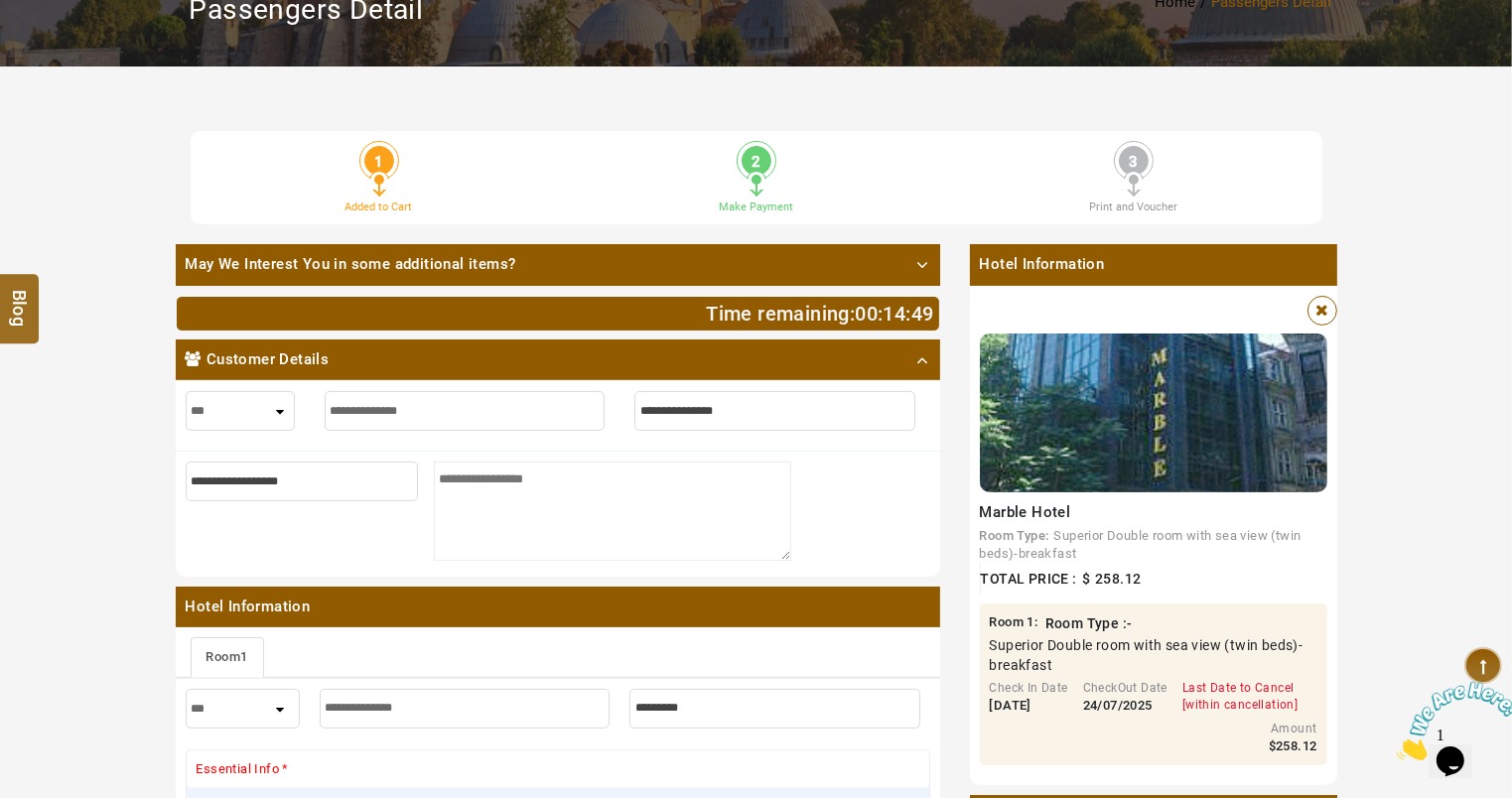 type on "**********" 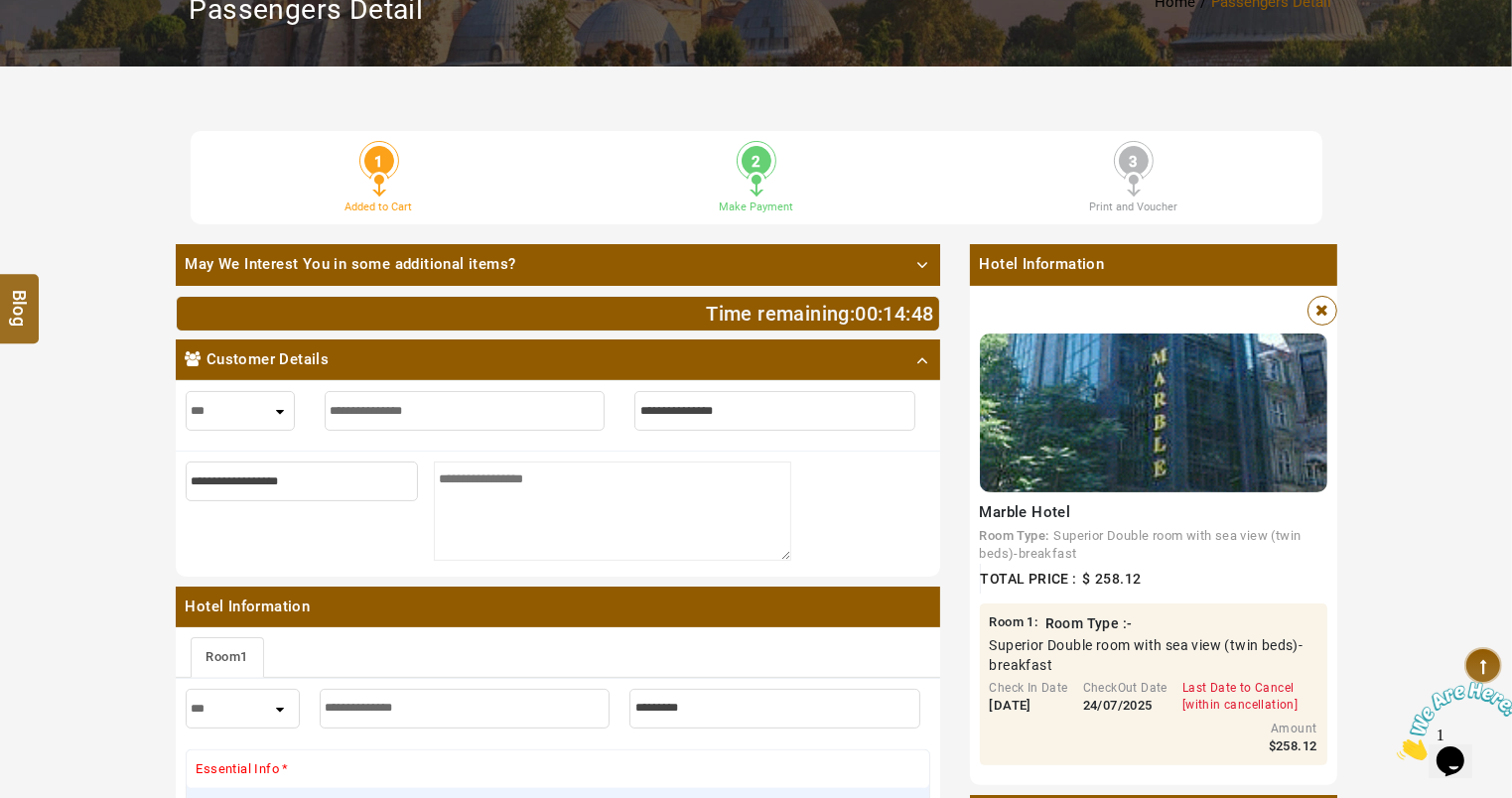 type on "**********" 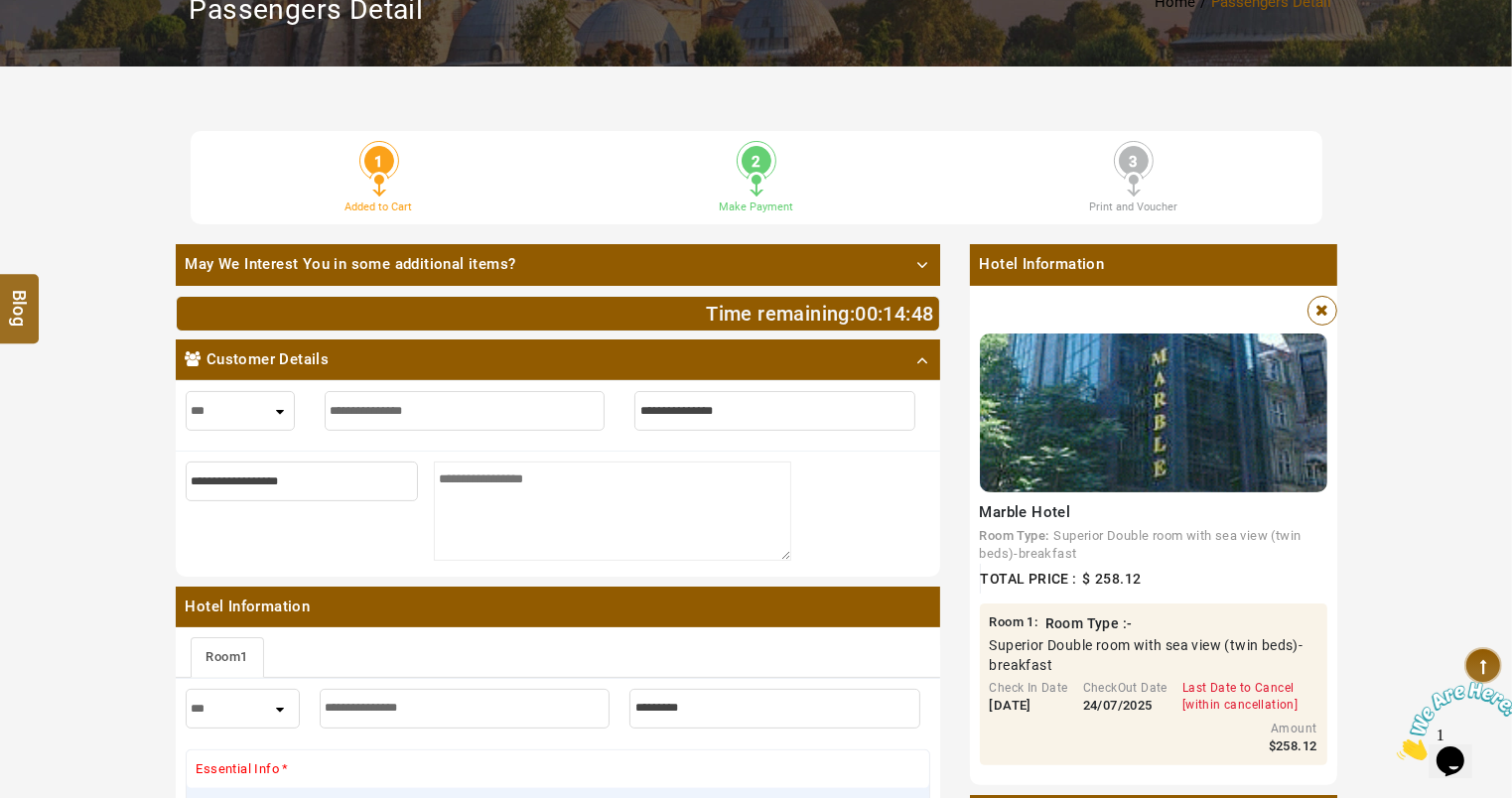 type on "**********" 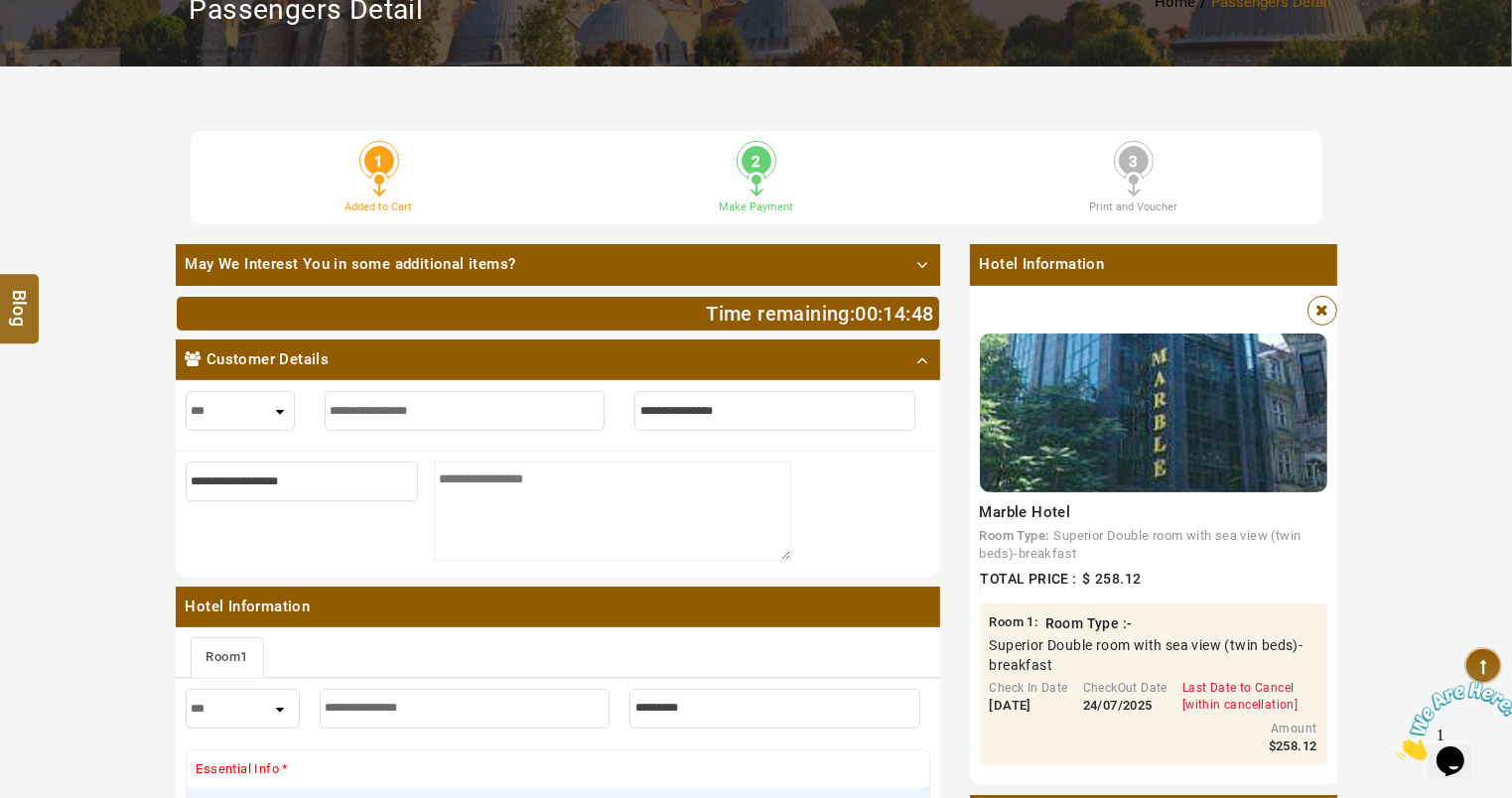 type on "**********" 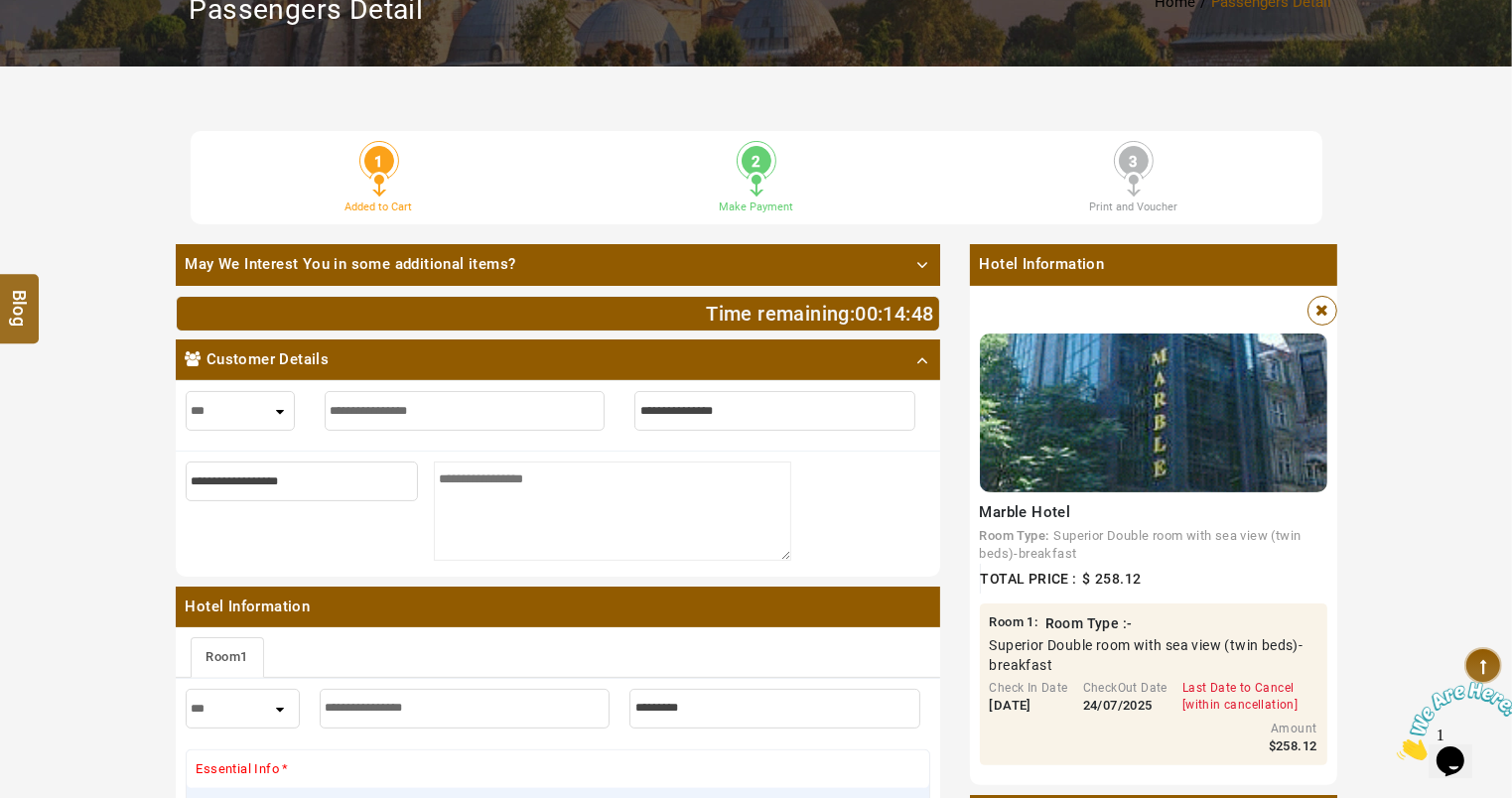 type on "**********" 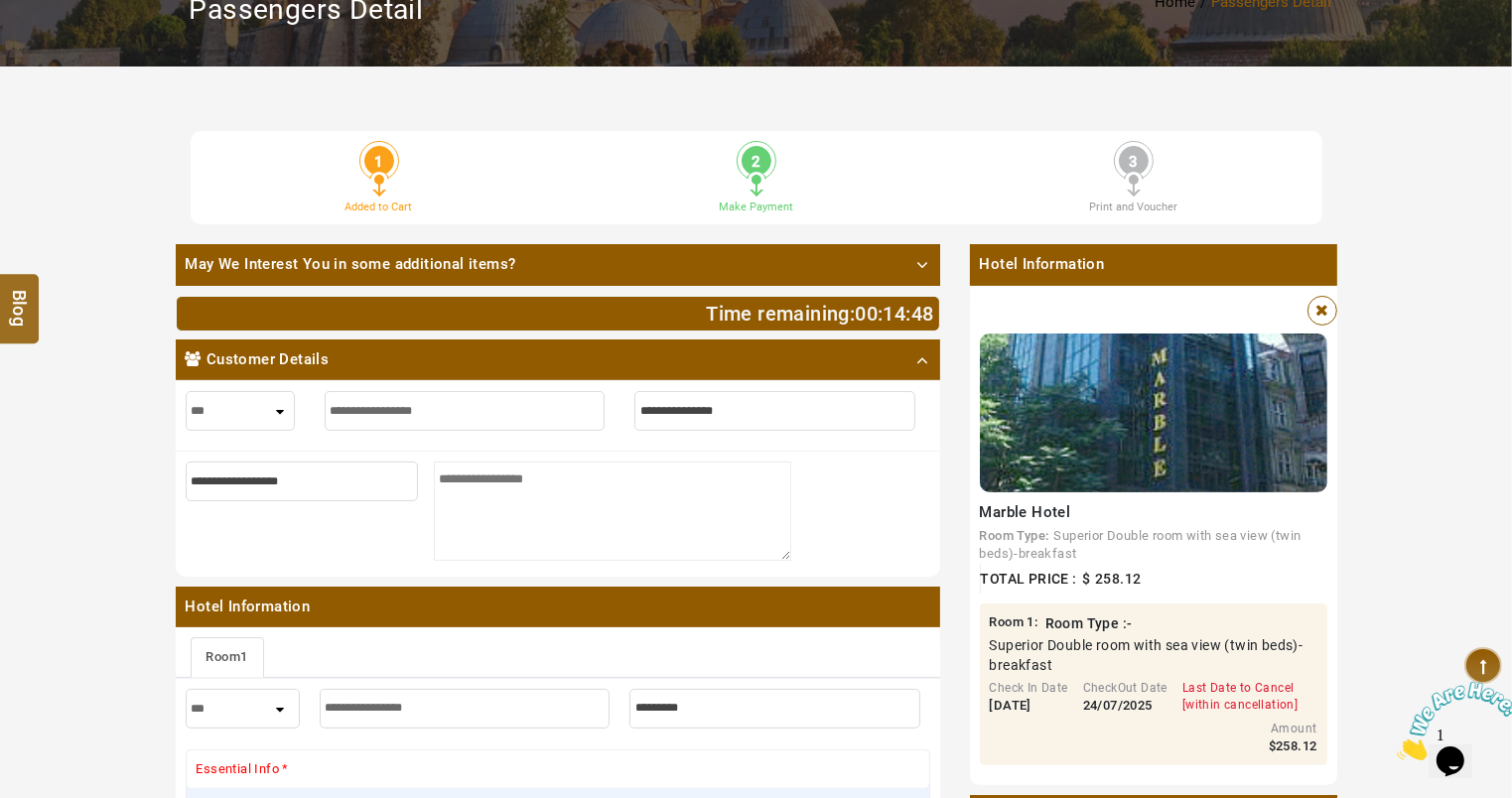 type on "**********" 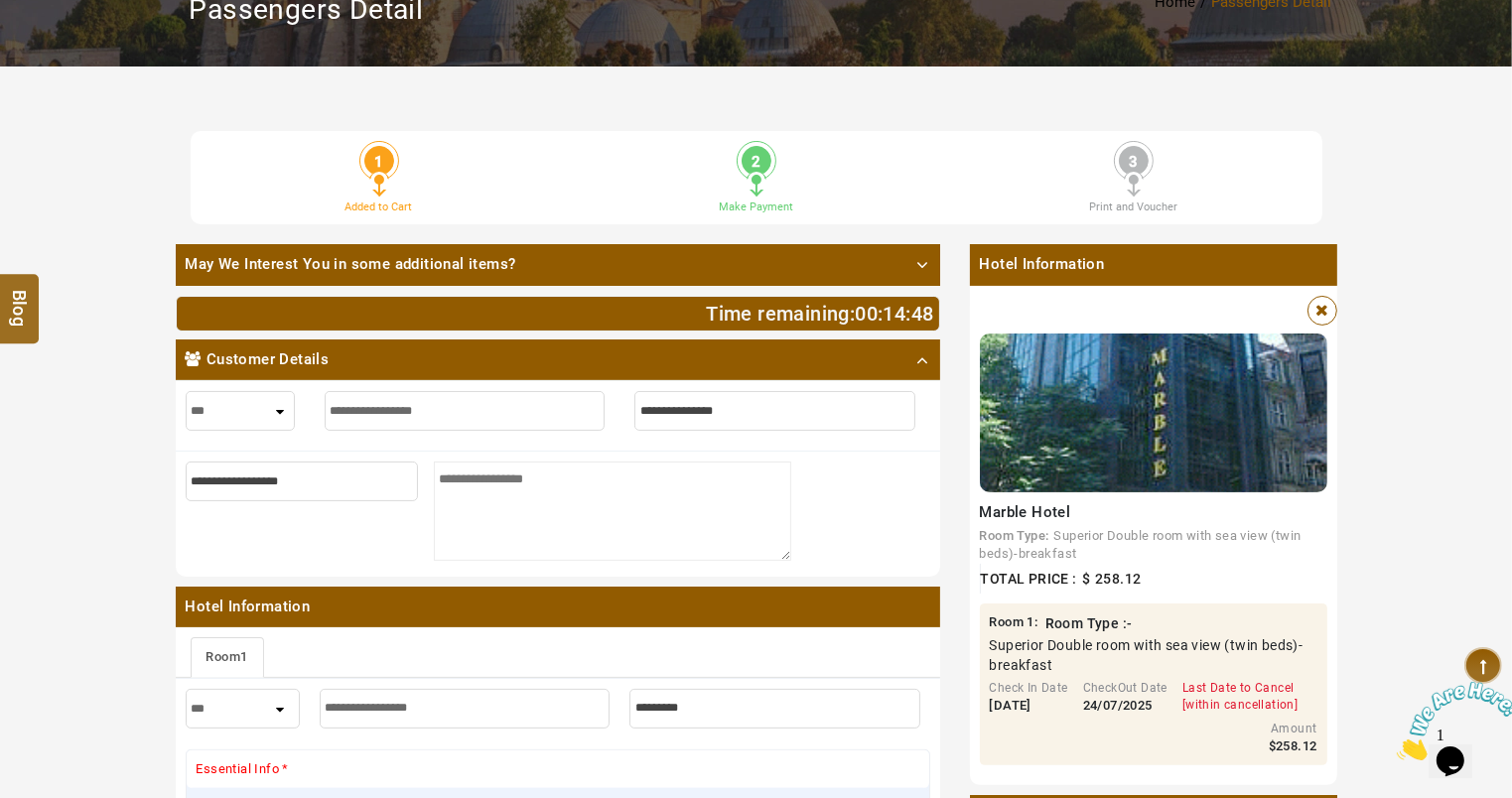 type on "**********" 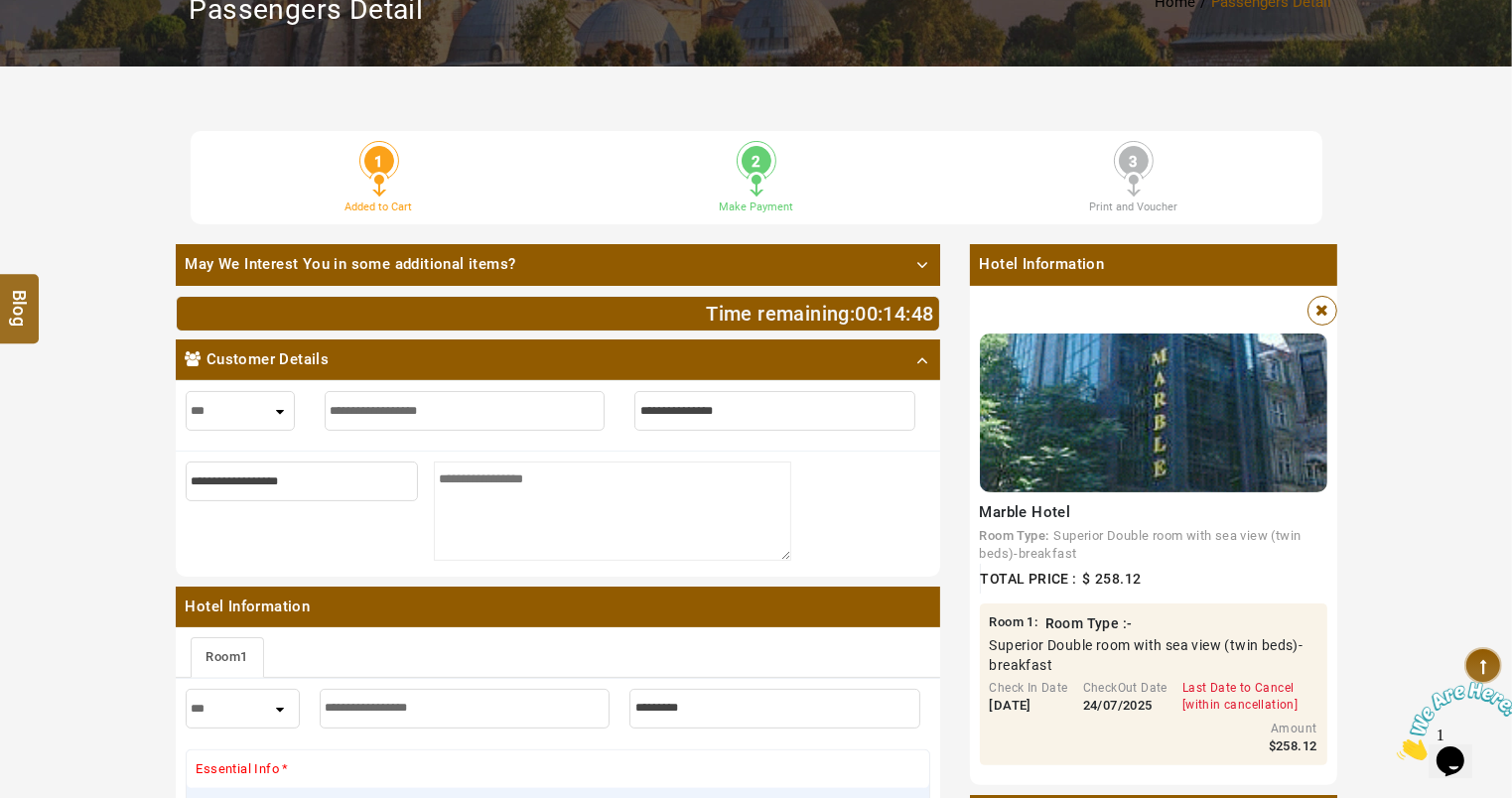 type on "**********" 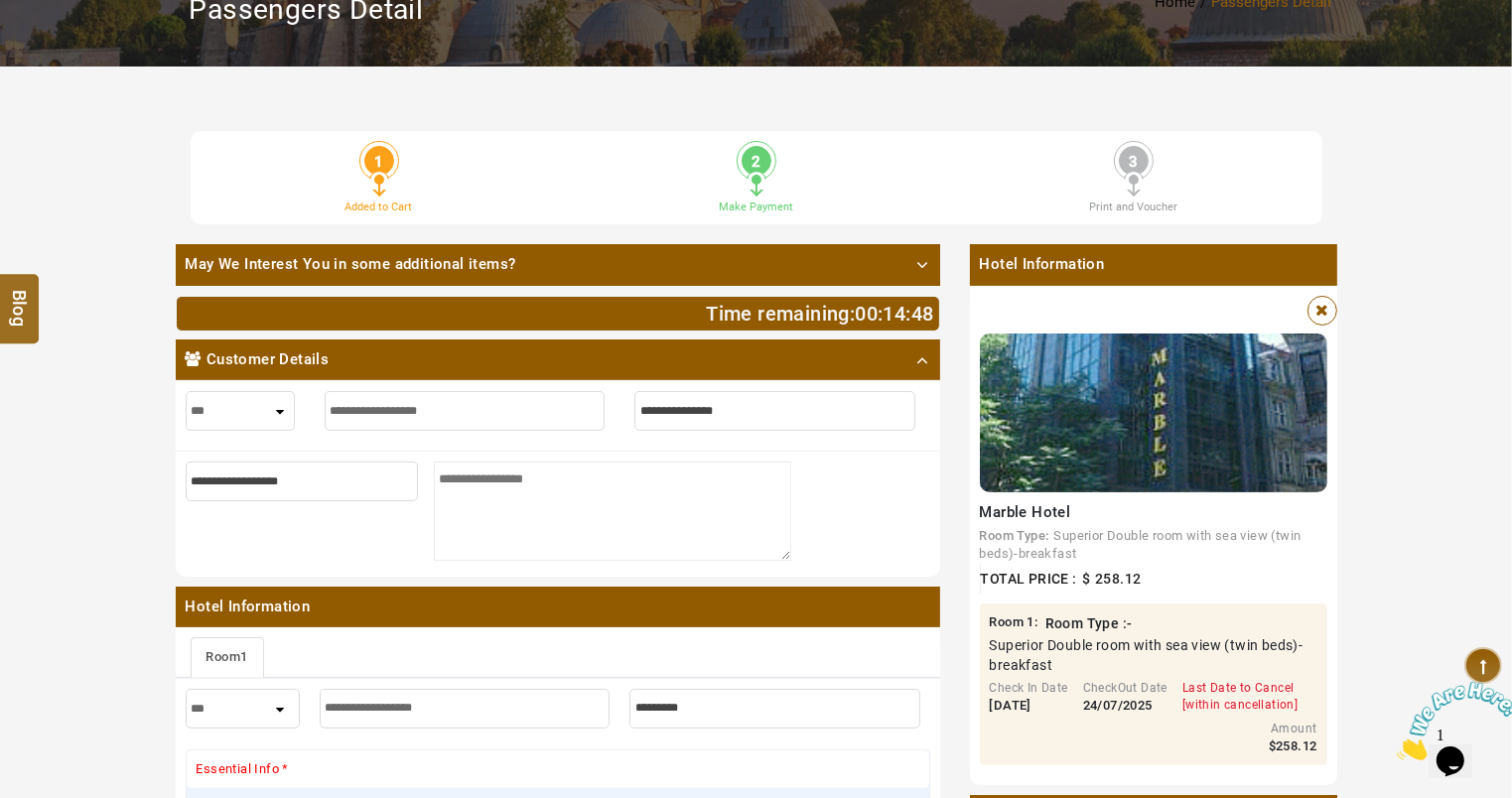 type on "**********" 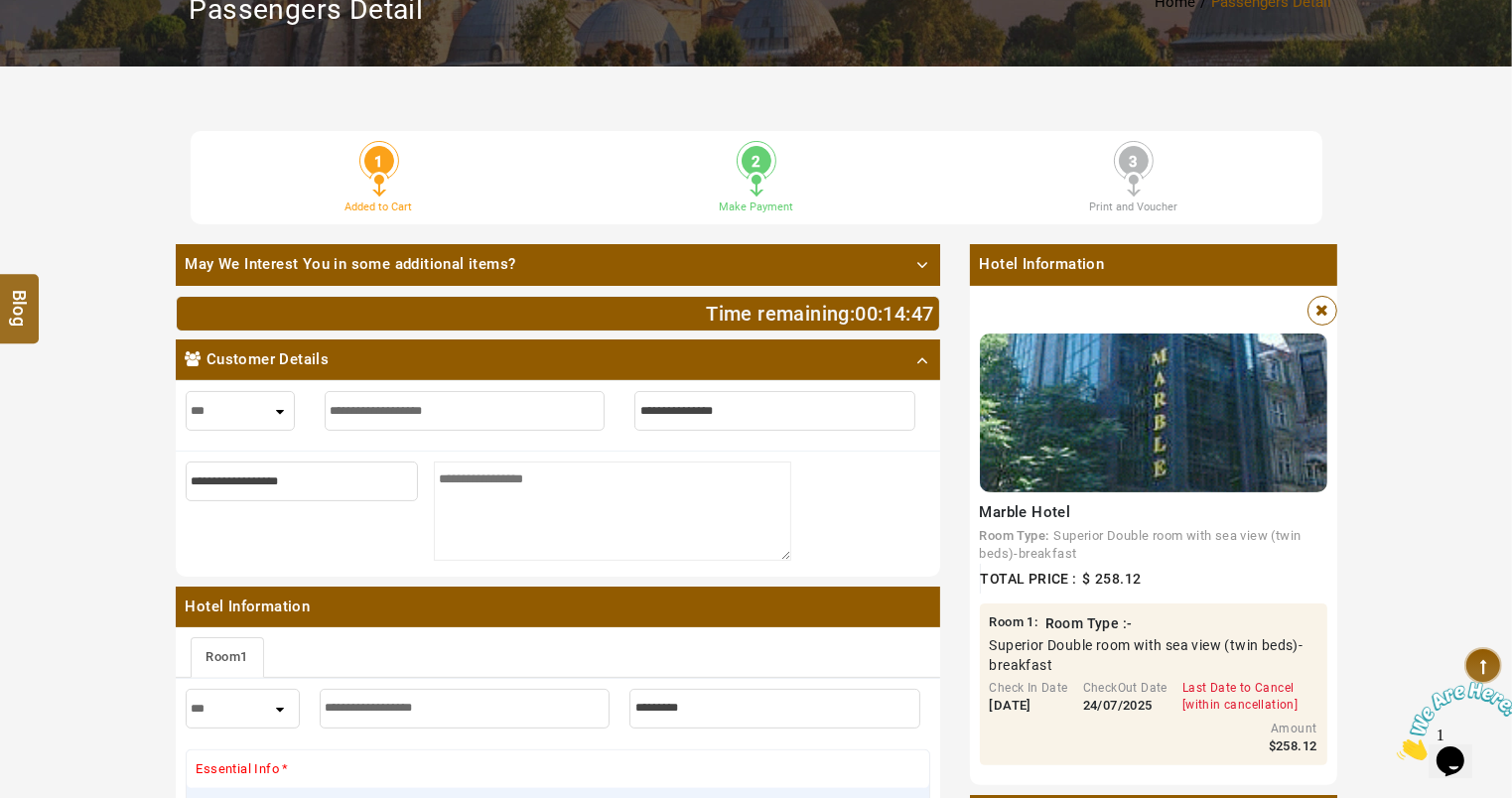 type on "**********" 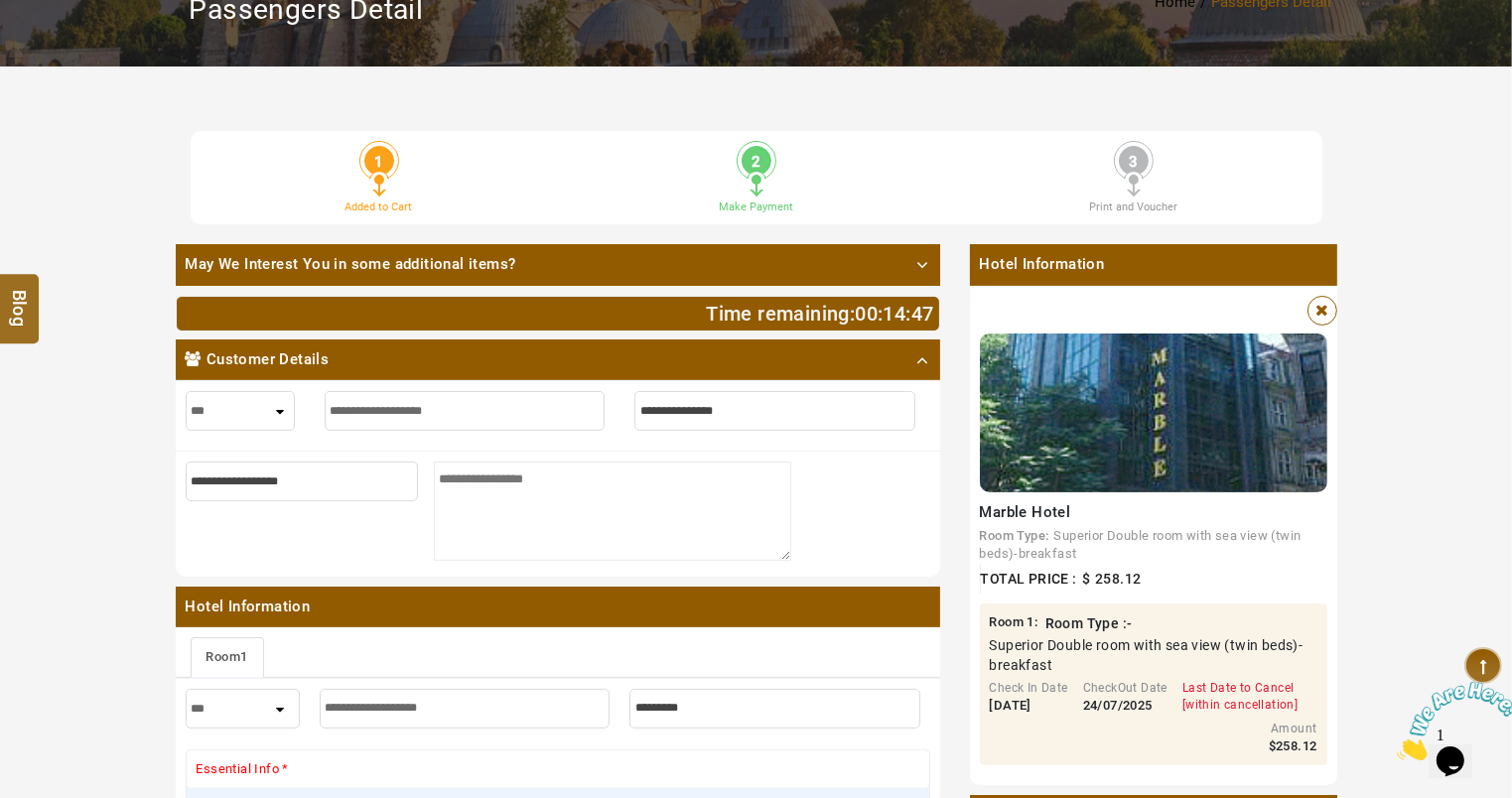 type on "**********" 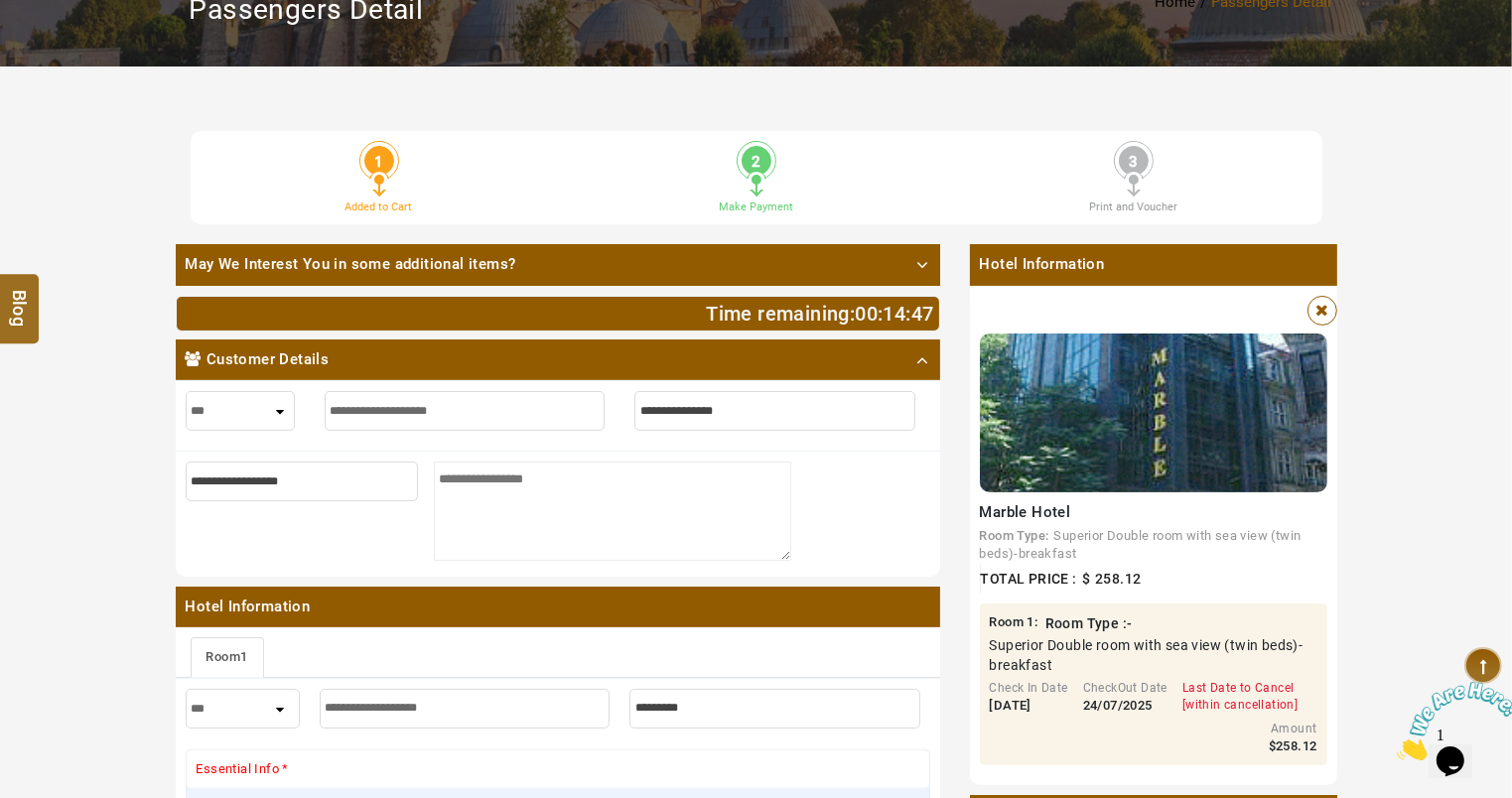 type on "**********" 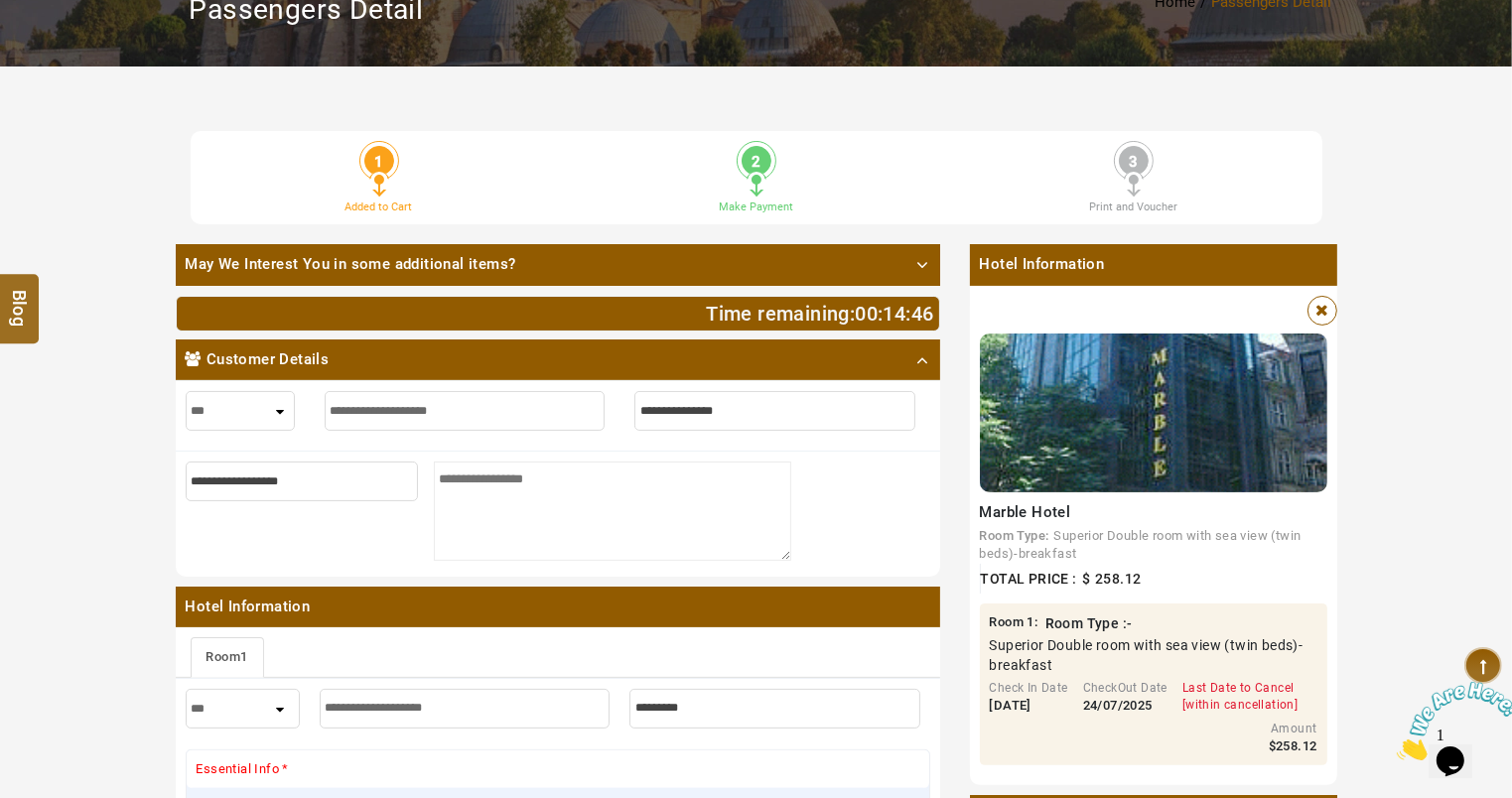 type on "**********" 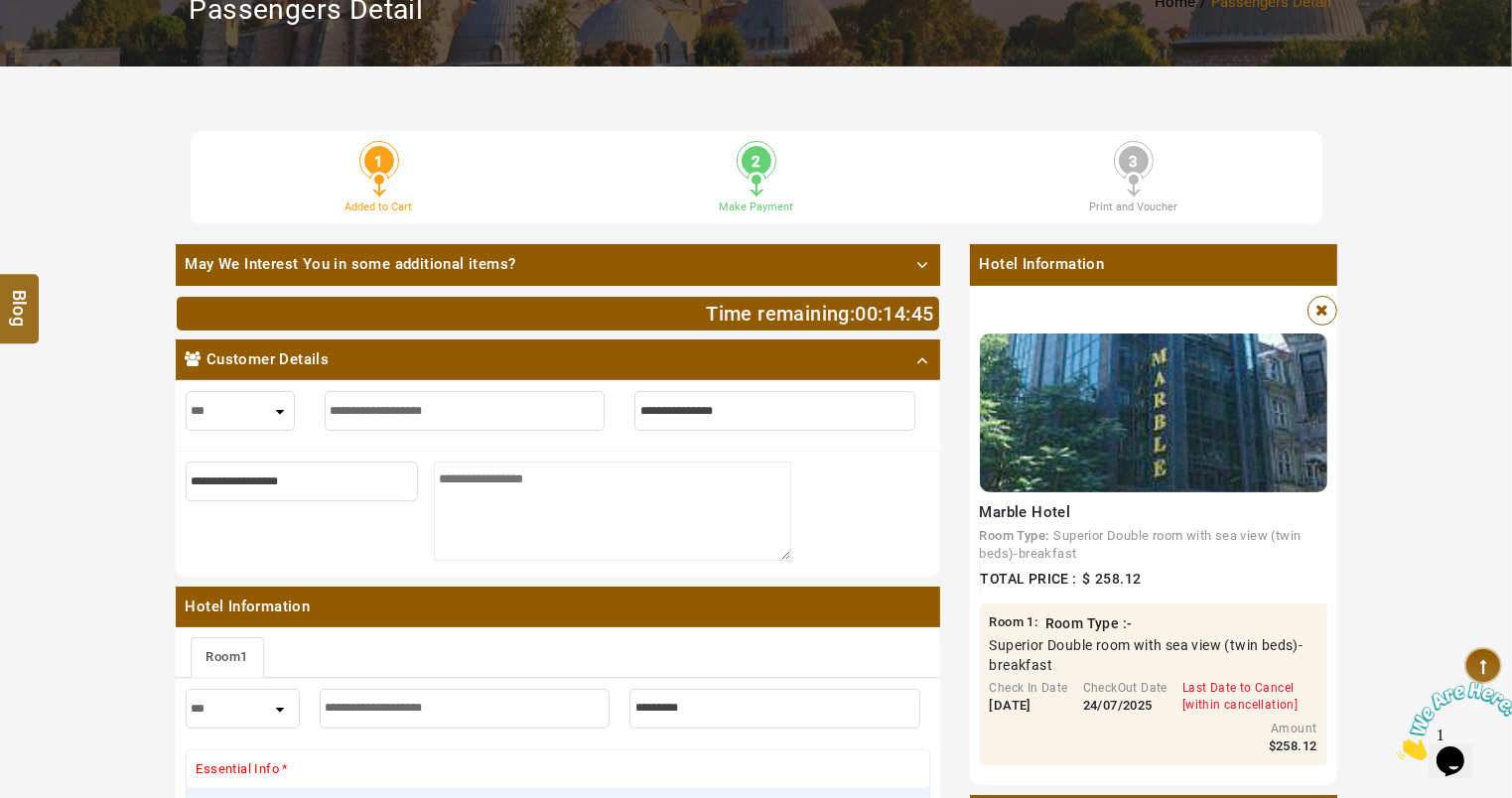 type on "**********" 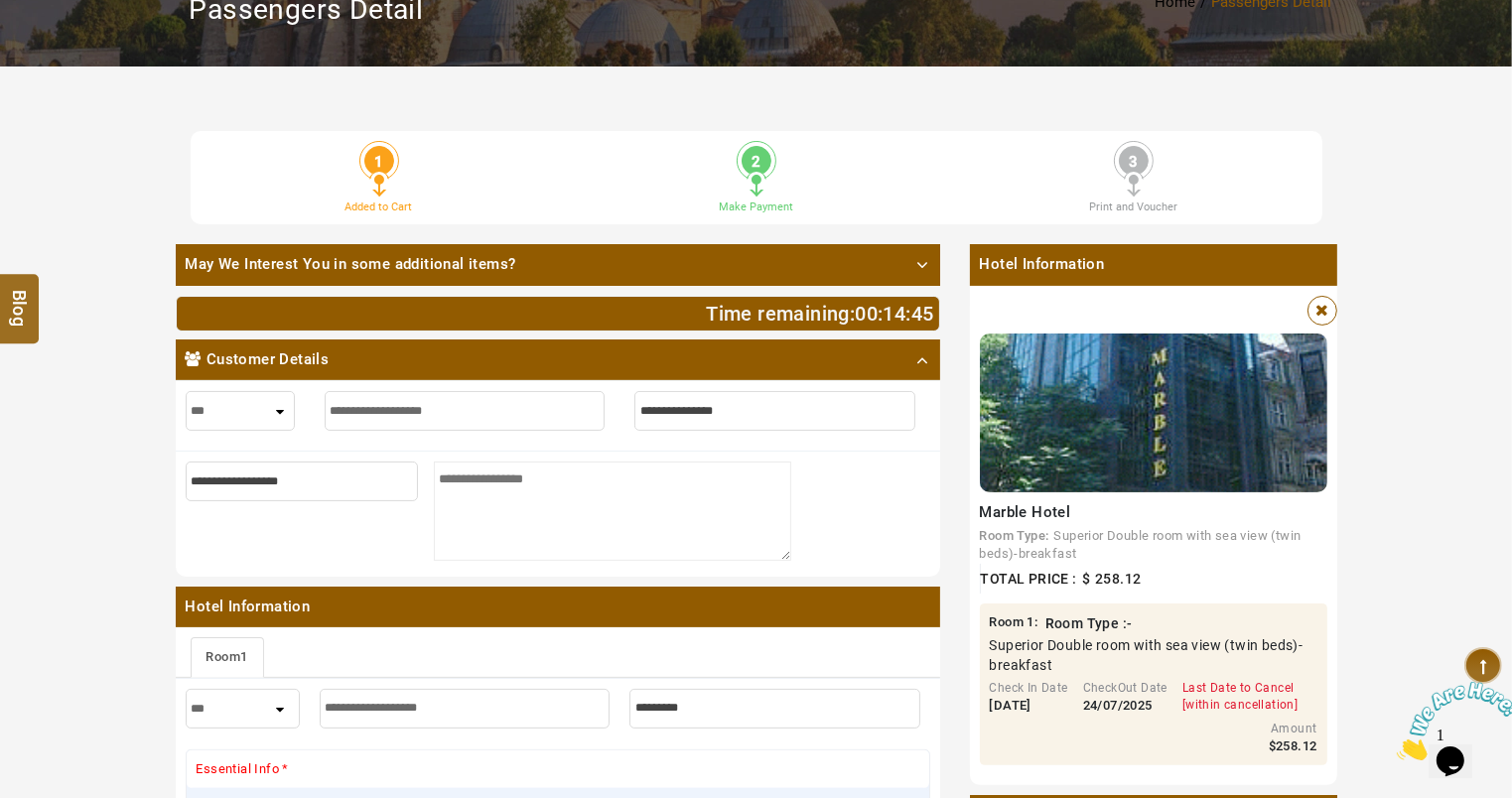 type on "**********" 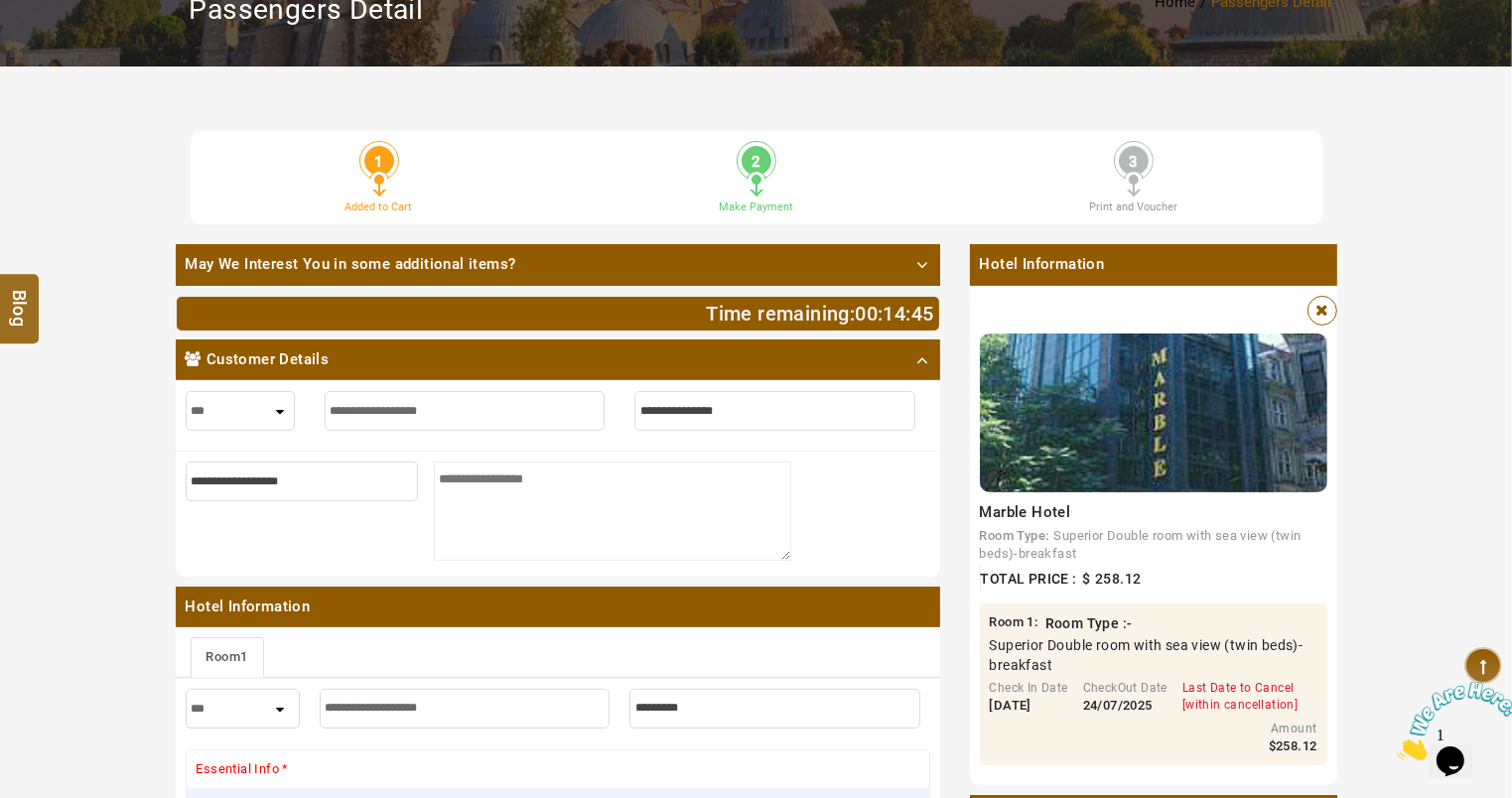 type on "**********" 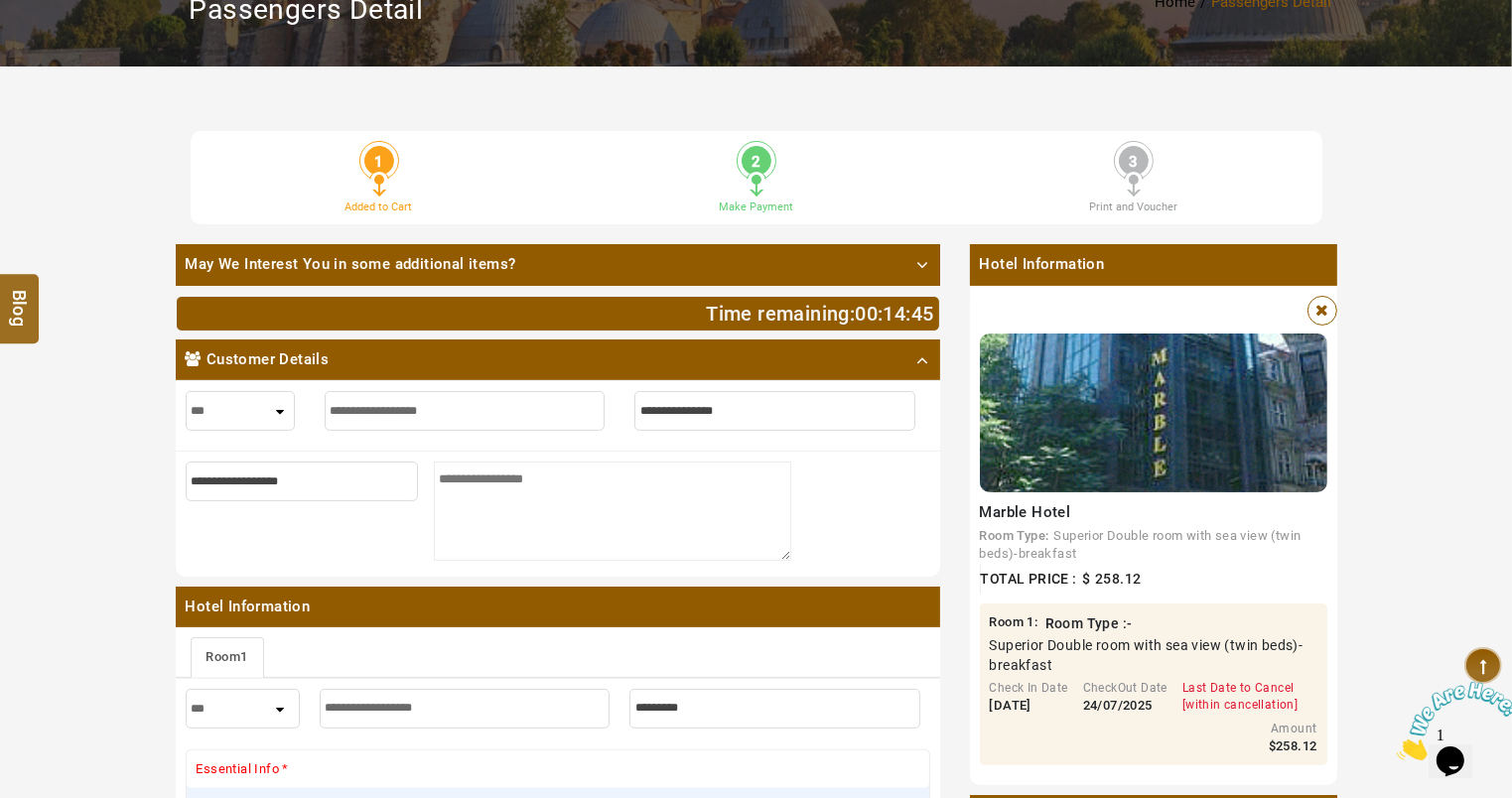 type on "**********" 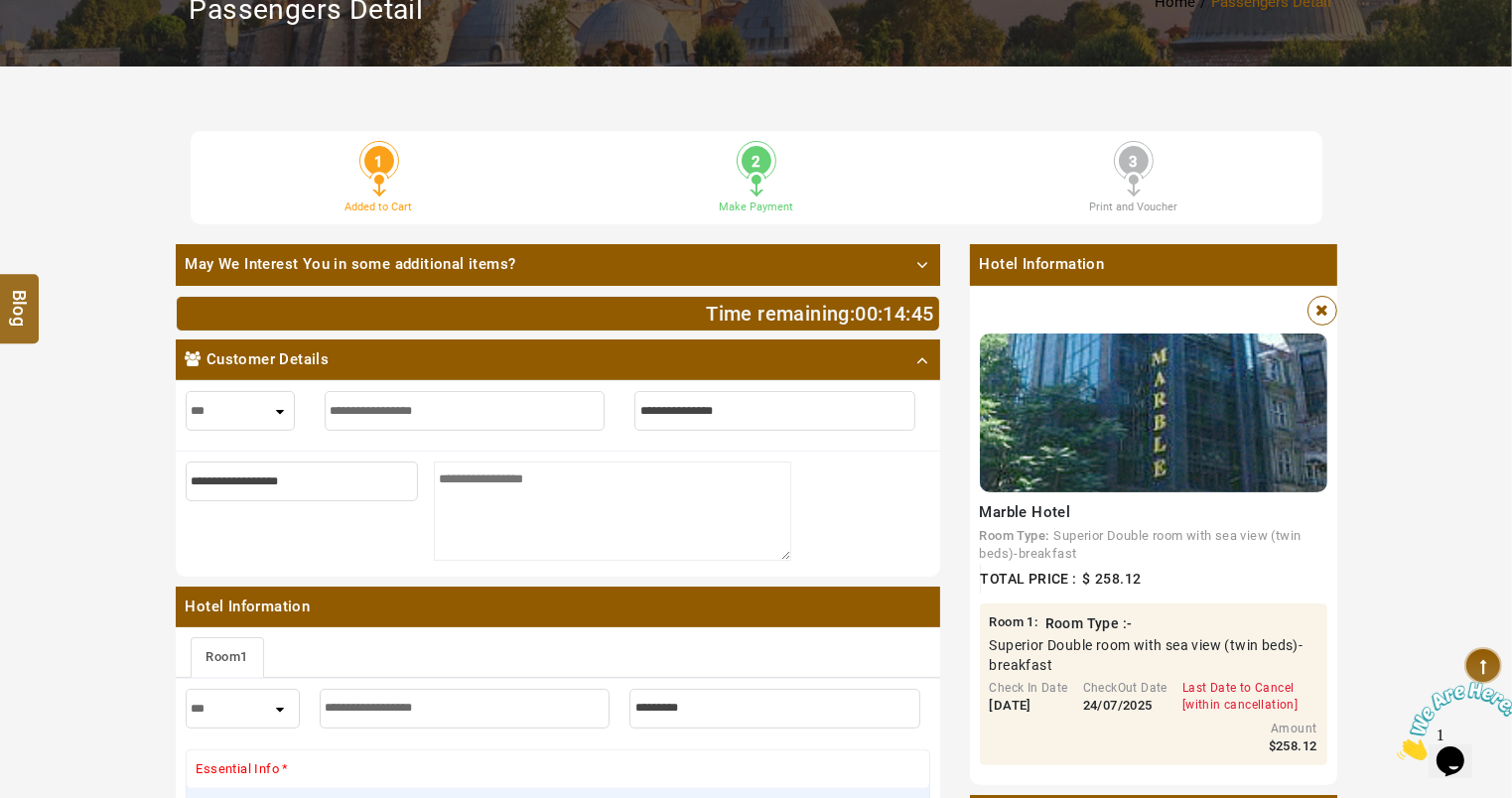type on "**********" 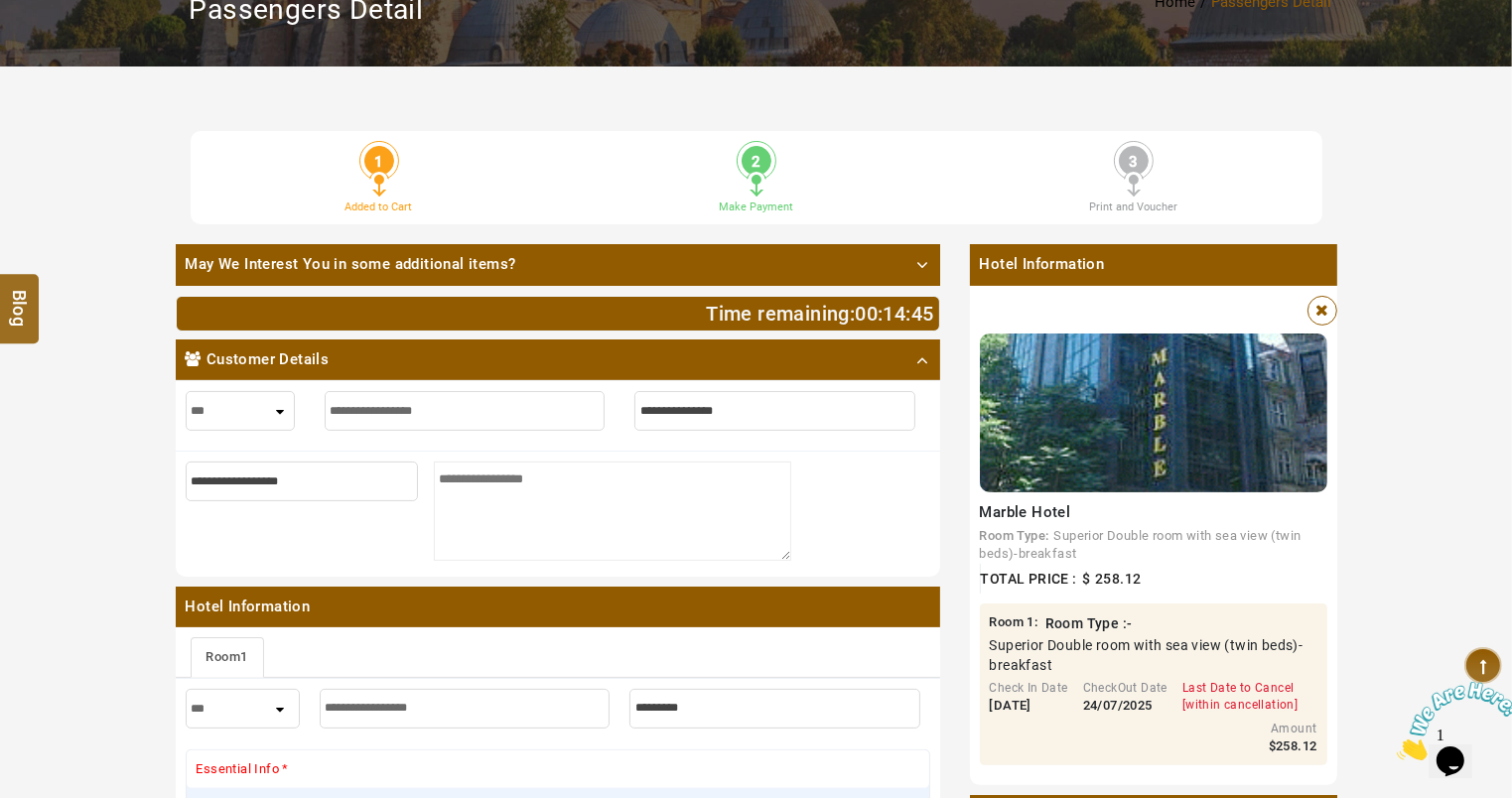 type on "**********" 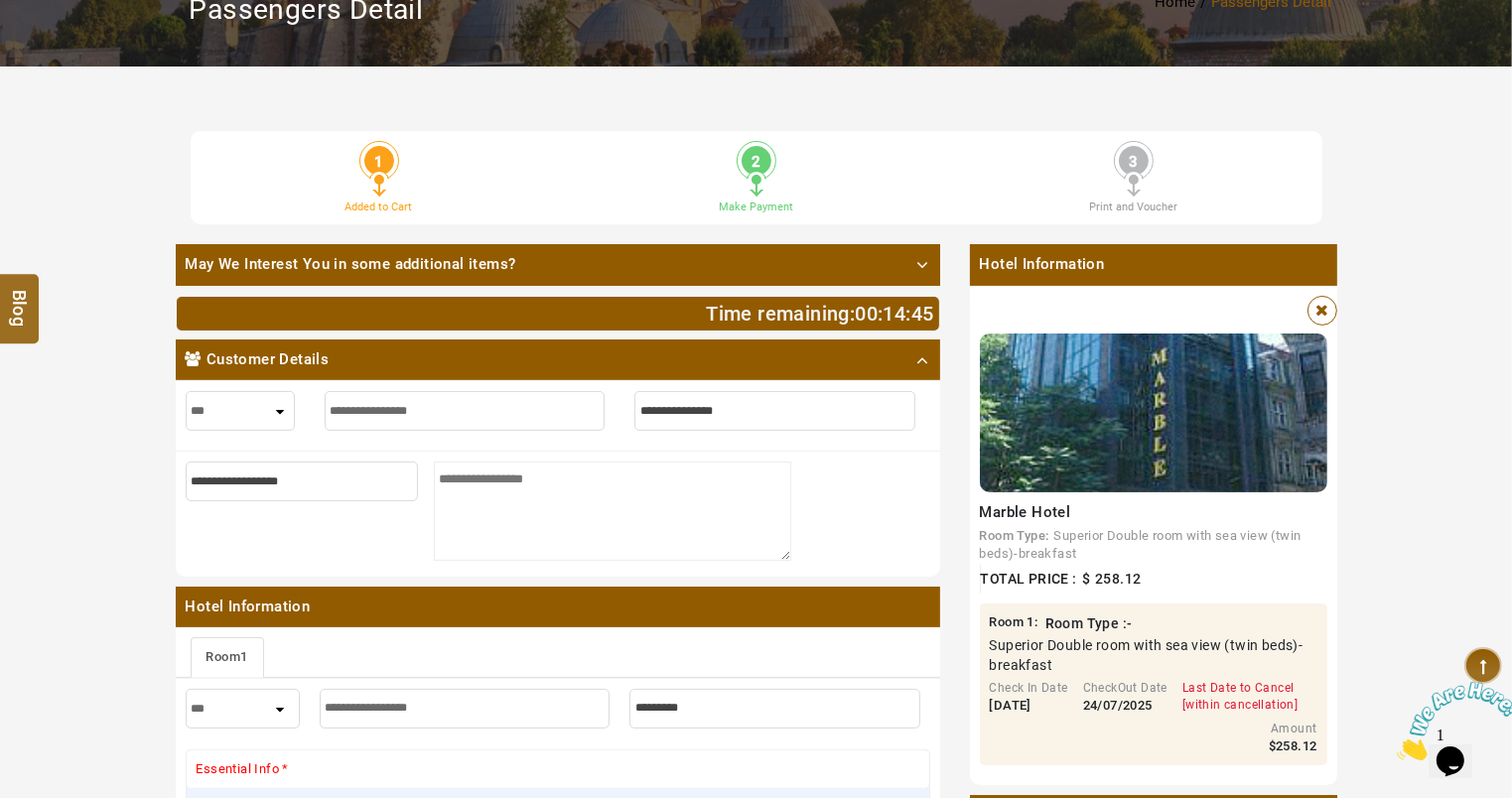 type on "**********" 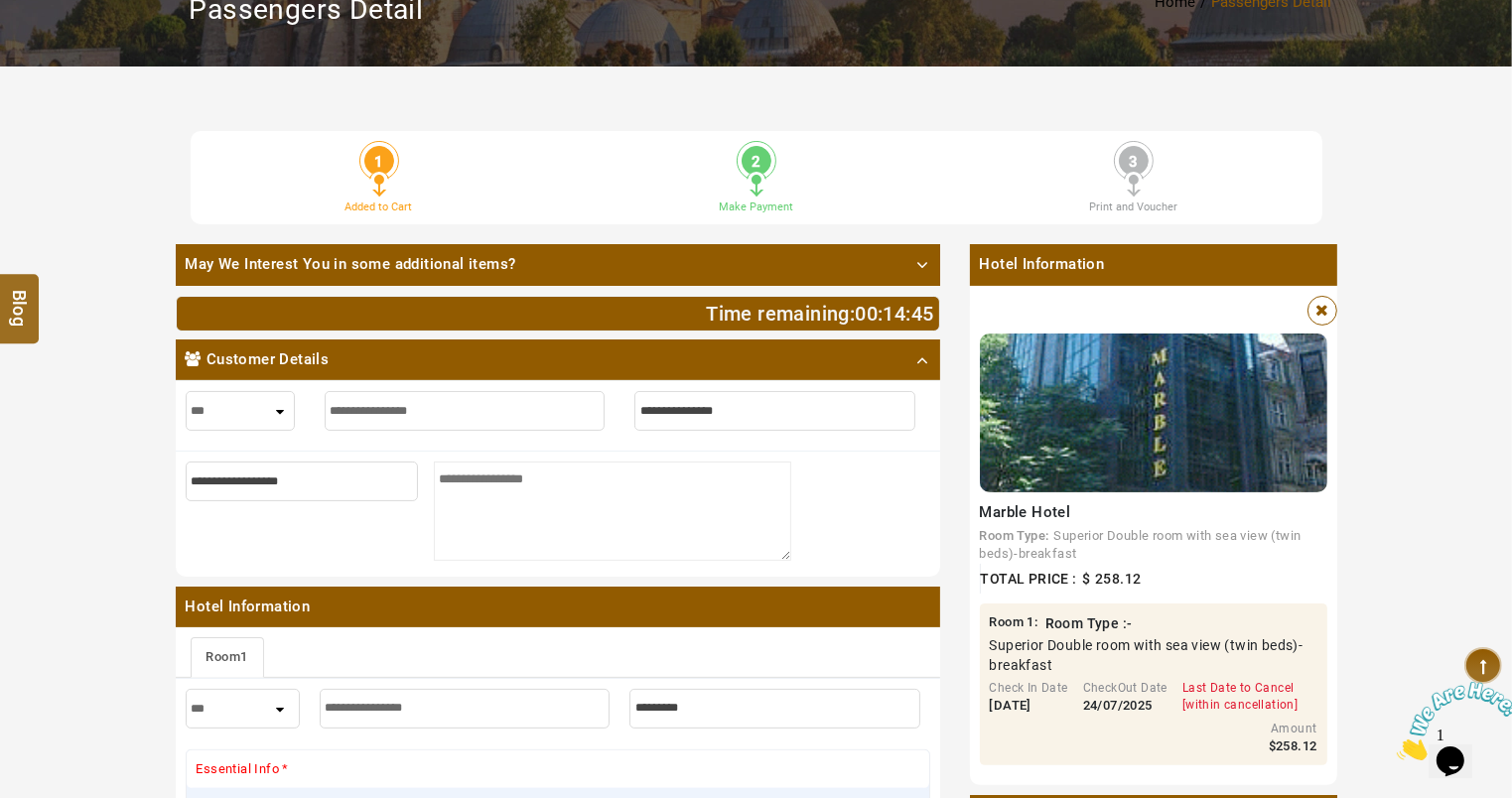 type on "**********" 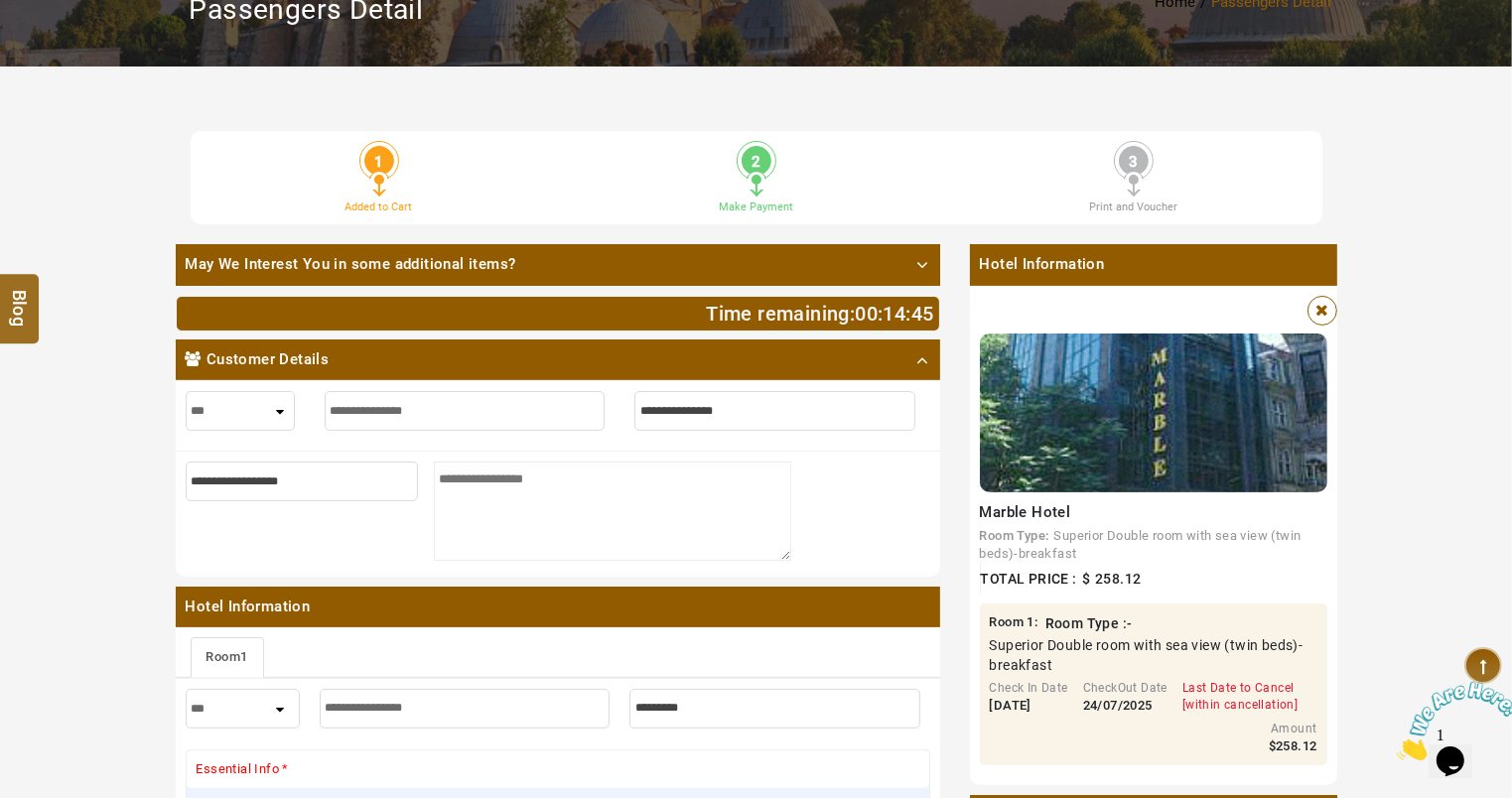 type on "**********" 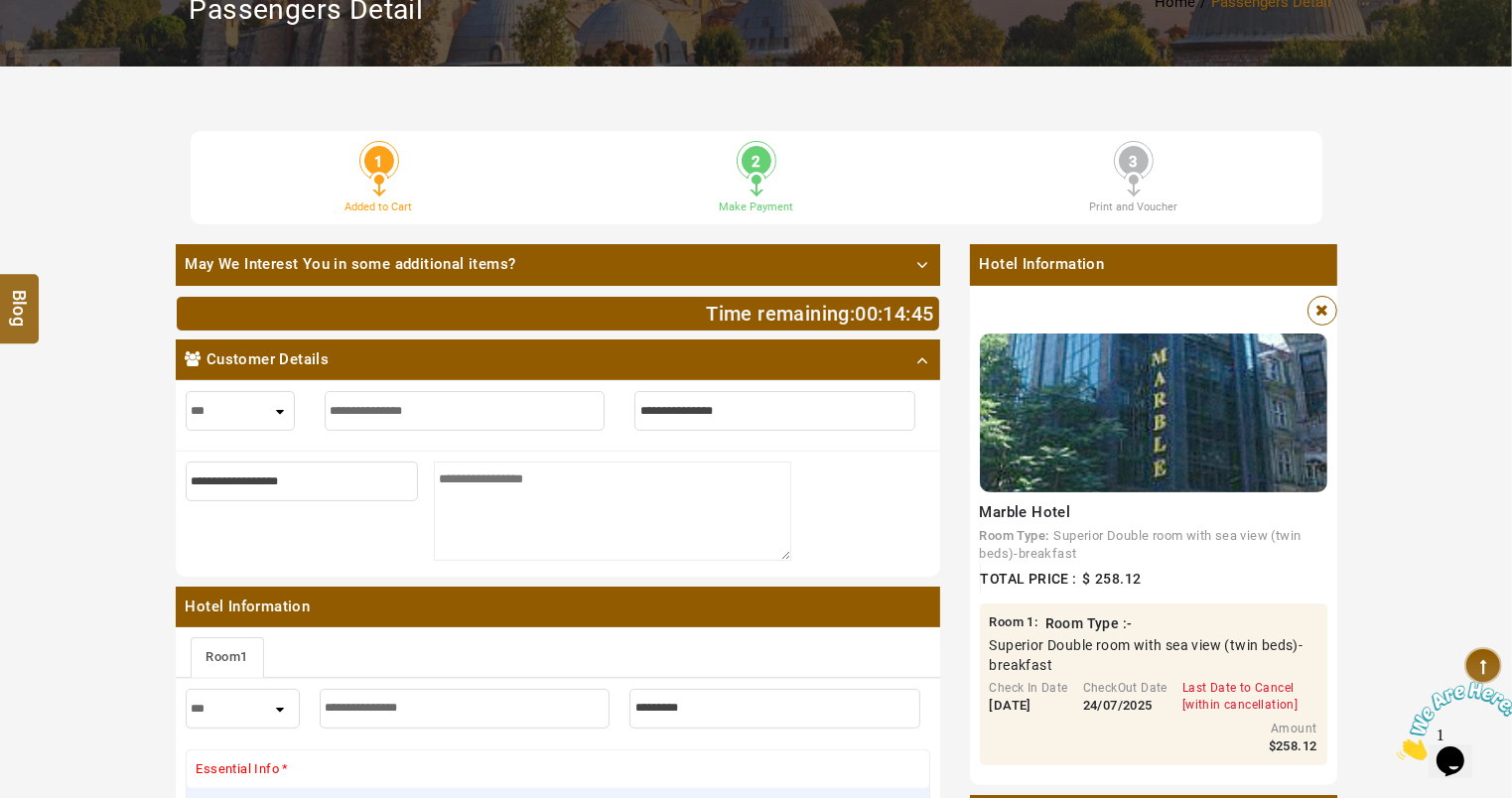 type on "**********" 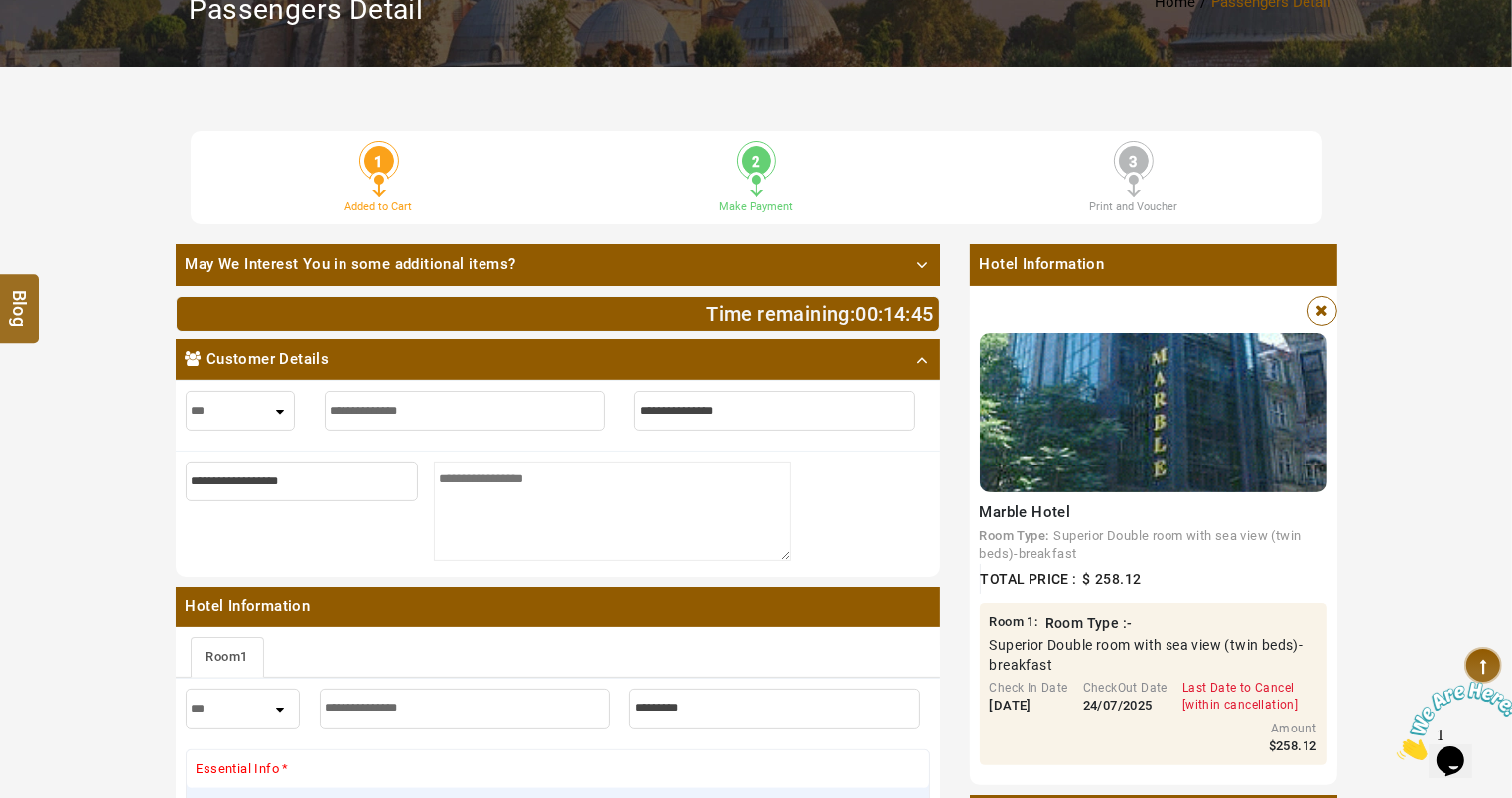 type on "**********" 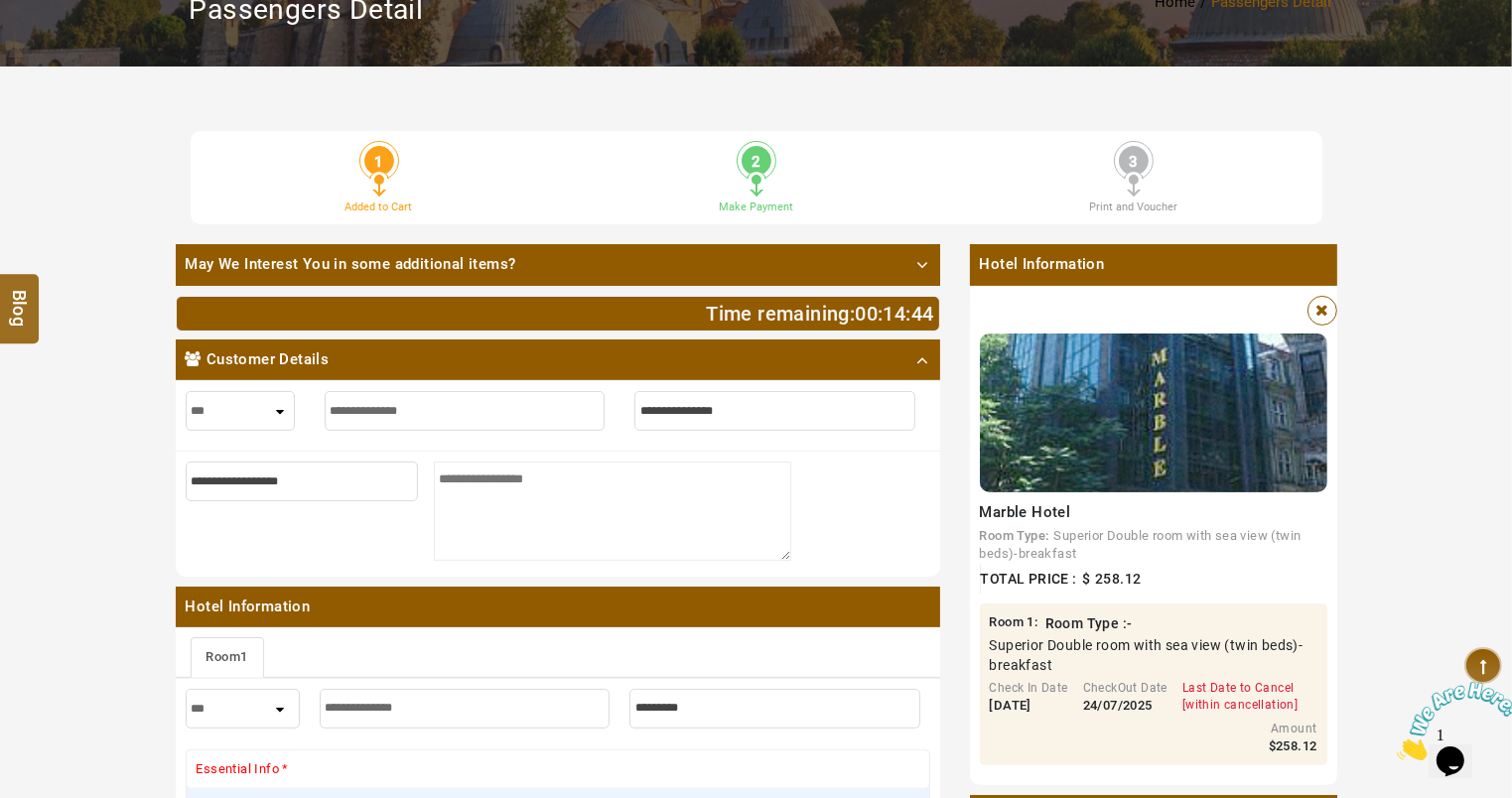 type on "**********" 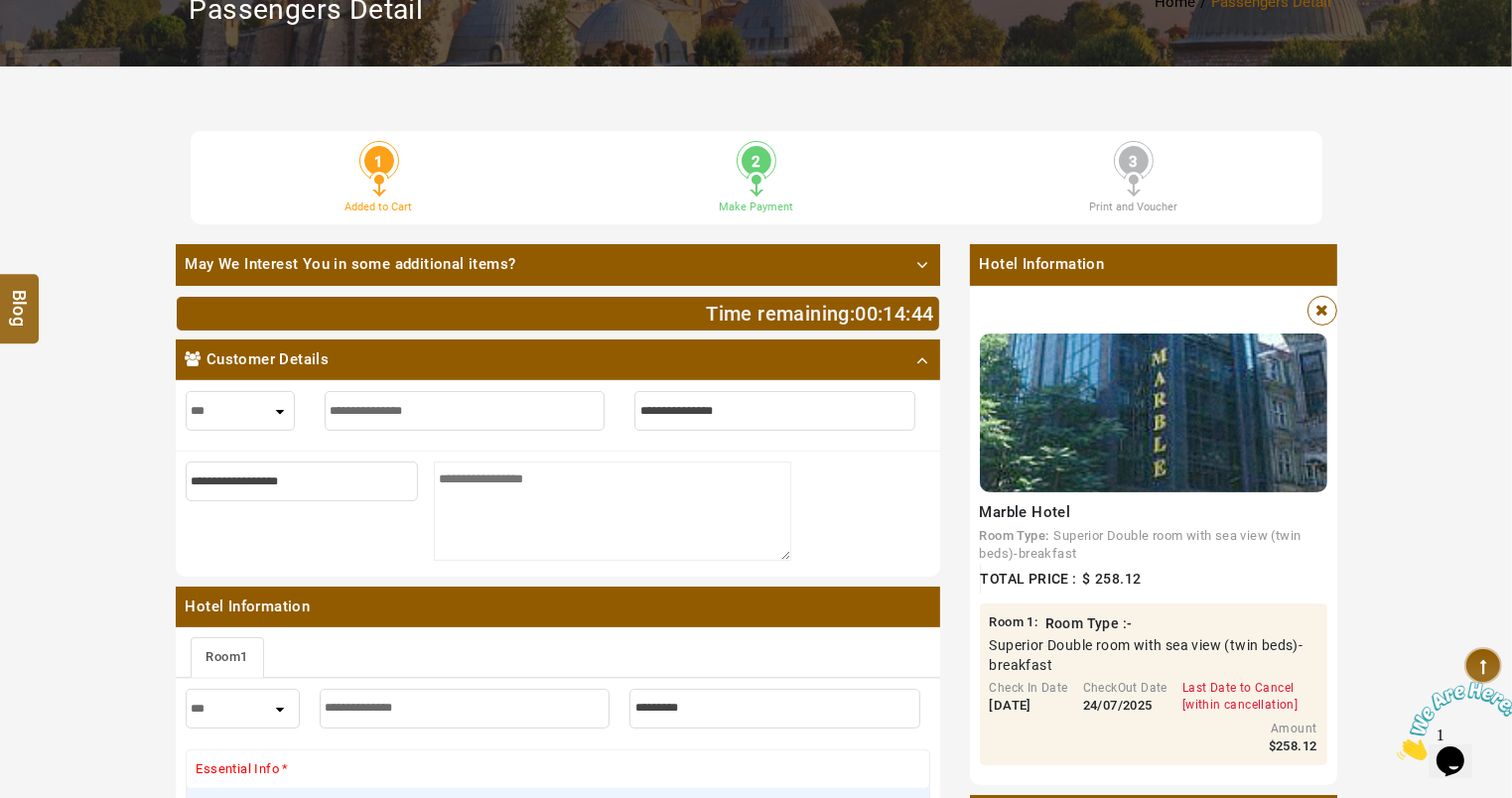 type on "**********" 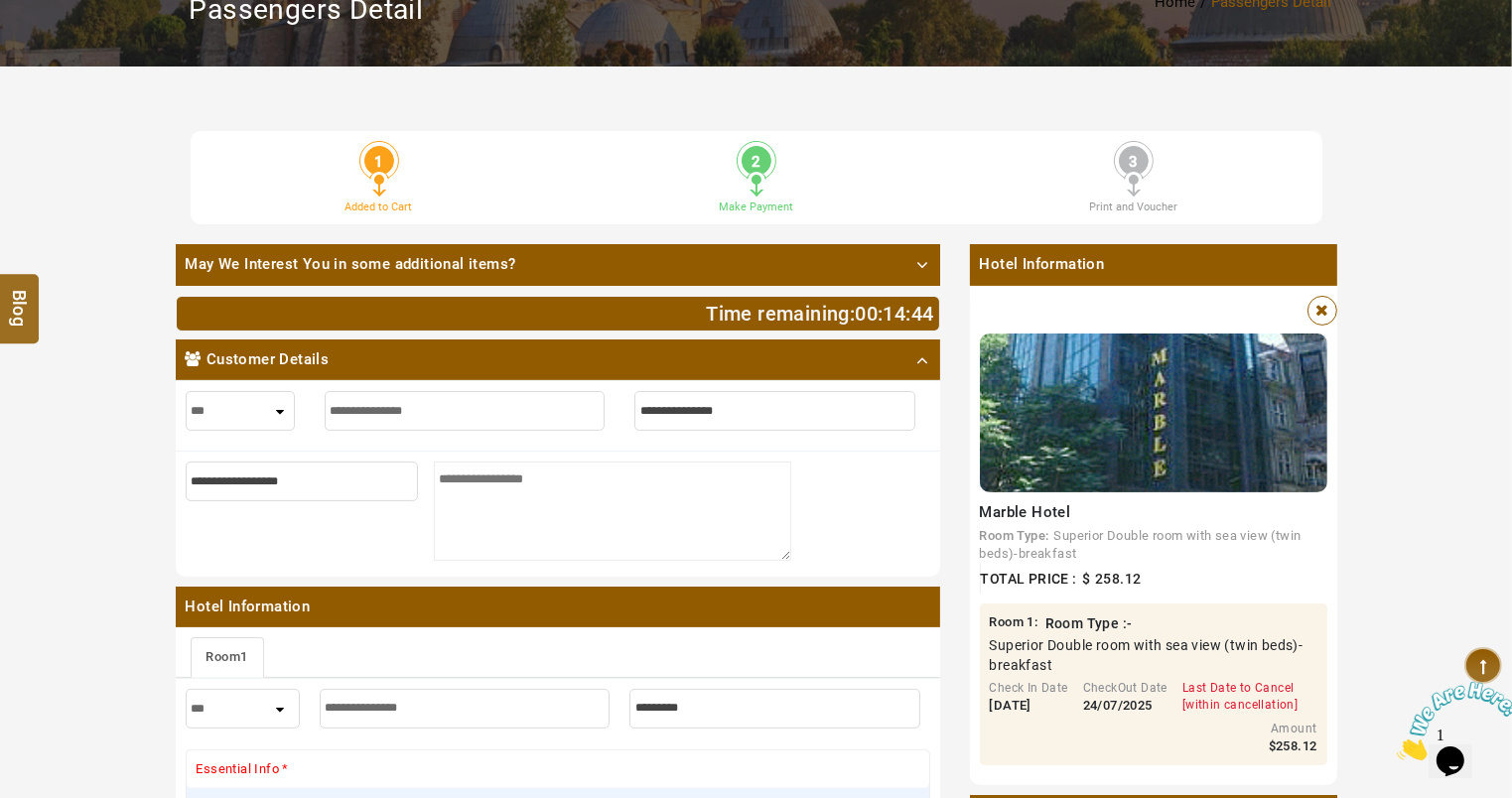 type on "**********" 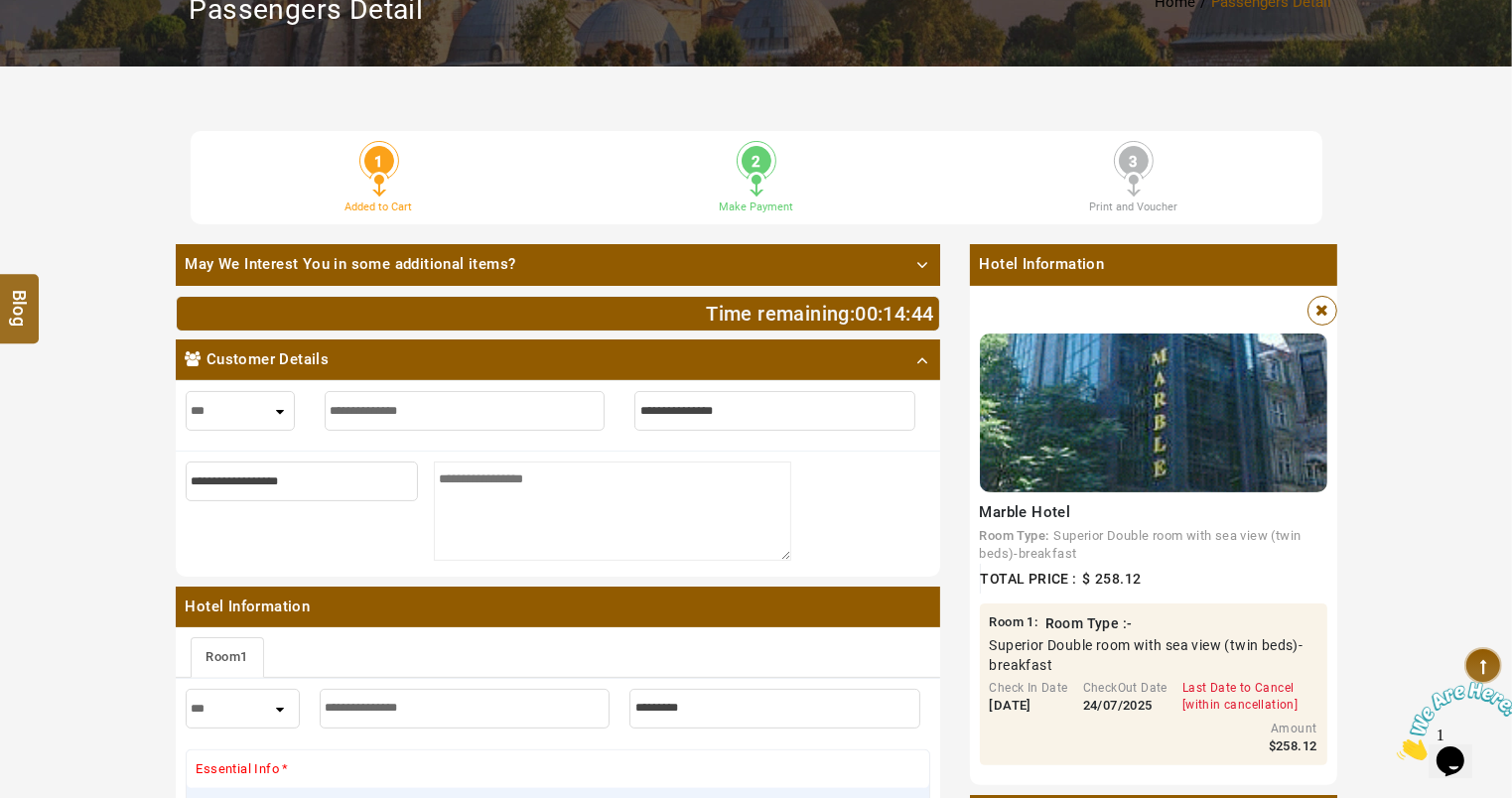 type on "**********" 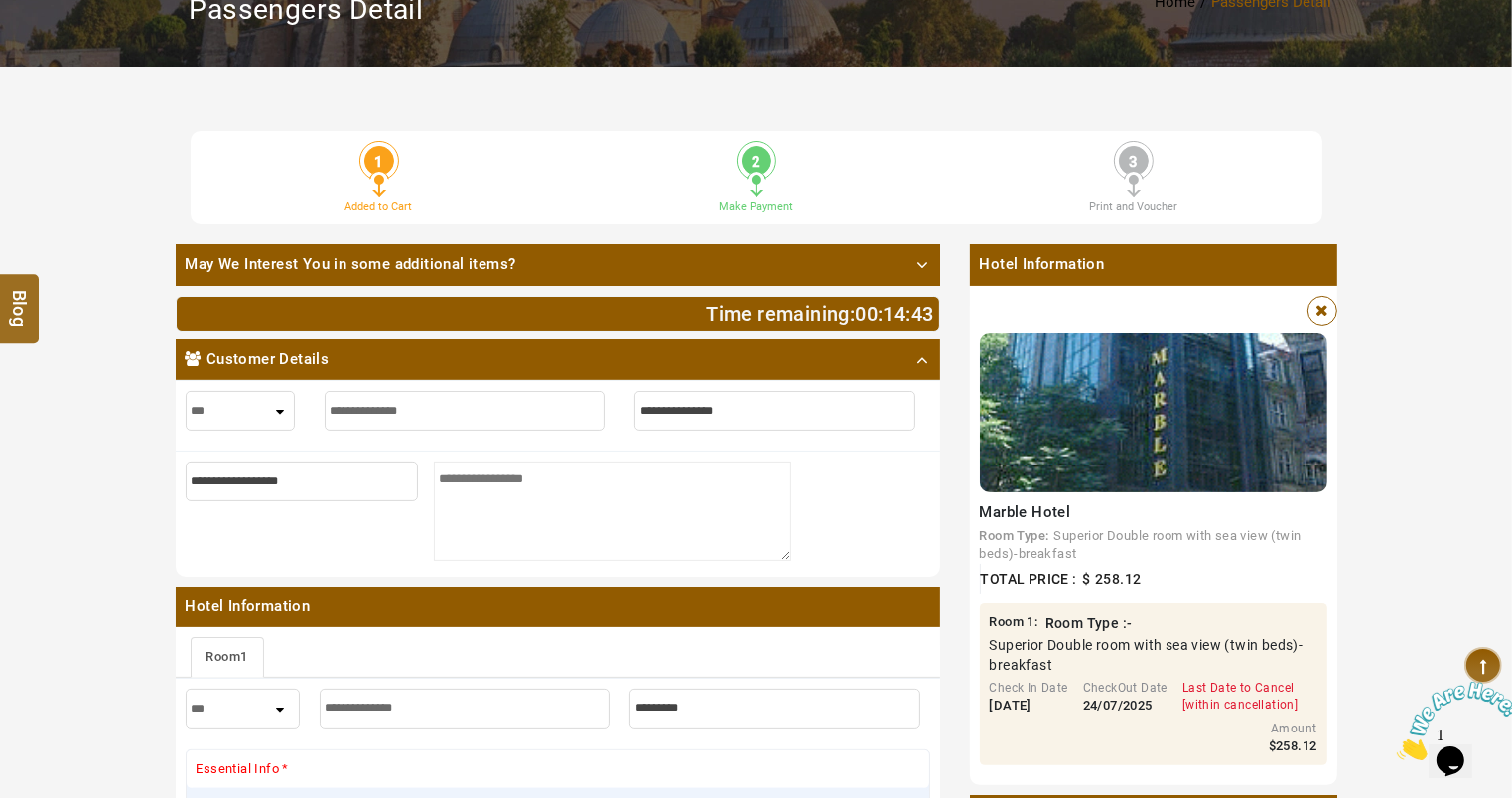 type on "**********" 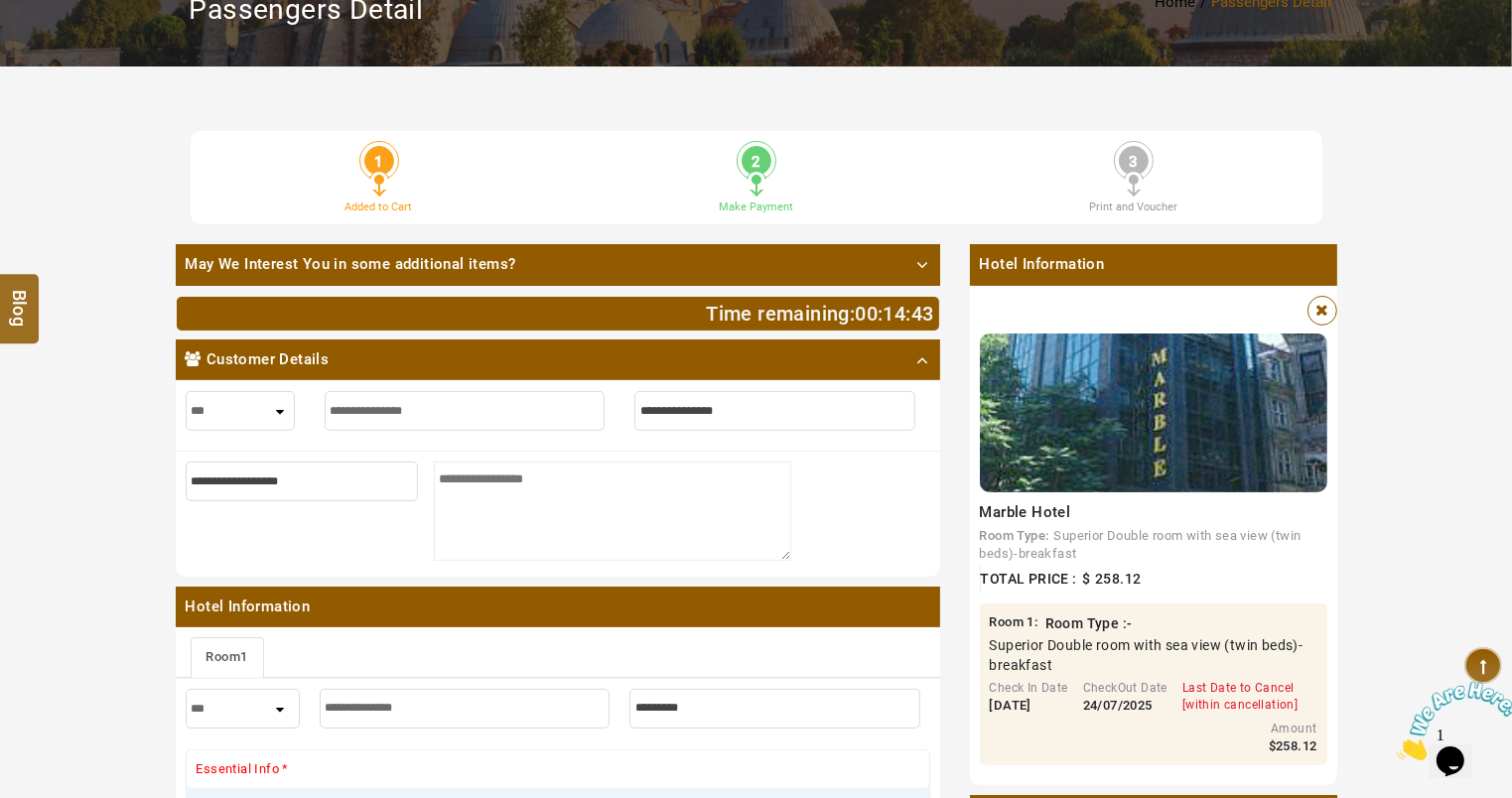 type on "**********" 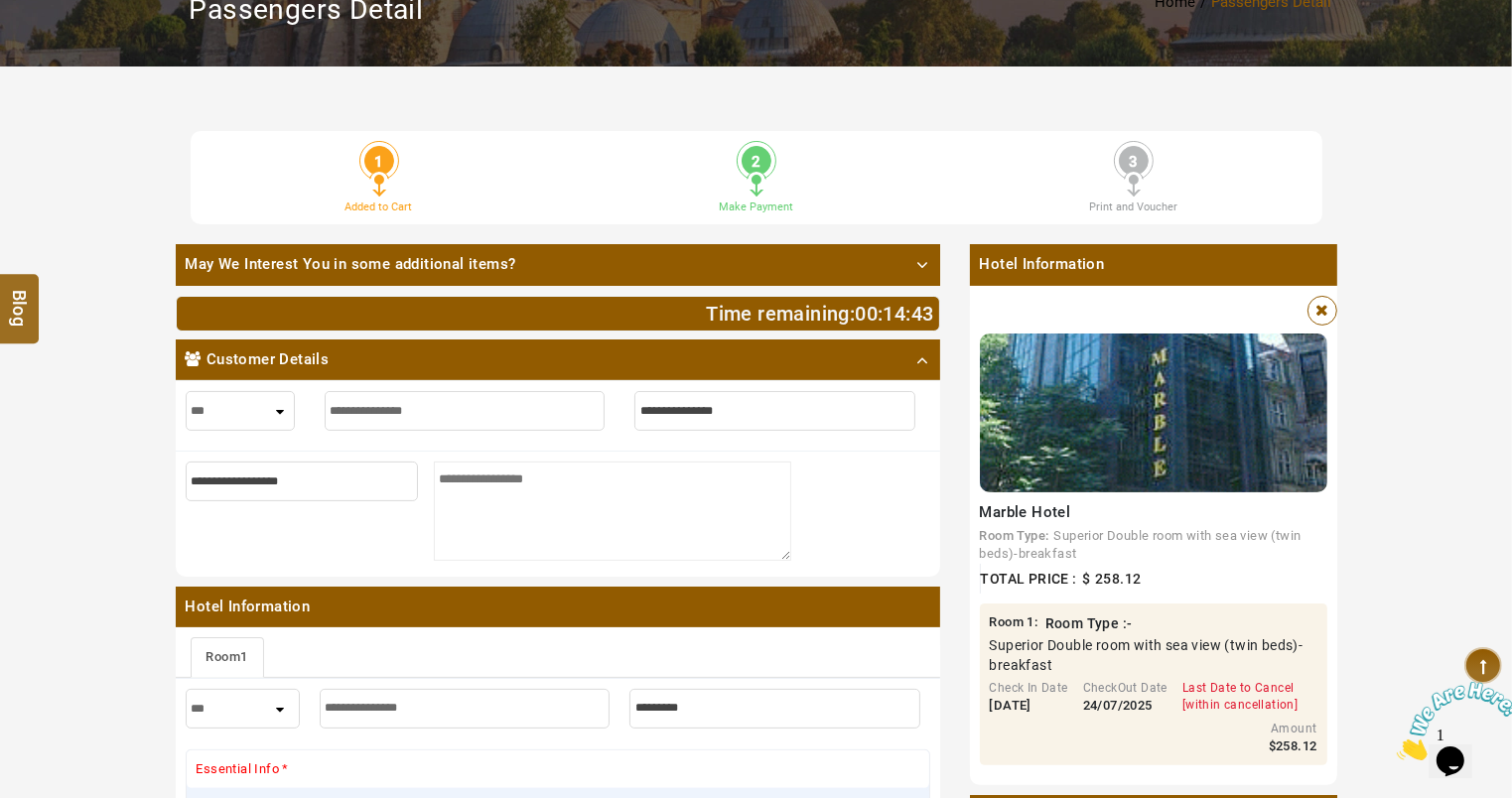 type on "**********" 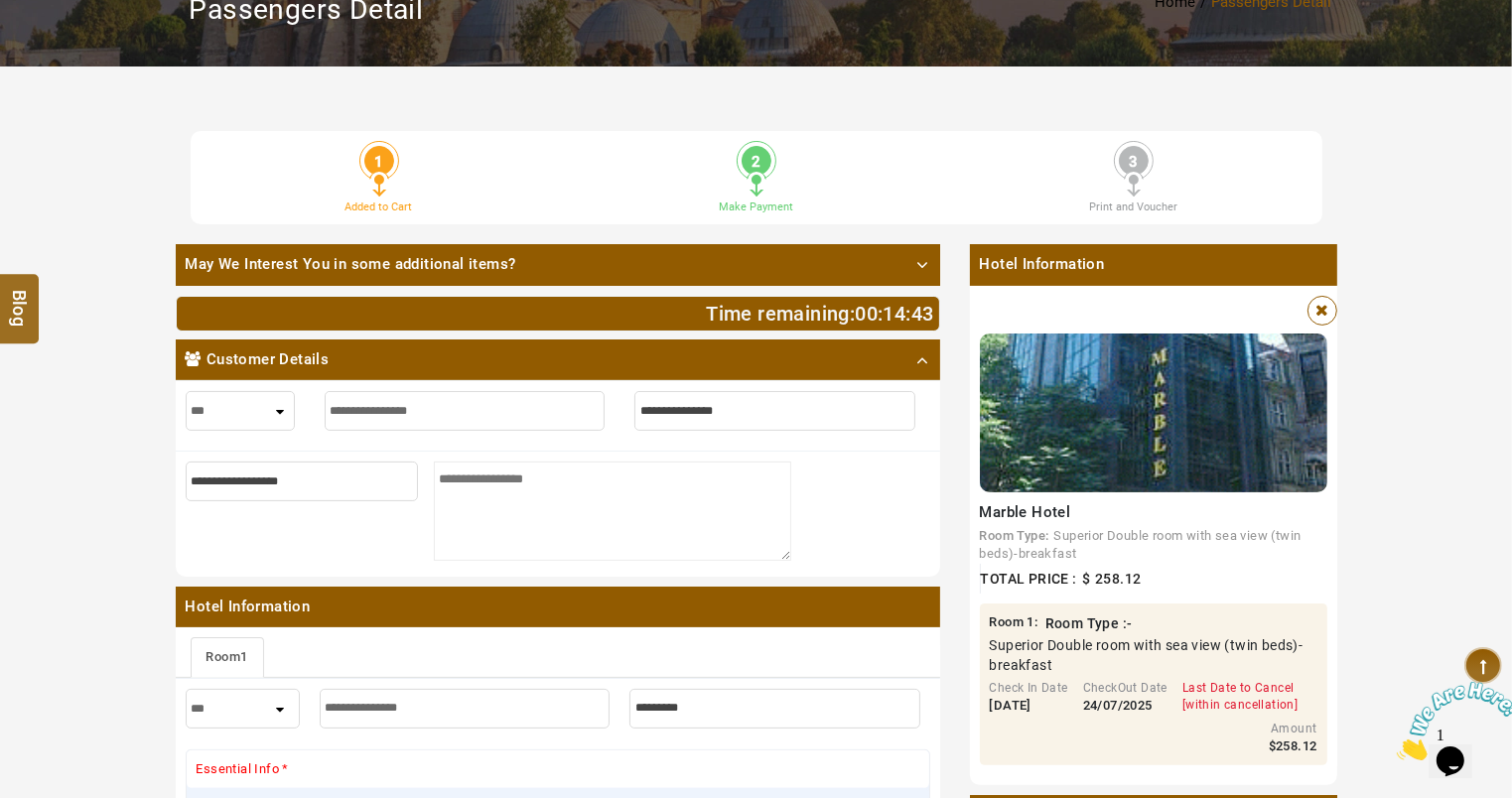 type on "**********" 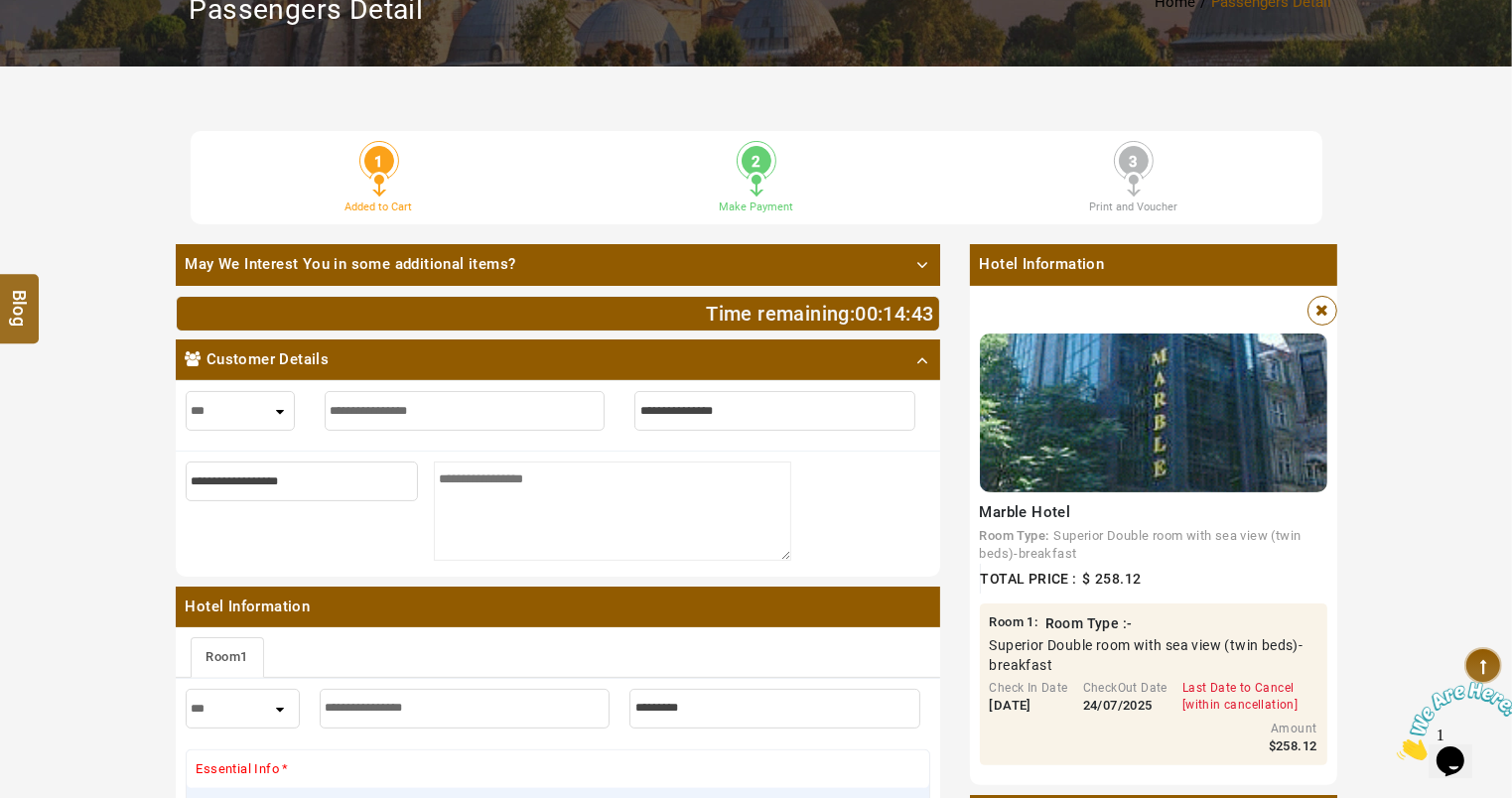 type on "**********" 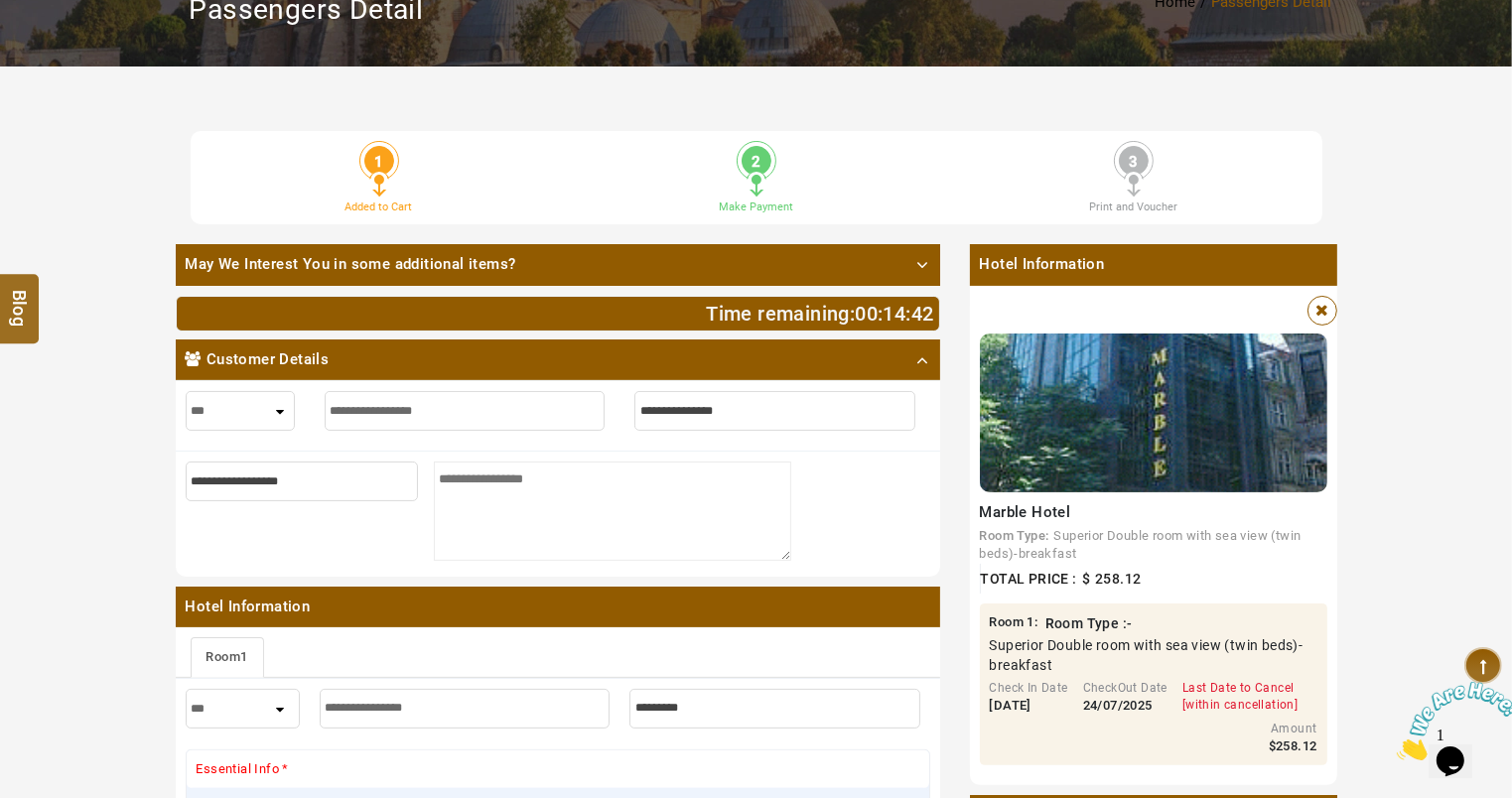 type on "**********" 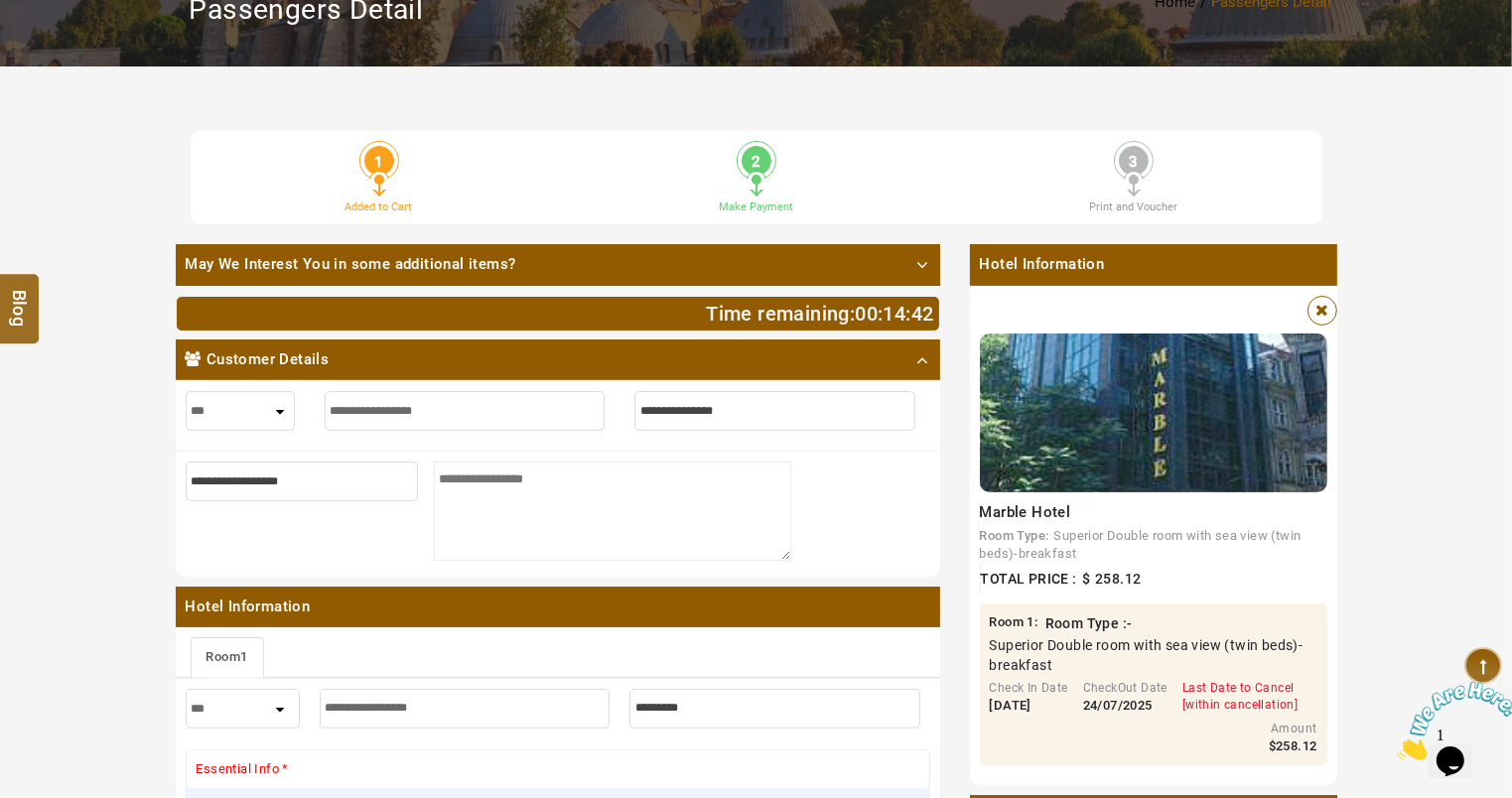 type on "**********" 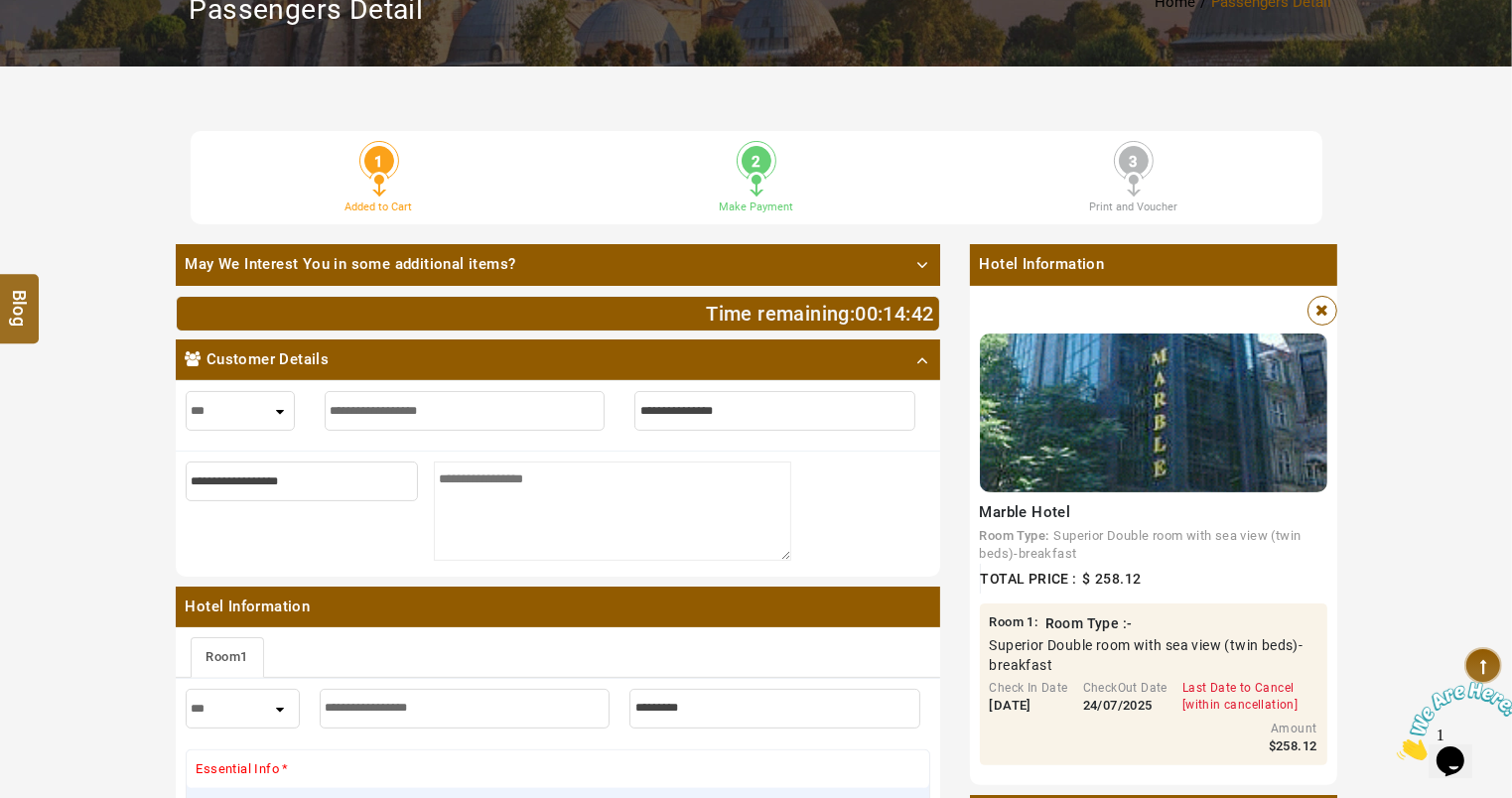 type on "**********" 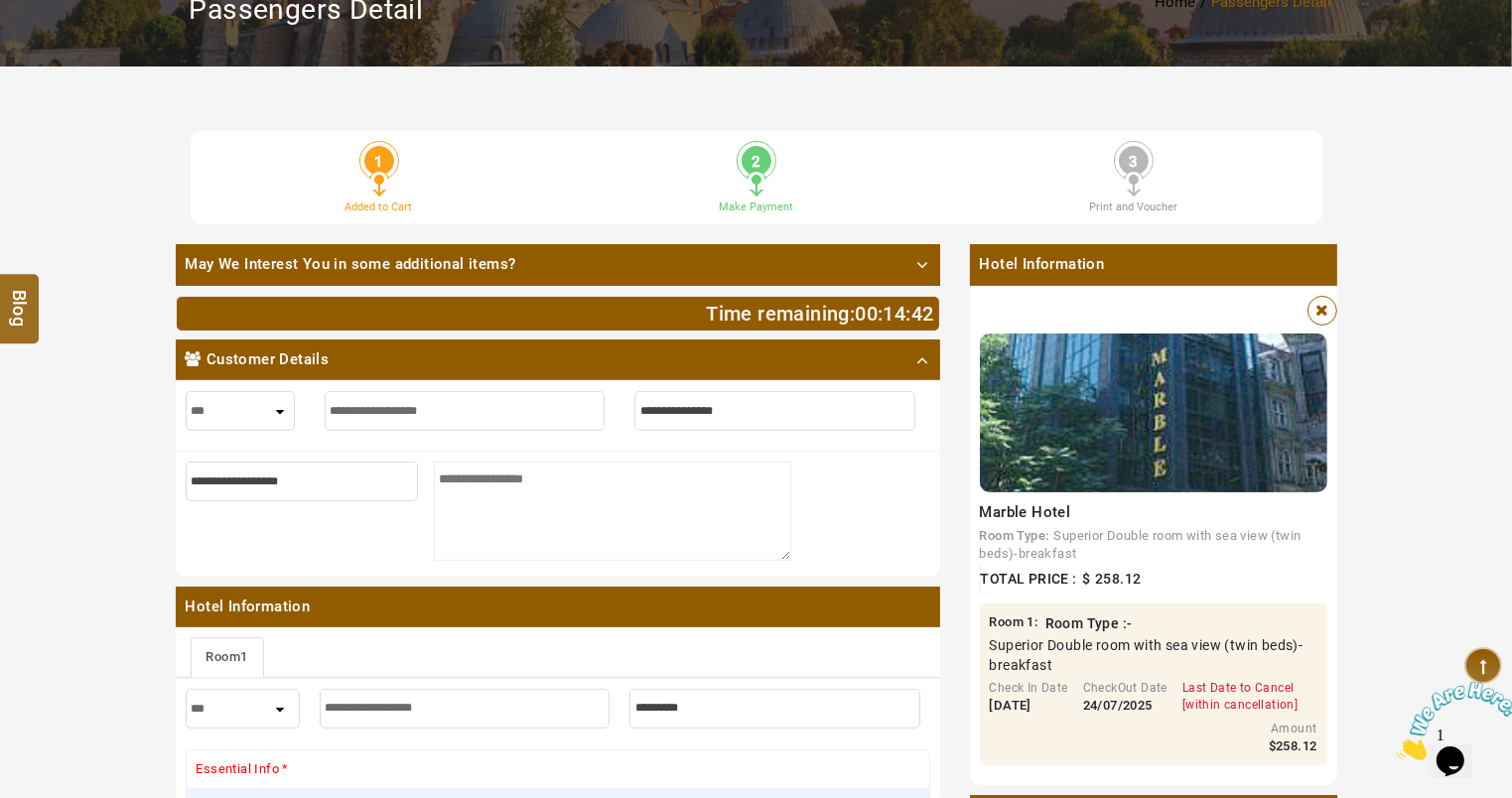type on "**********" 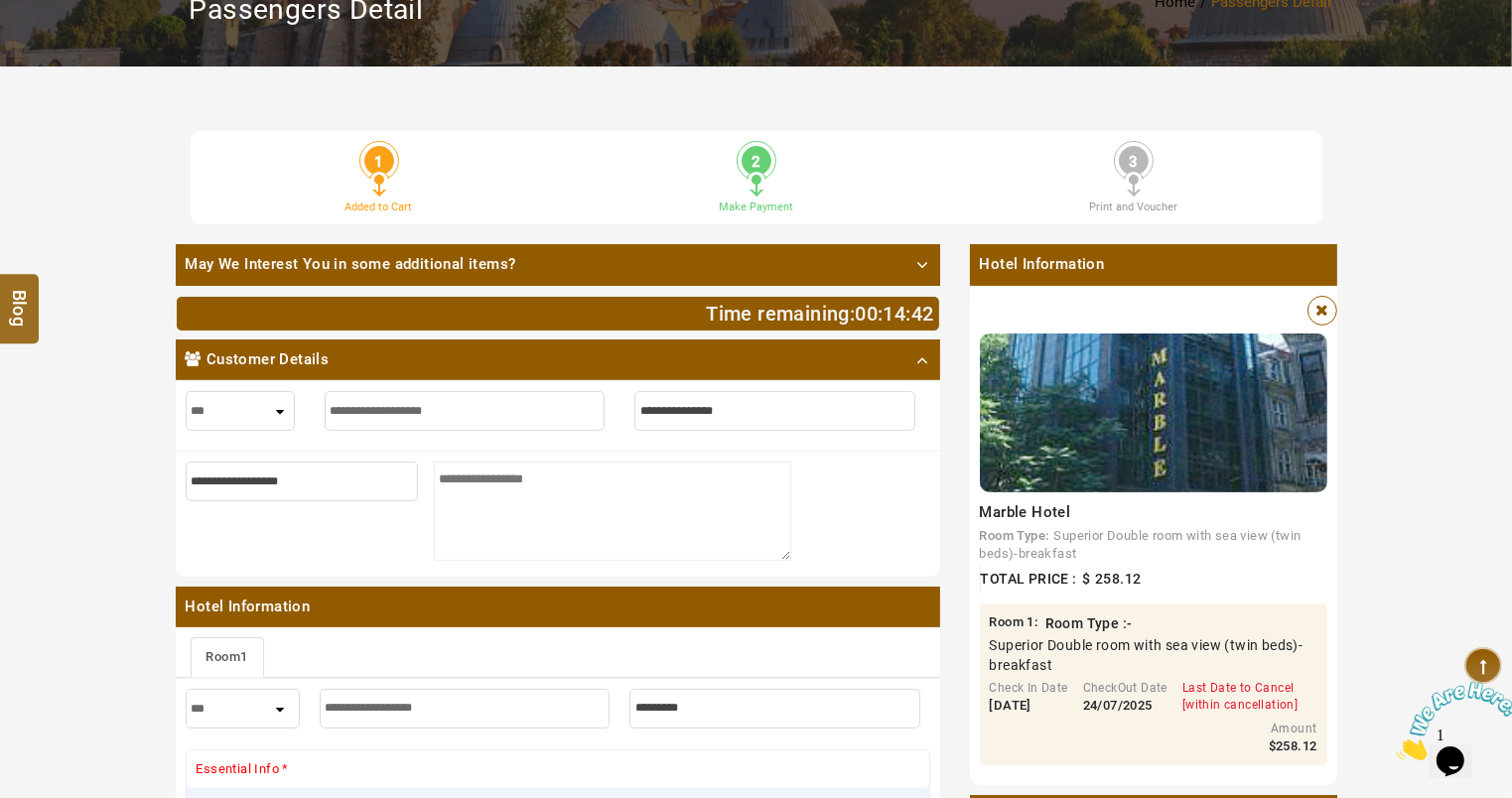 type on "**********" 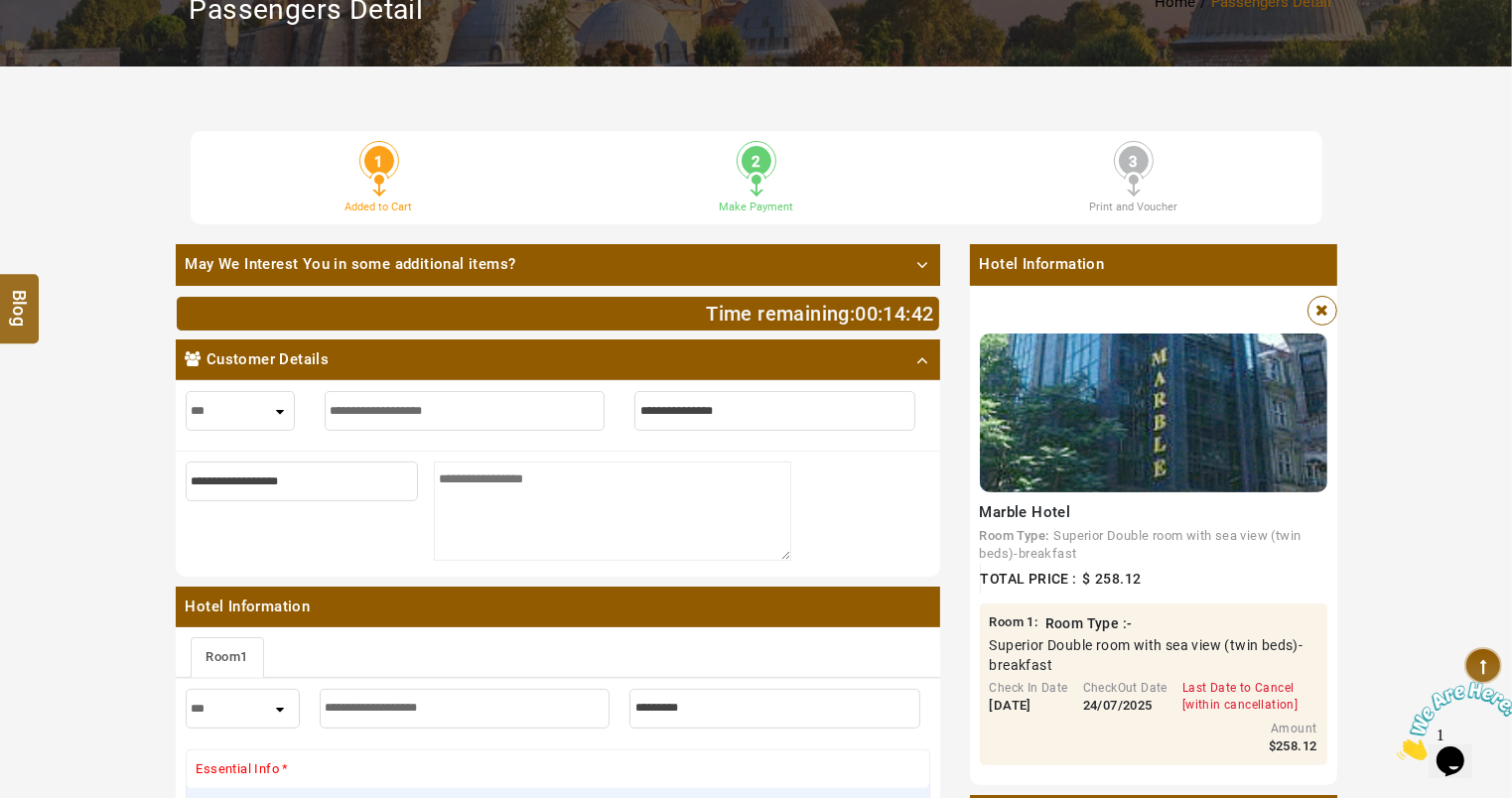 type on "**********" 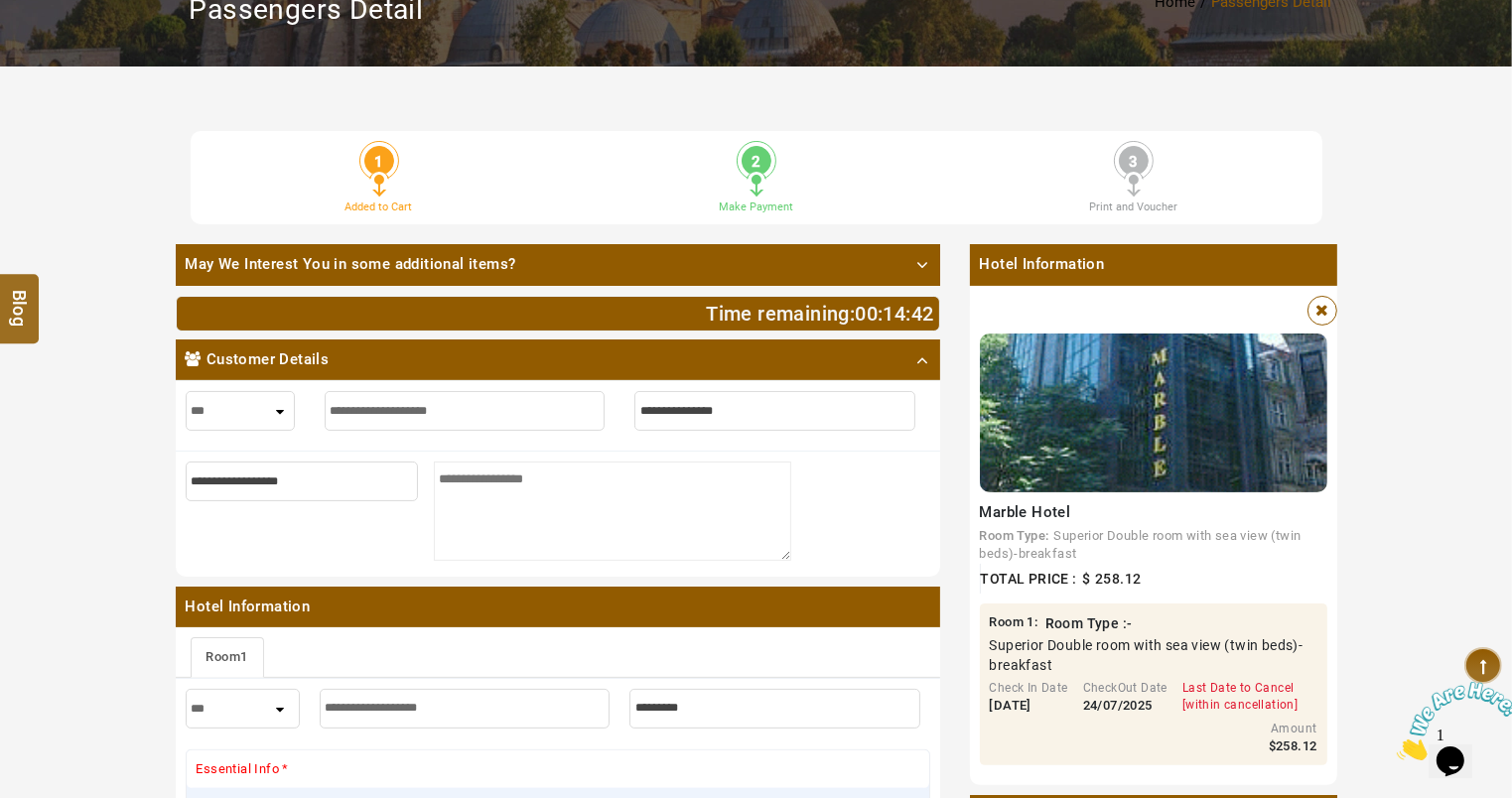 type on "**********" 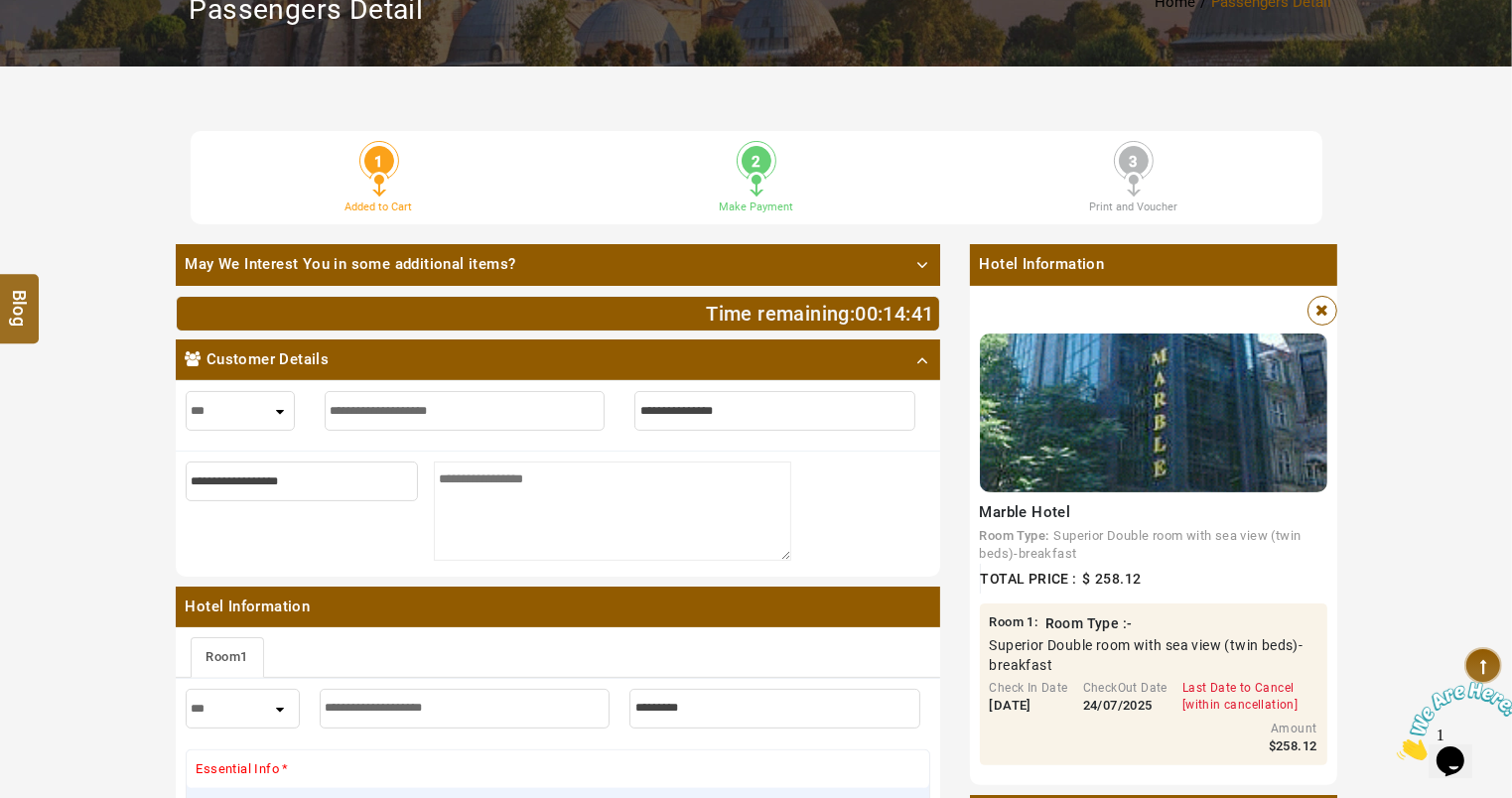 type on "**********" 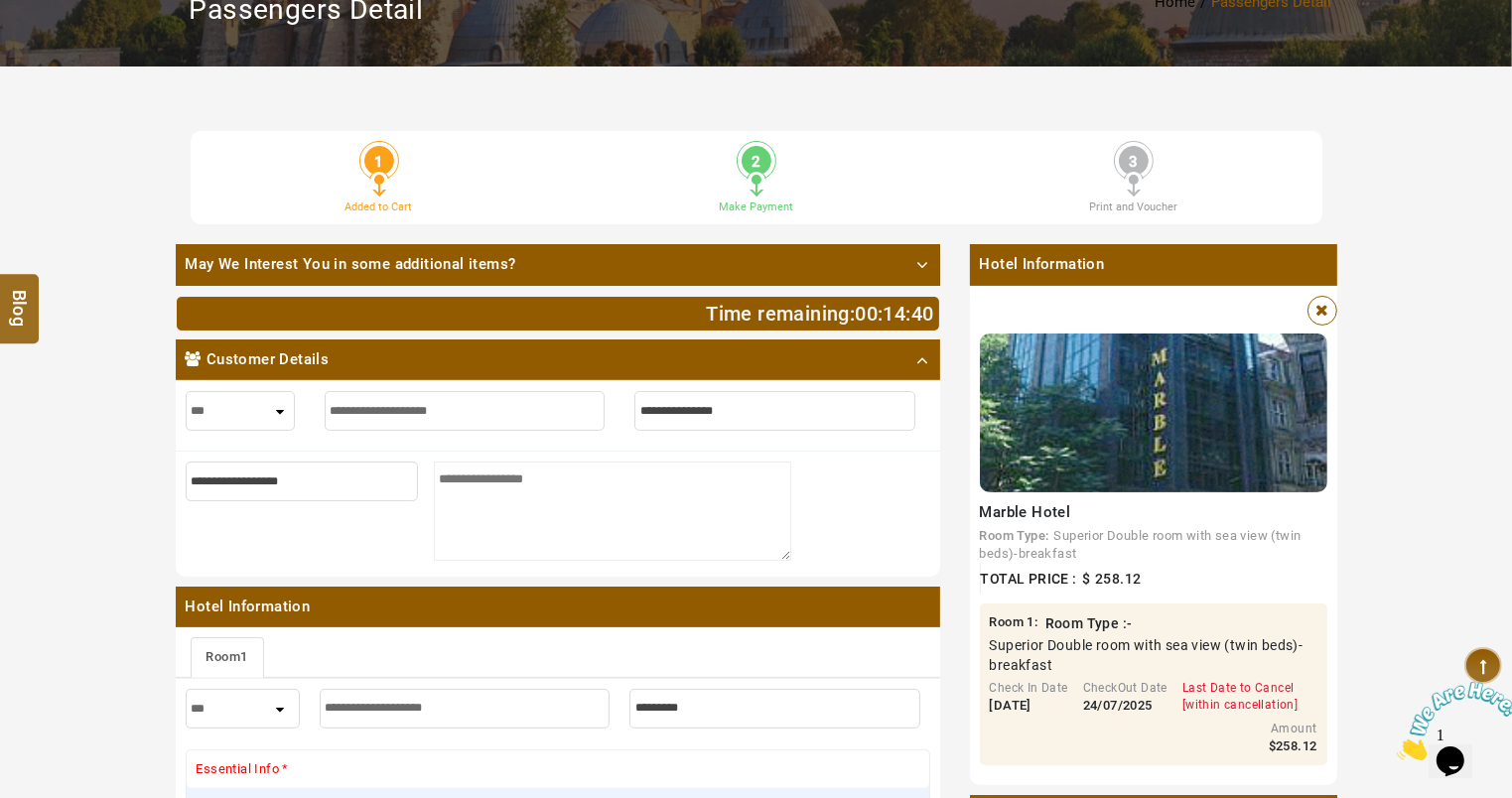 type on "*" 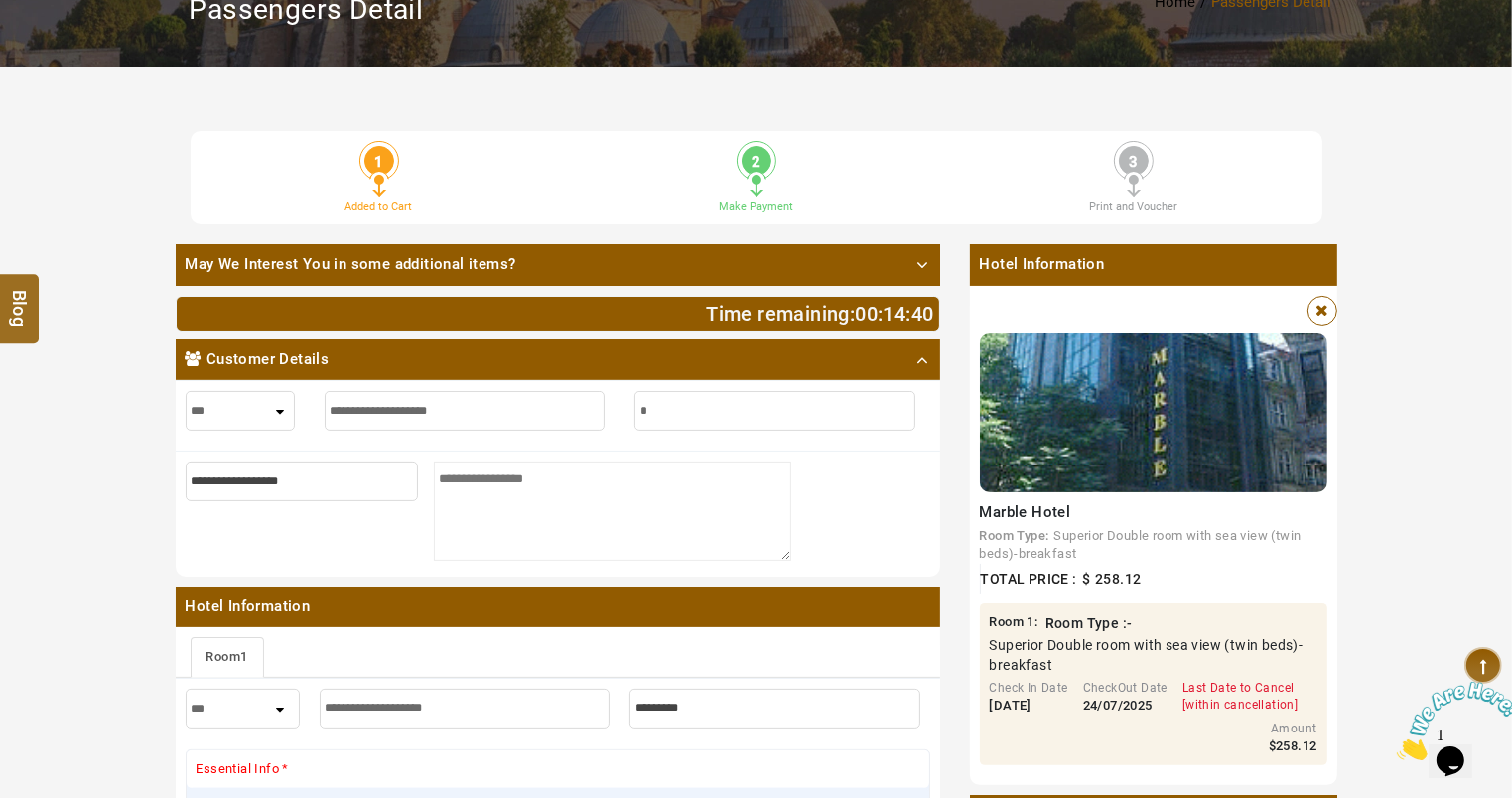 type on "*" 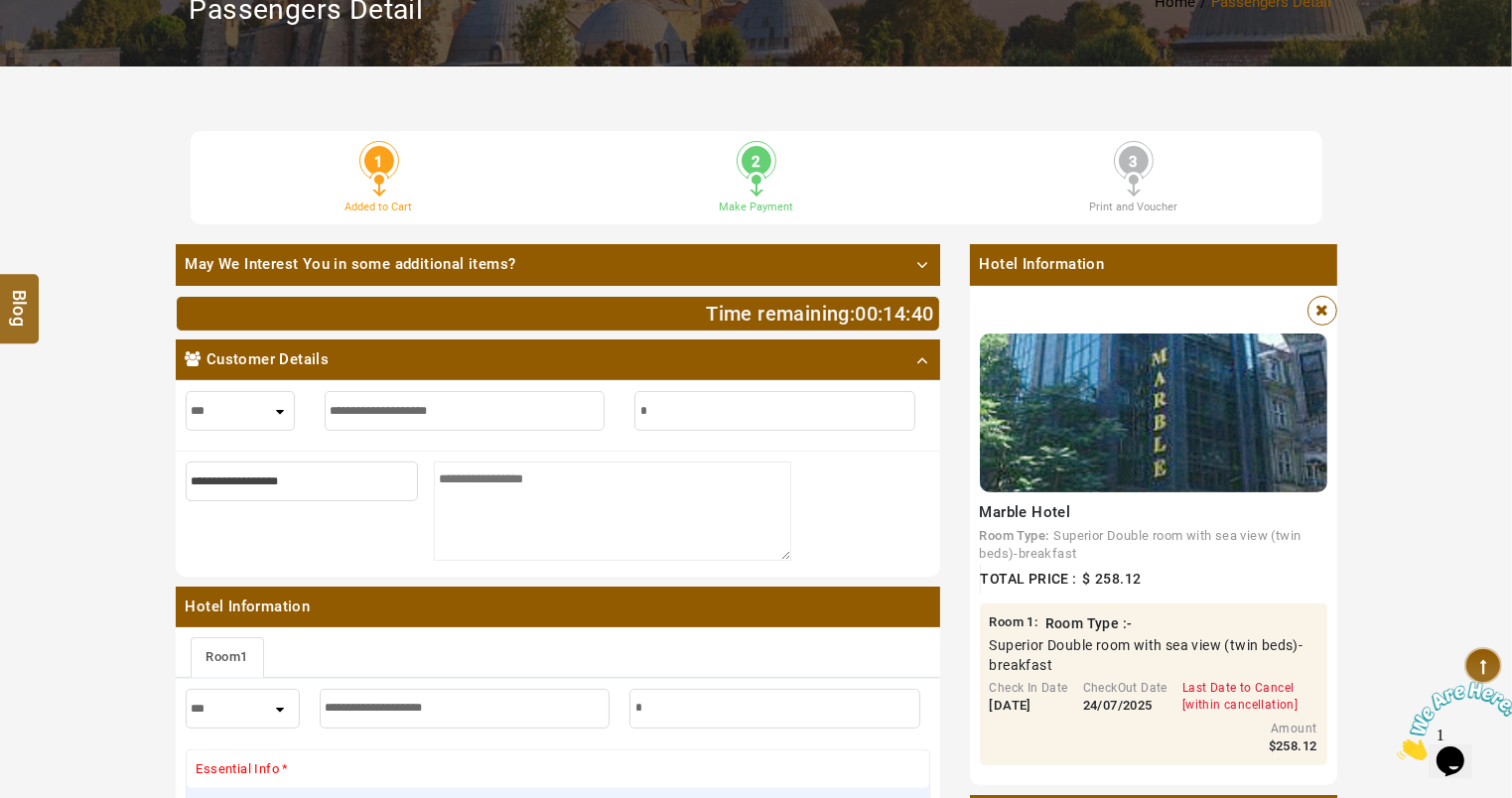 type on "**" 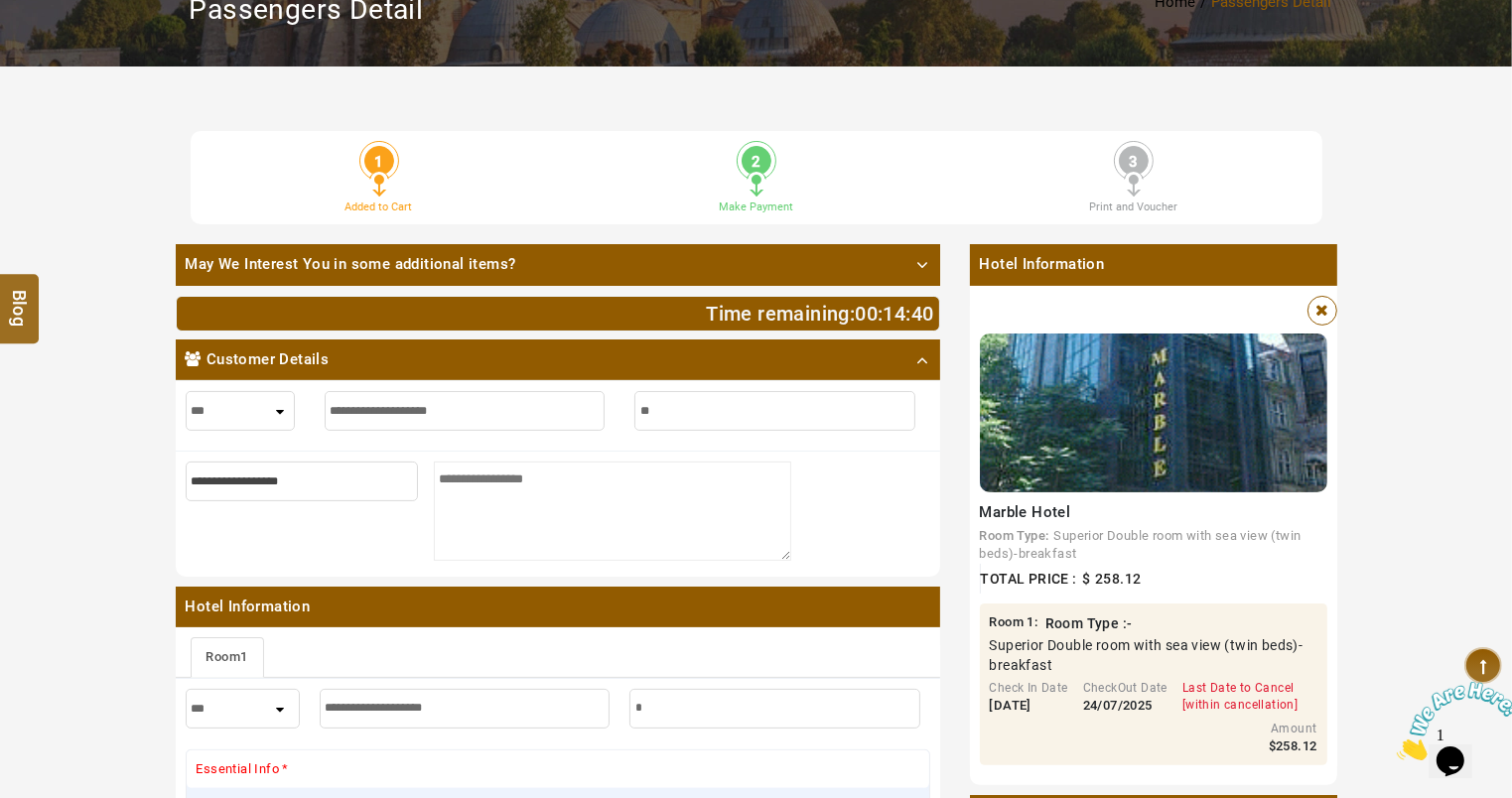 type on "**" 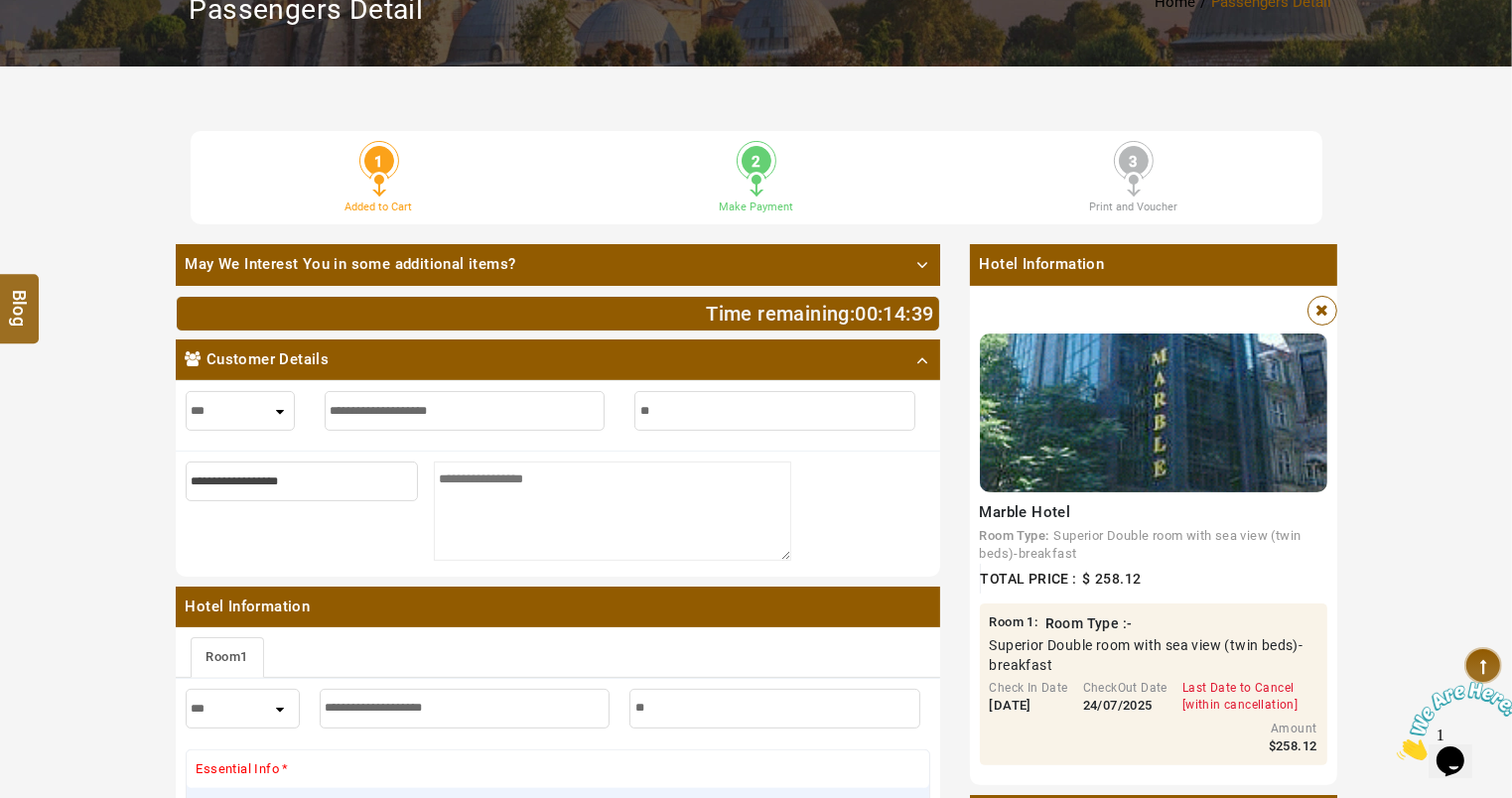 type on "***" 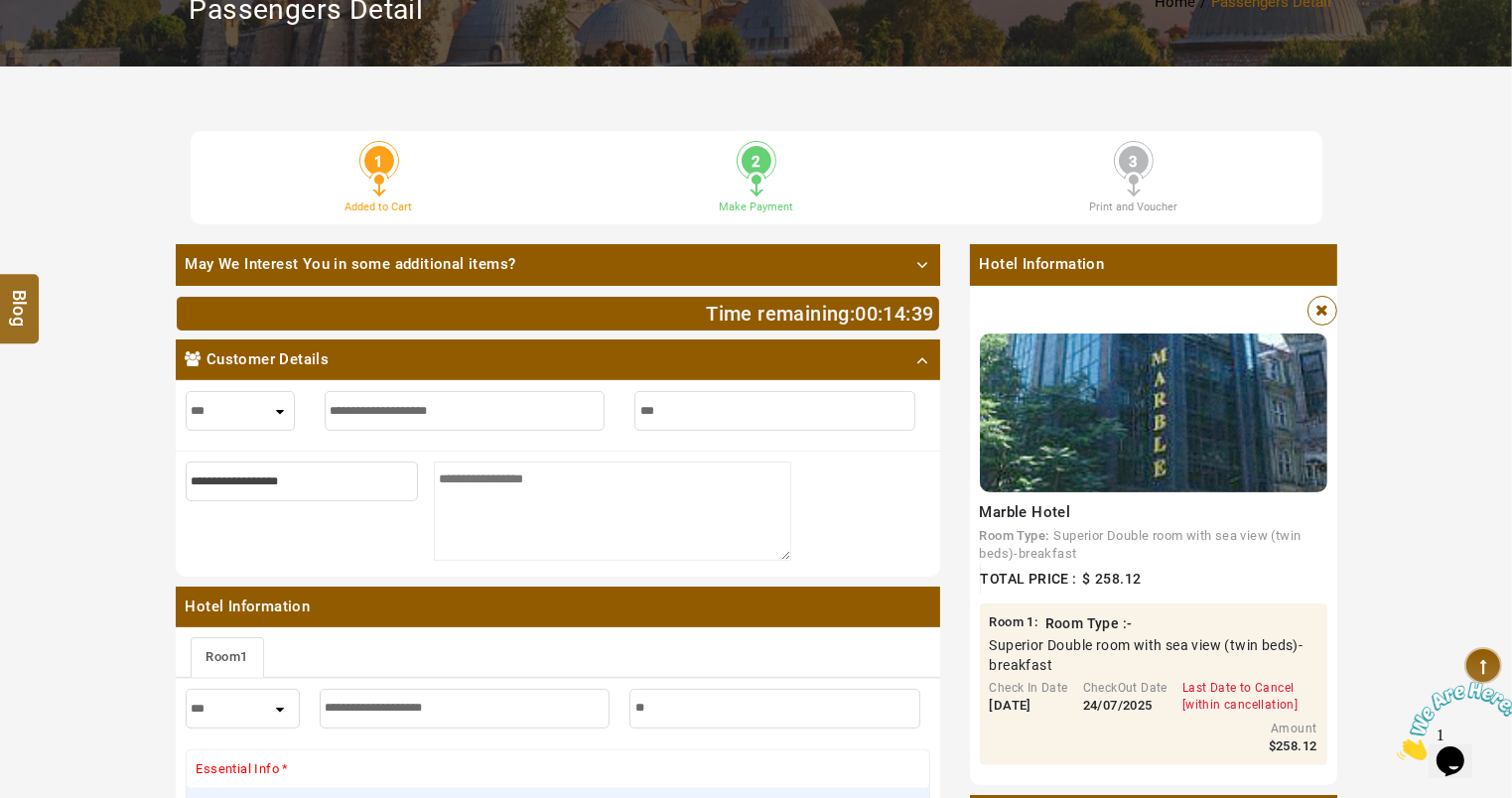 type on "***" 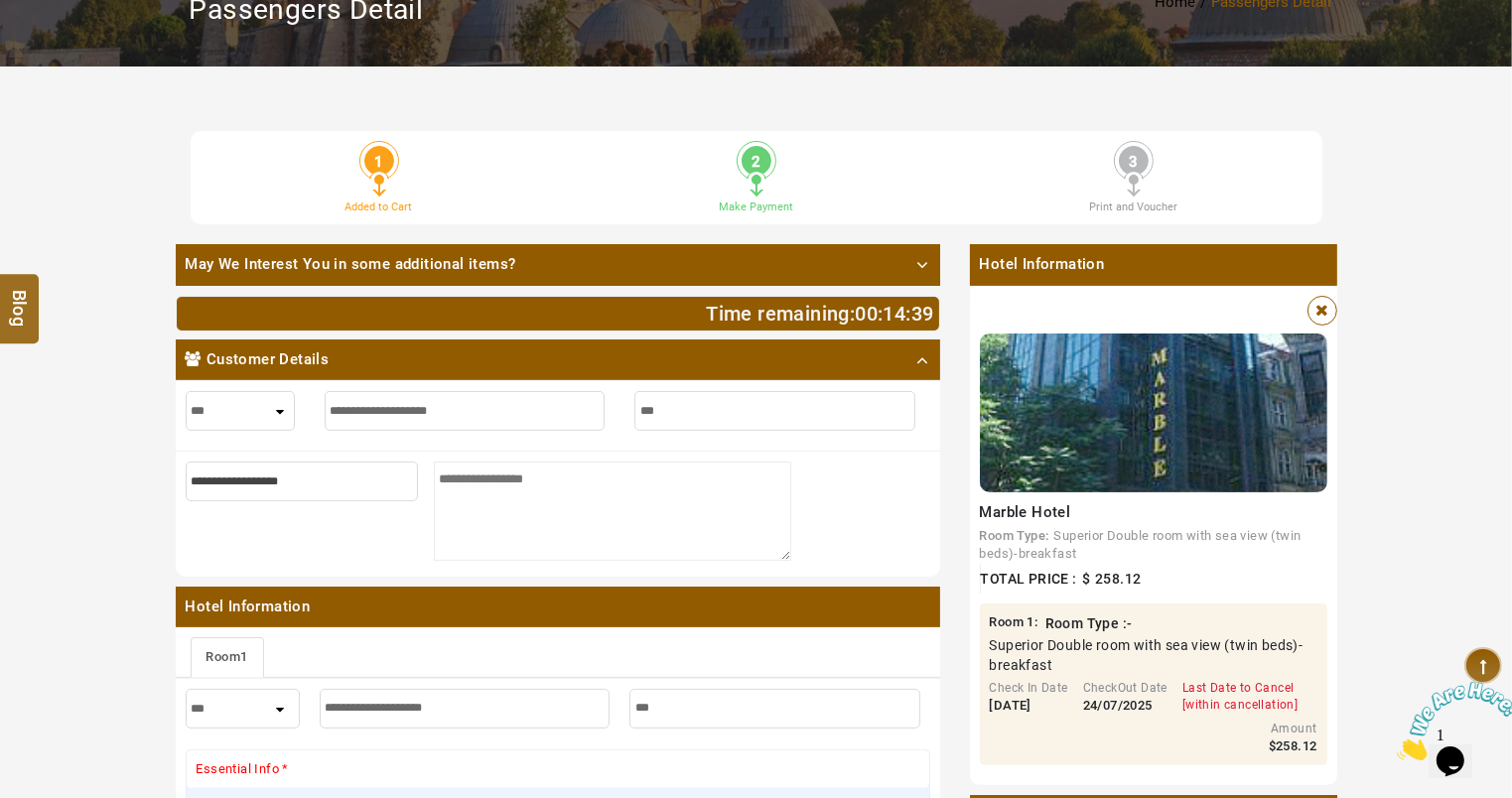 type on "****" 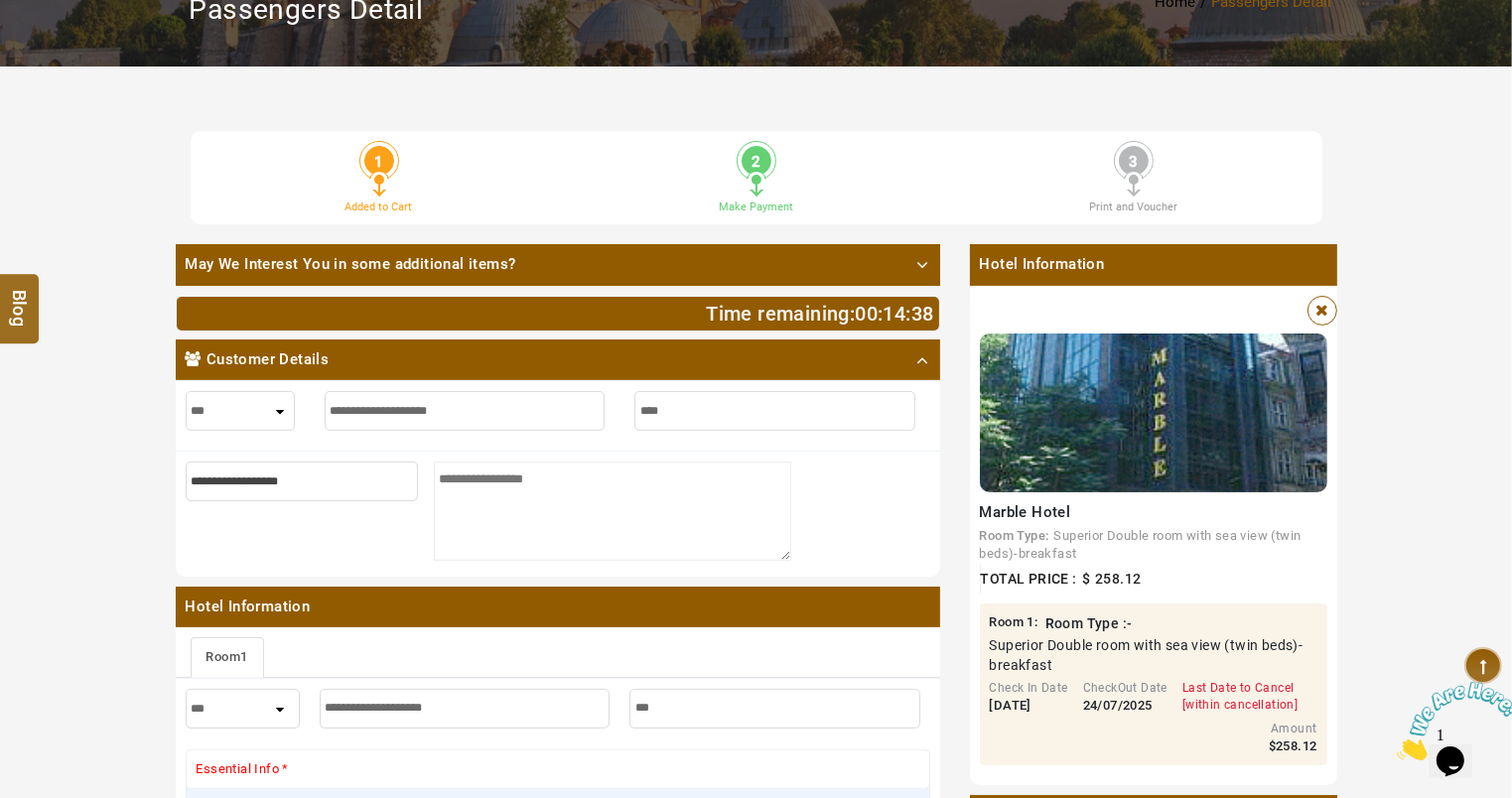 type on "****" 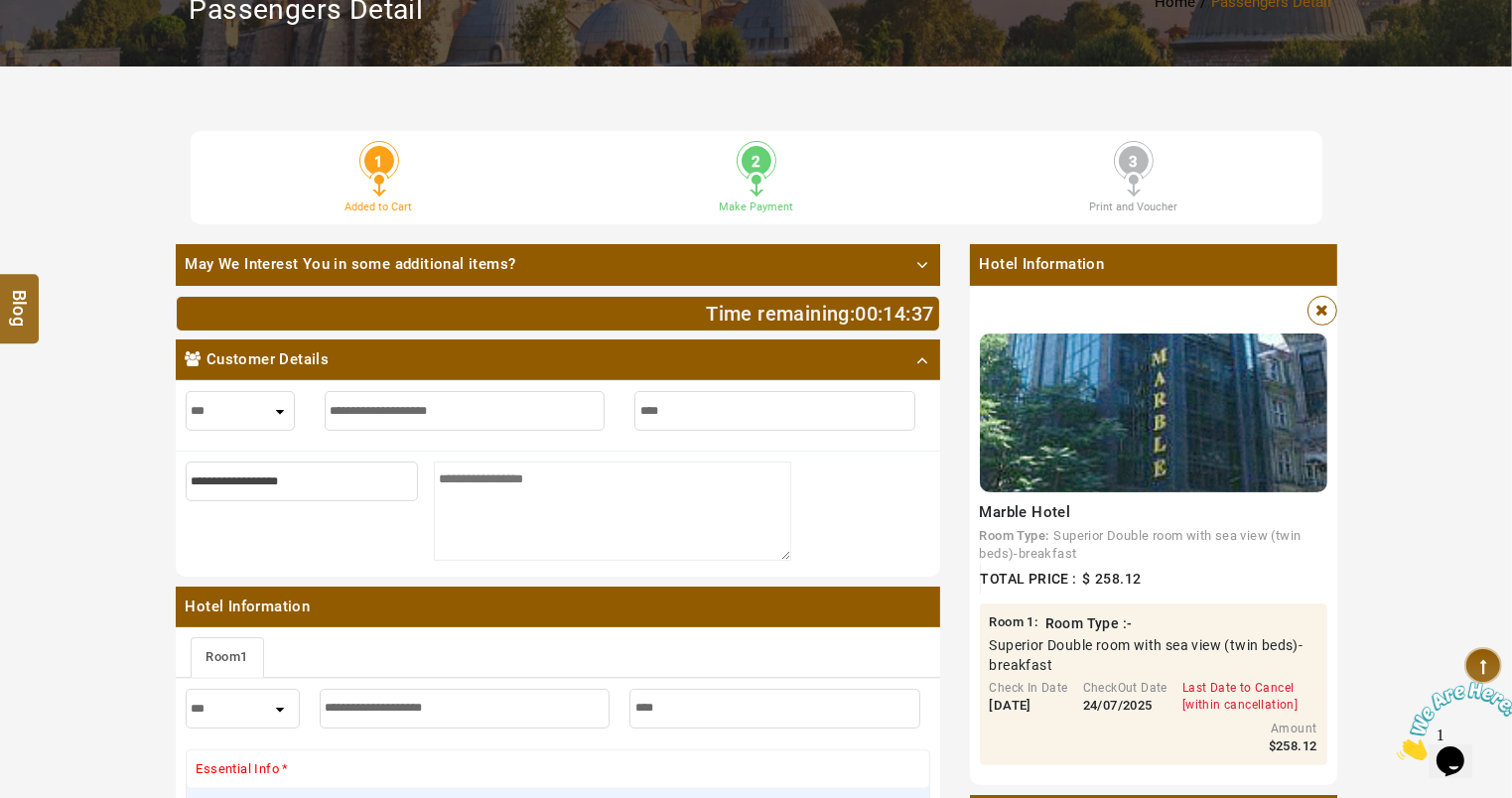 type on "***" 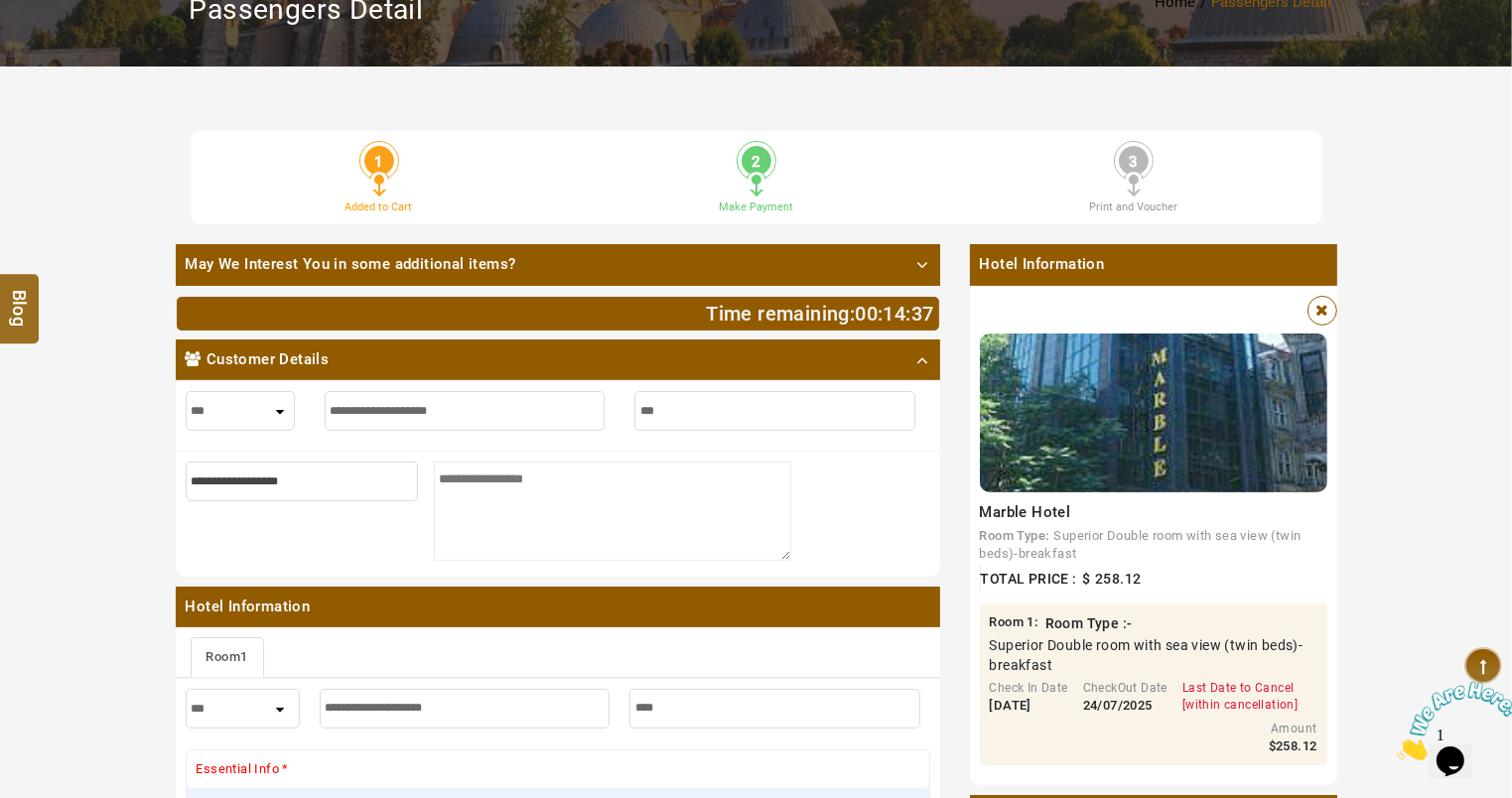type on "***" 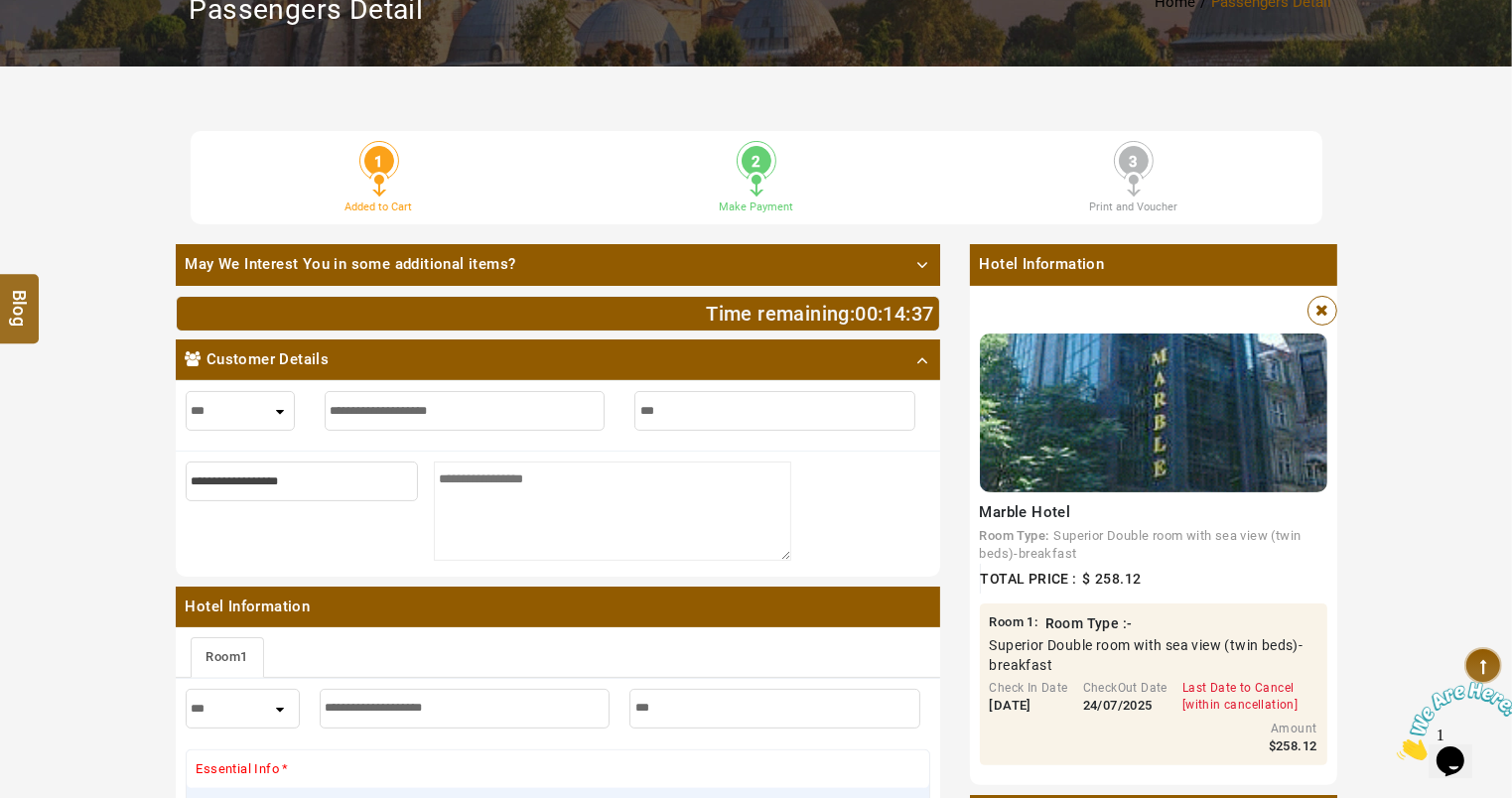 type on "****" 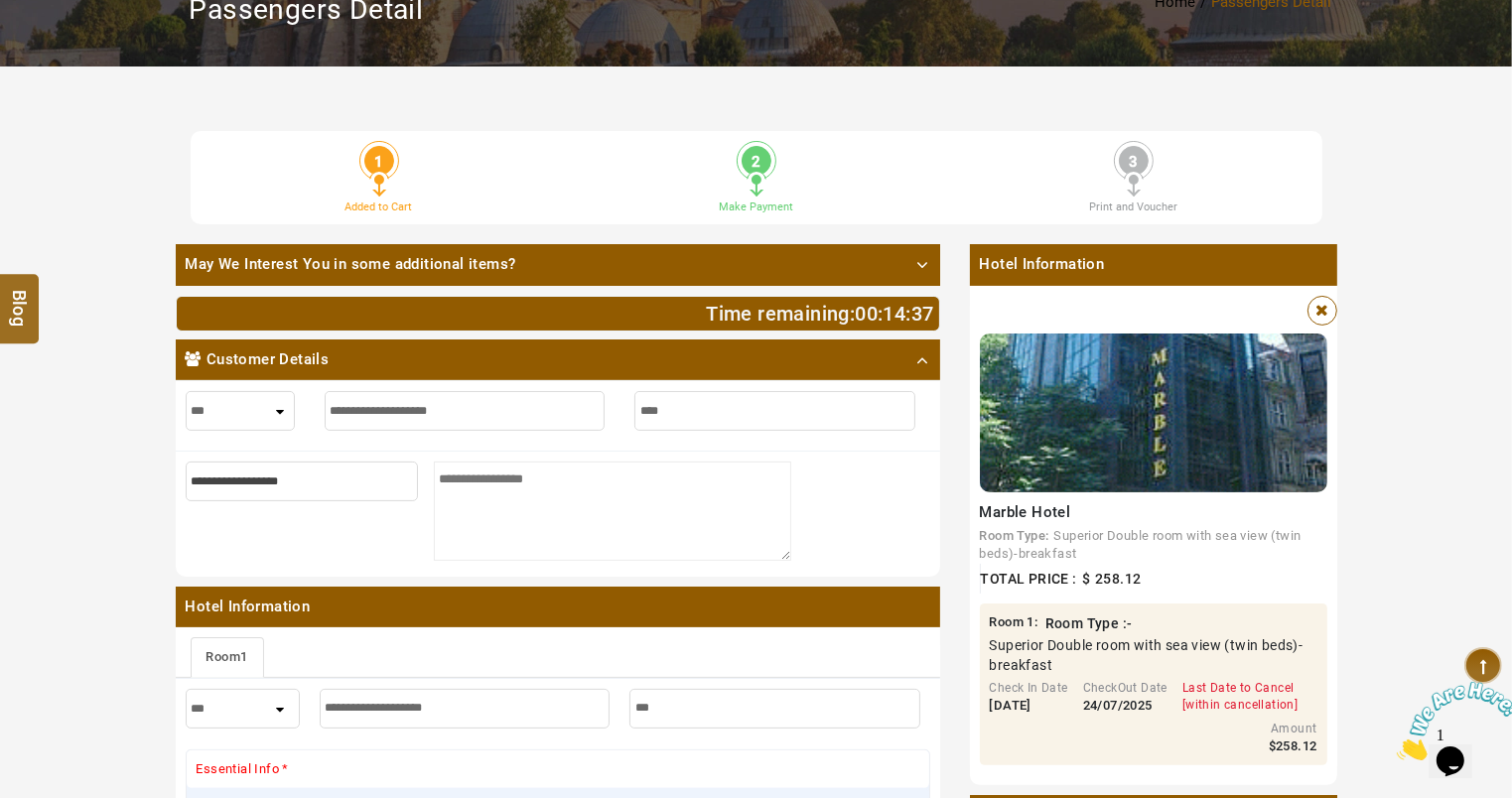 type on "****" 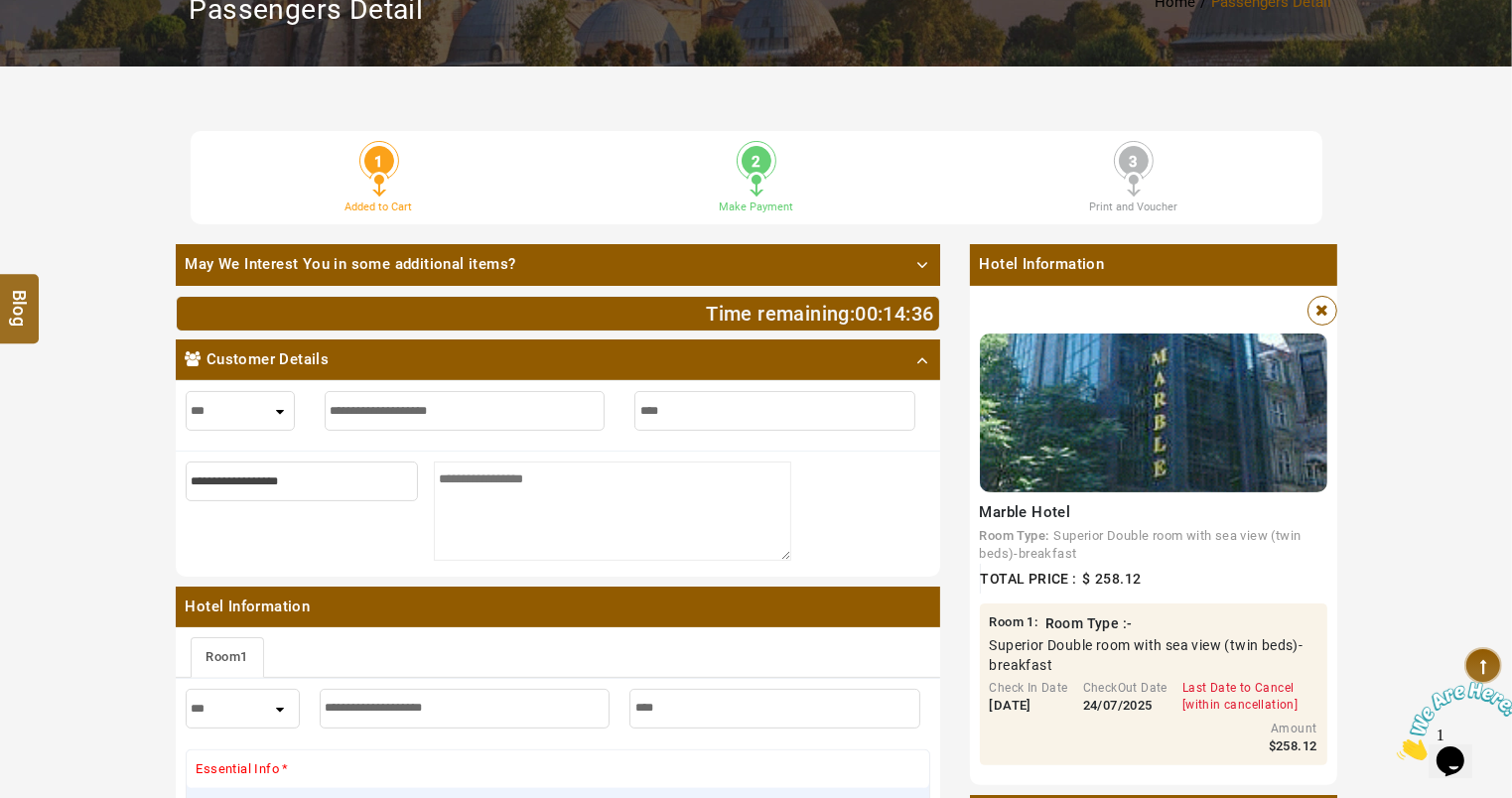type on "***" 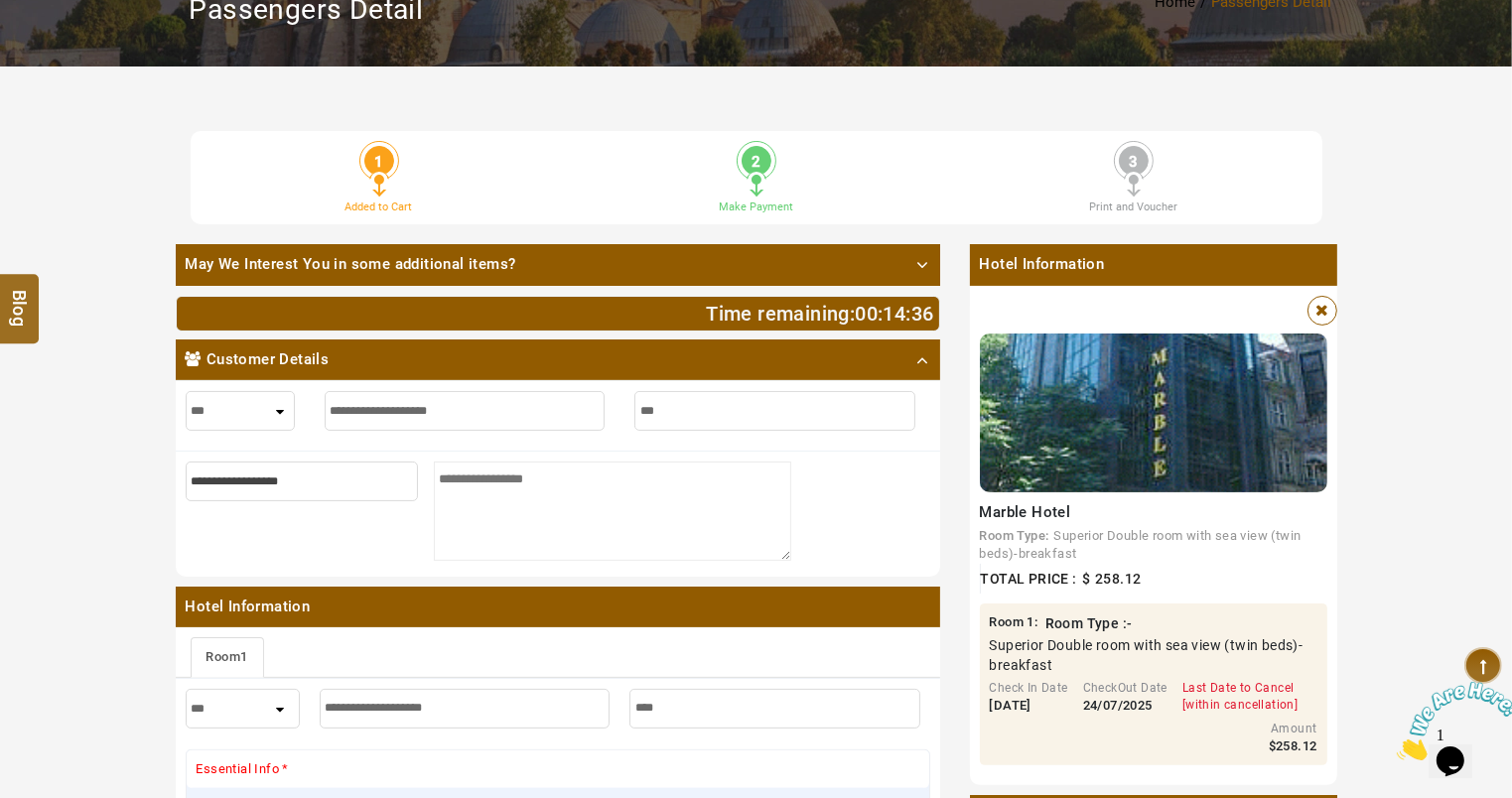 type on "***" 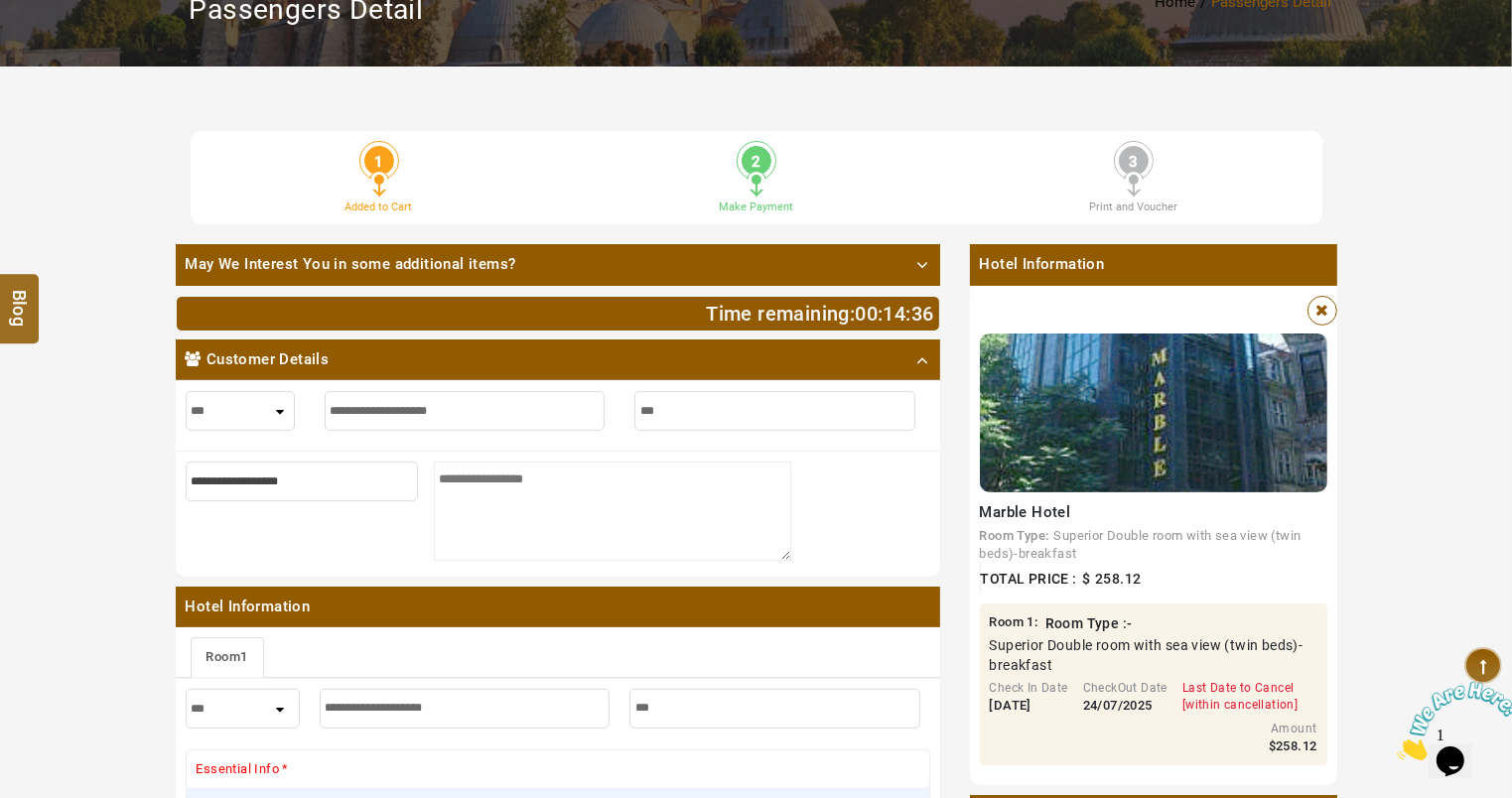type on "****" 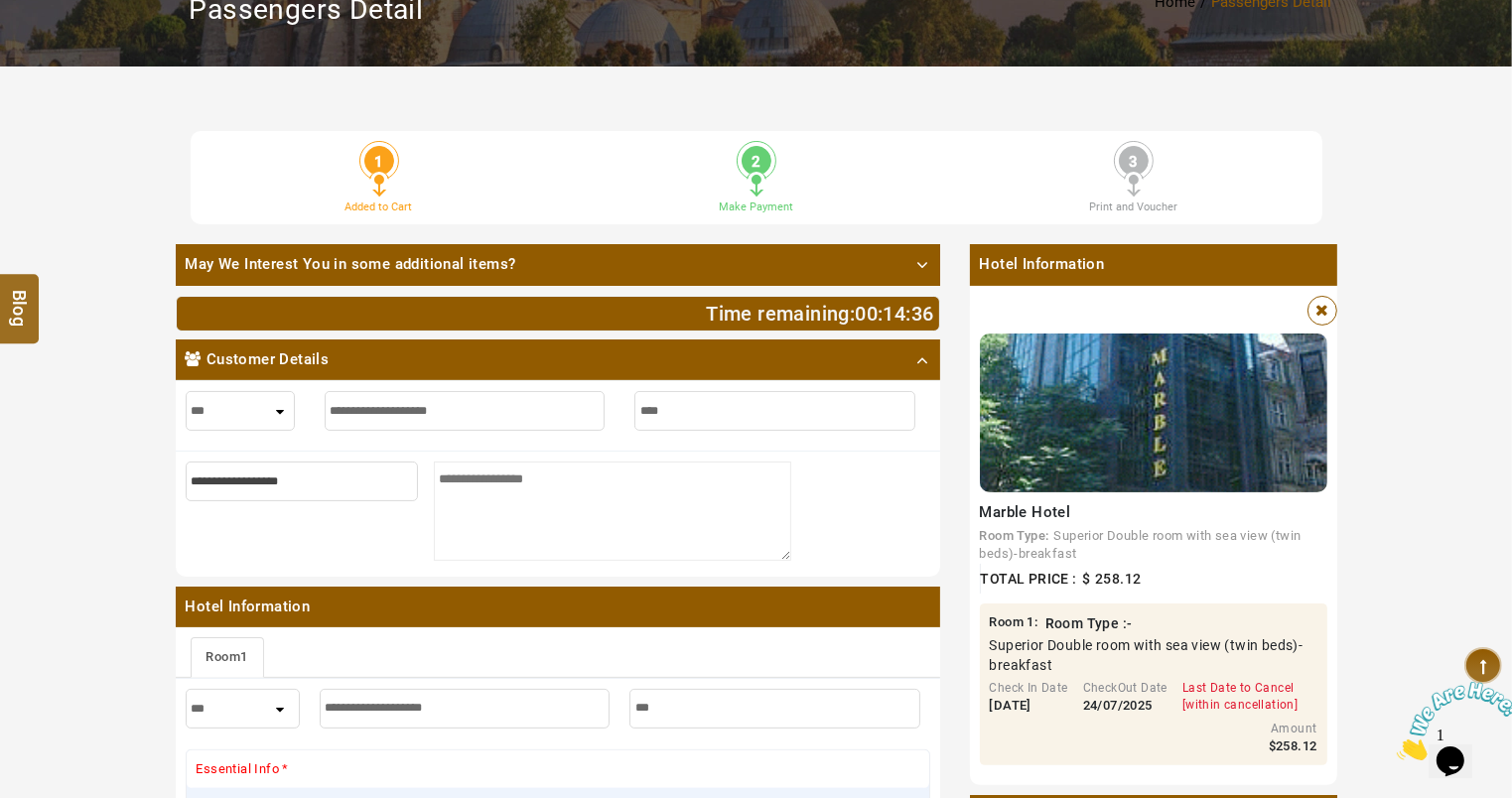 type on "****" 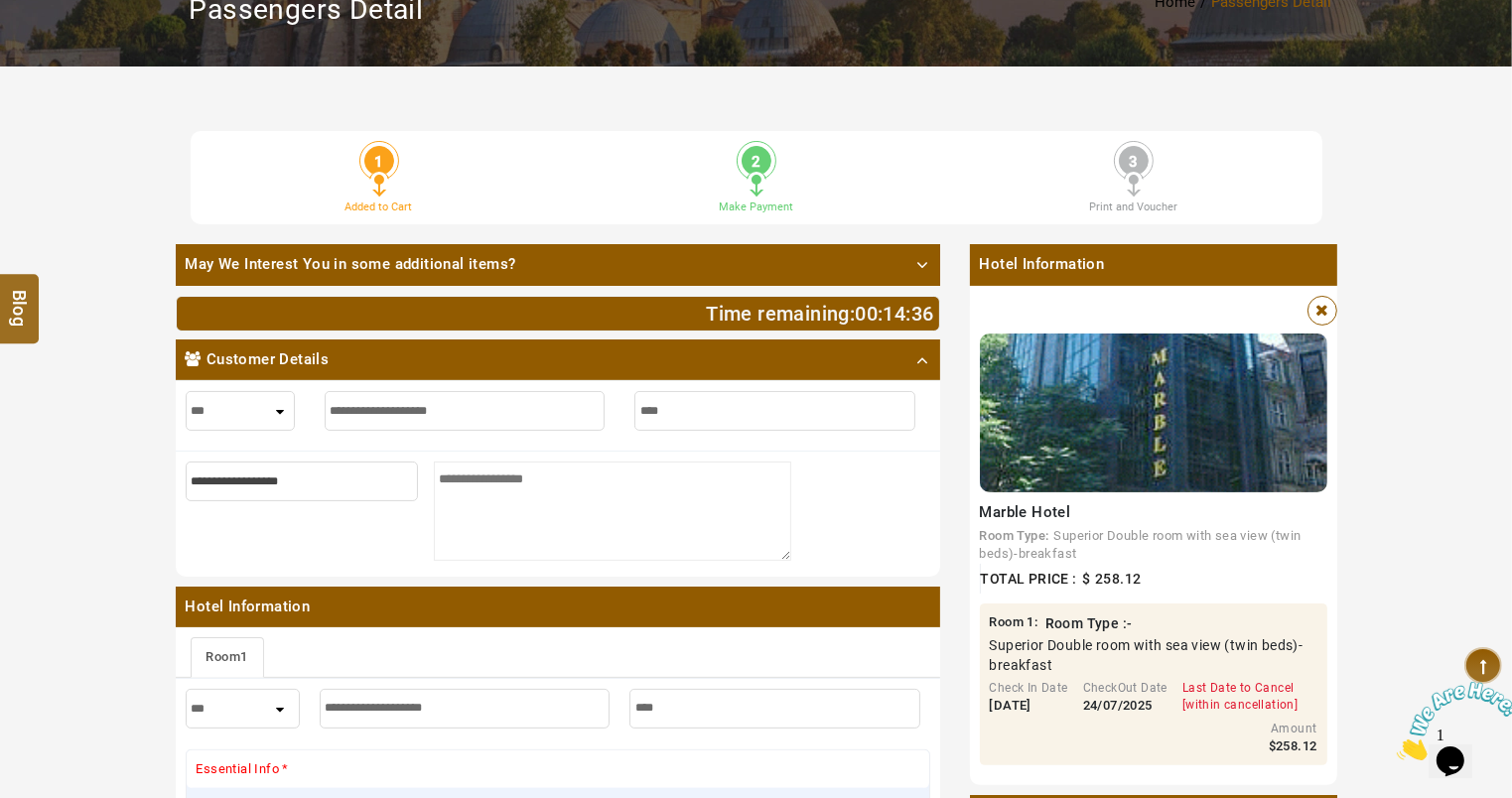 type on "*****" 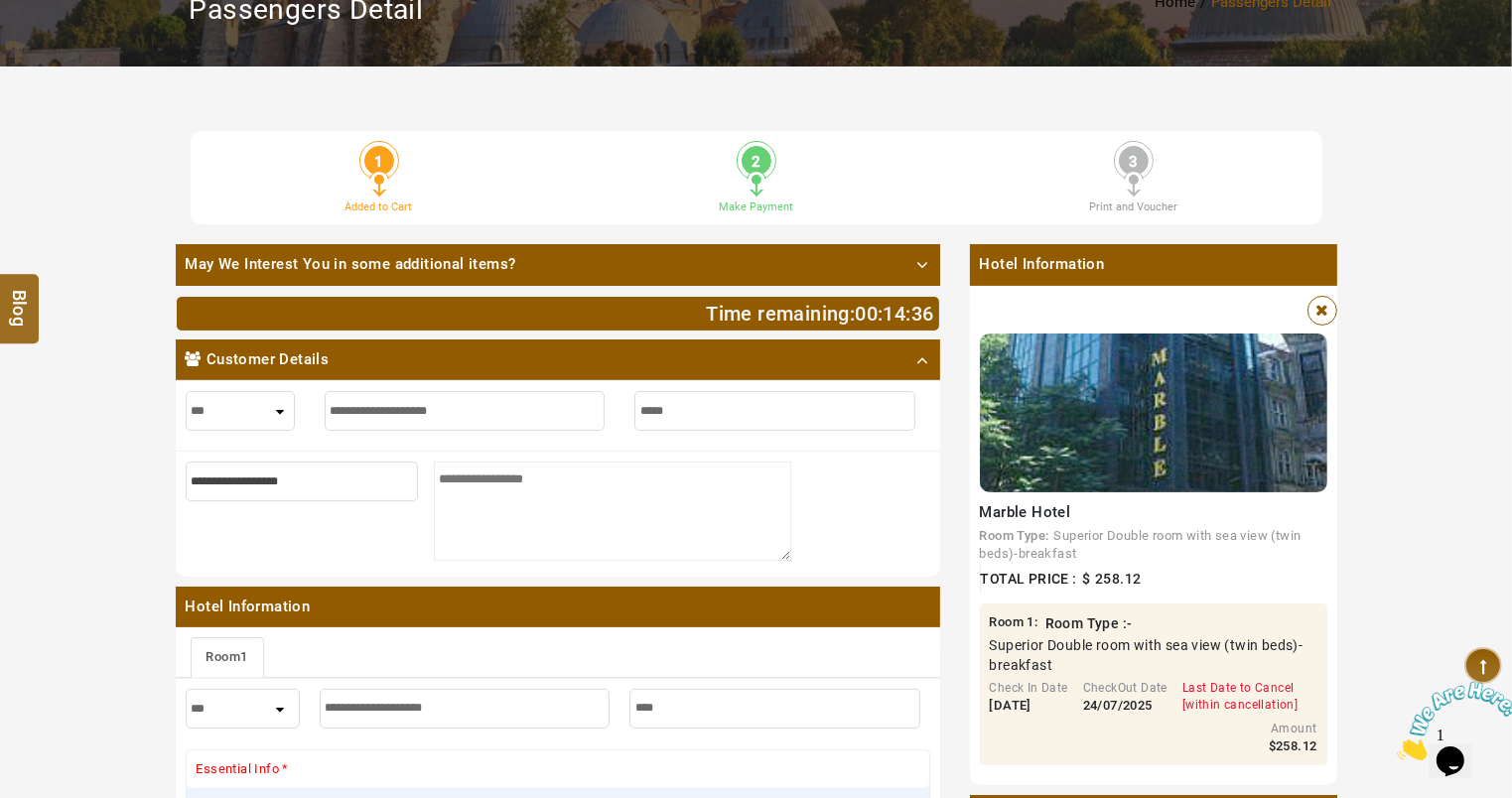 type on "*****" 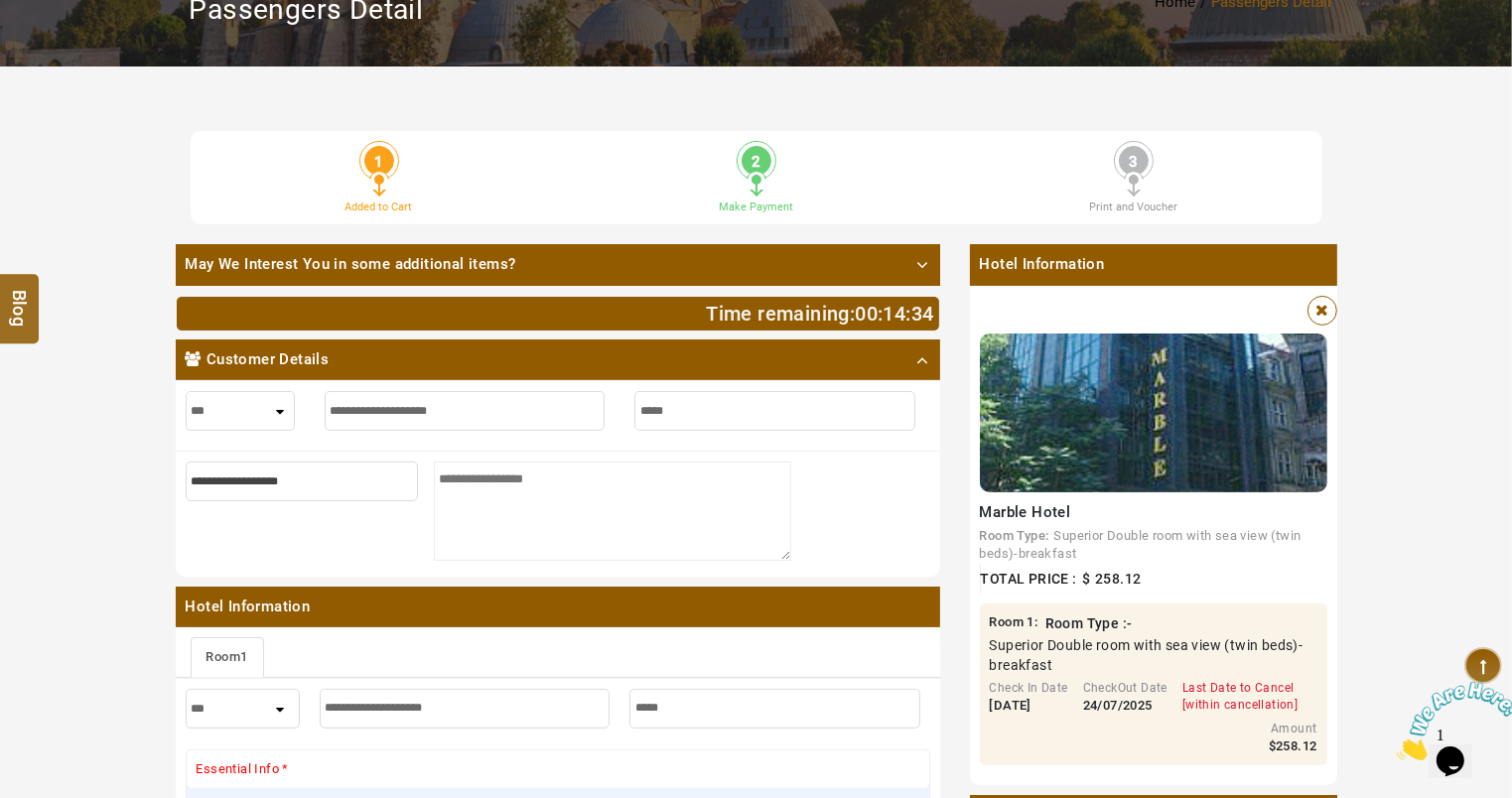 type on "*****" 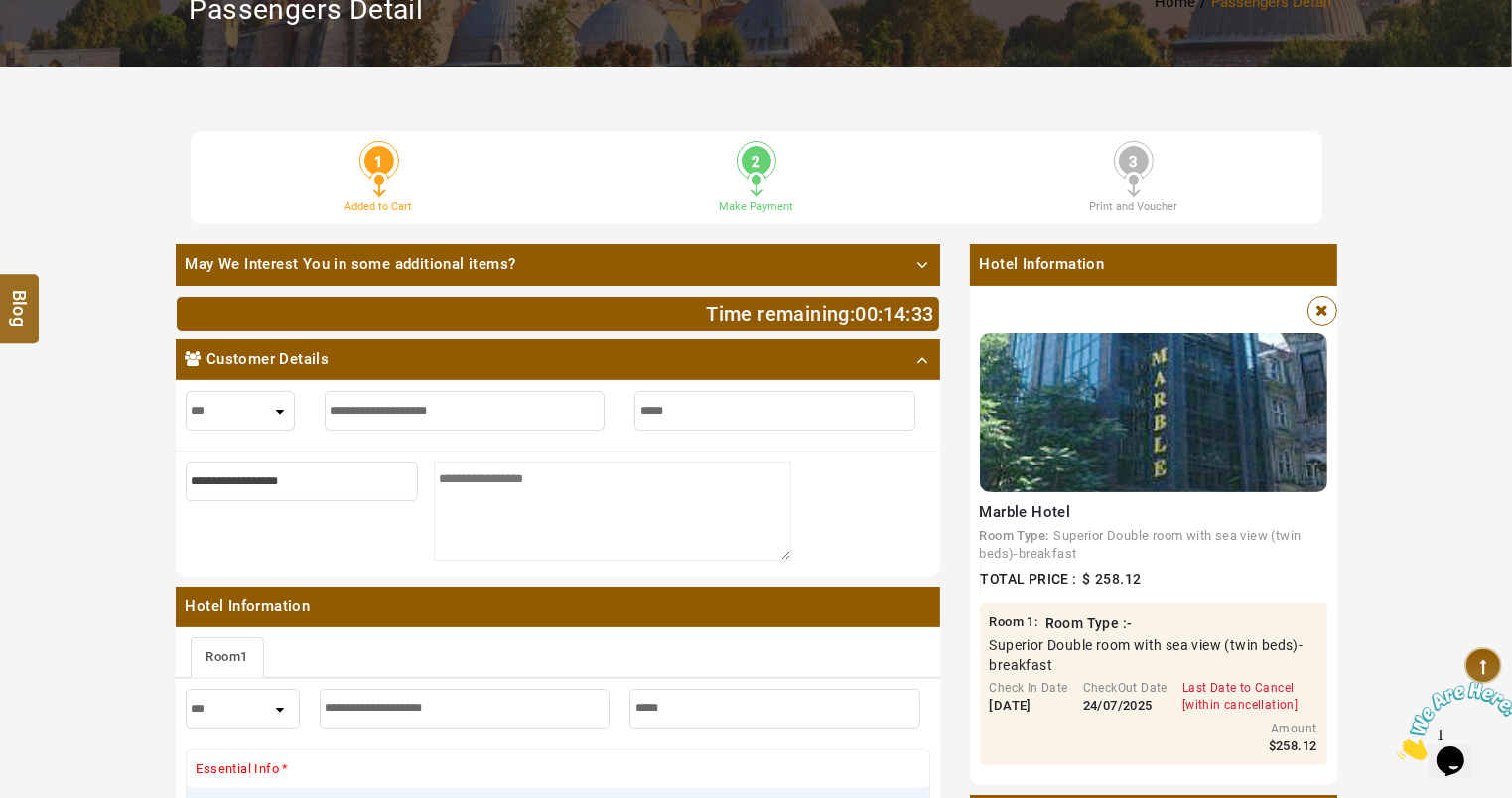 click at bounding box center [465, 411] 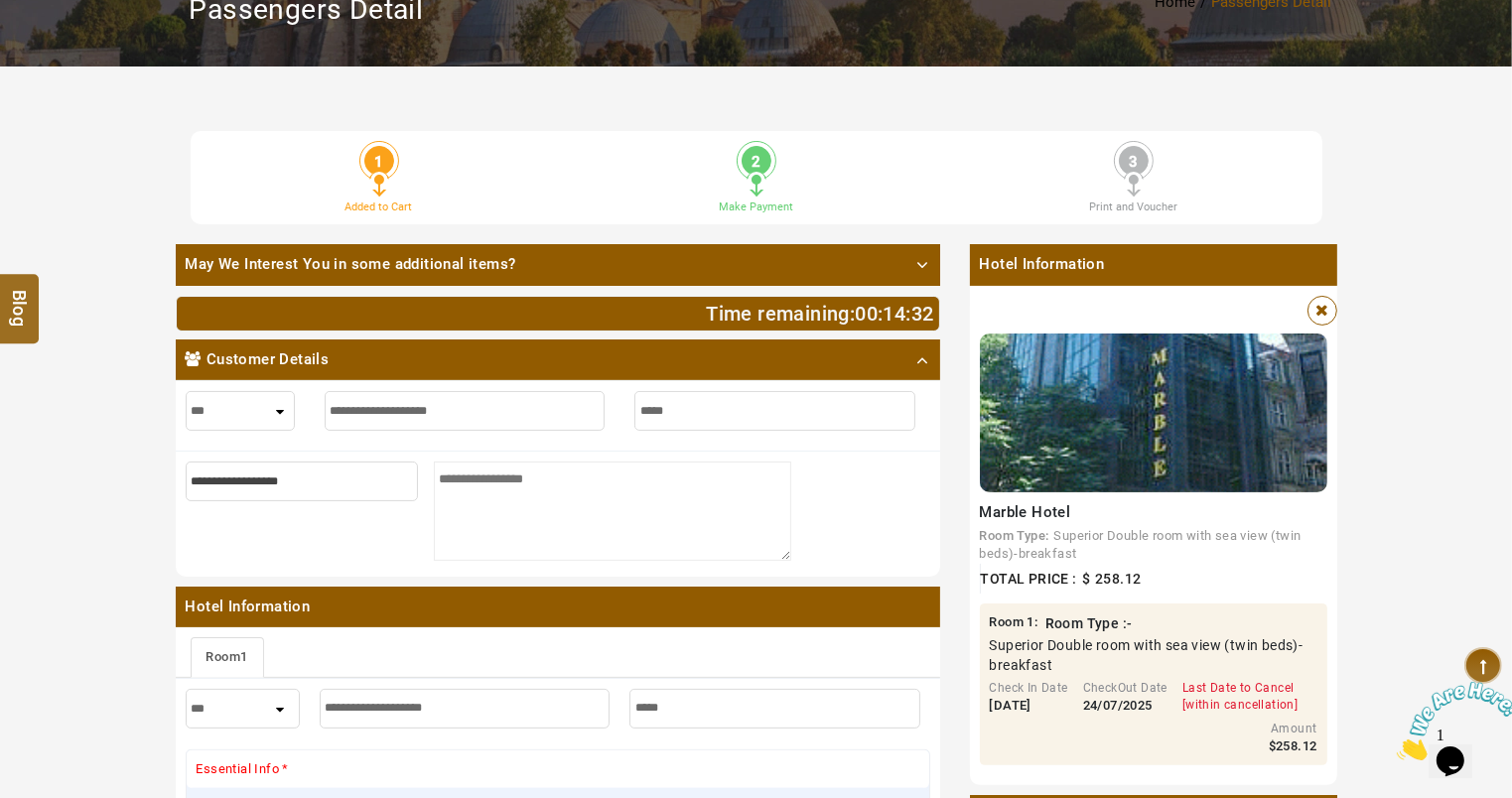 type on "**********" 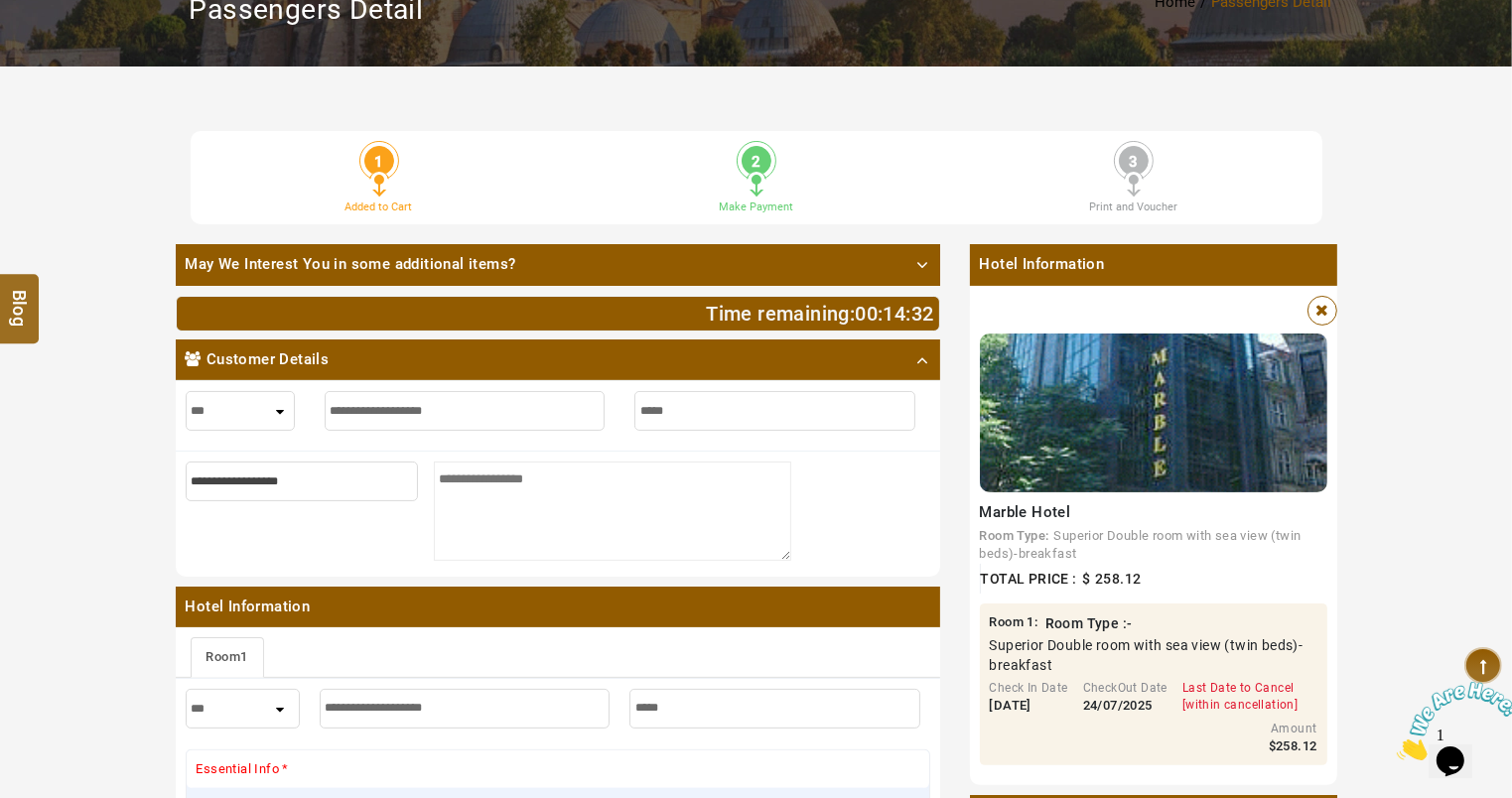 type on "**********" 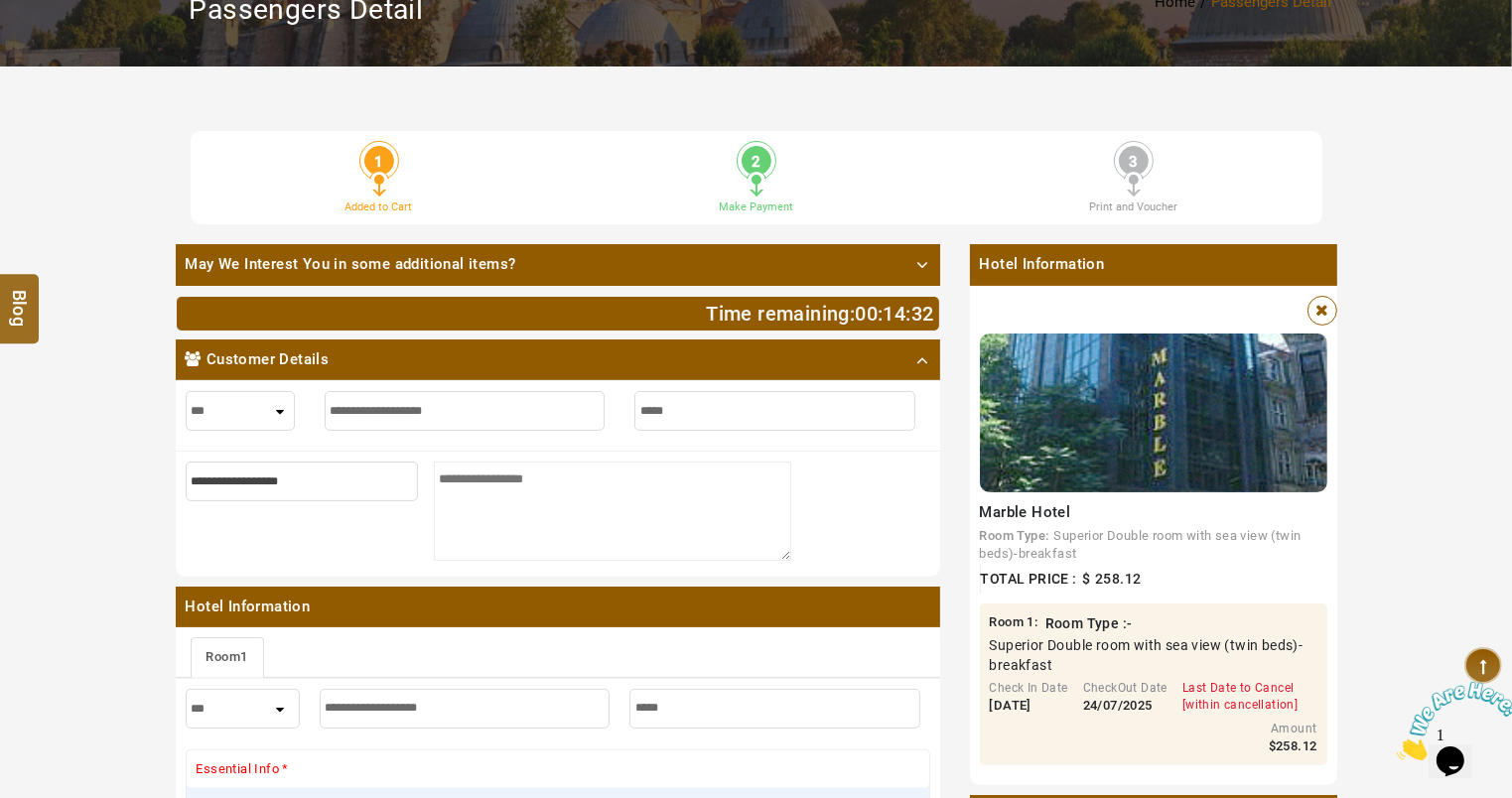 type on "**********" 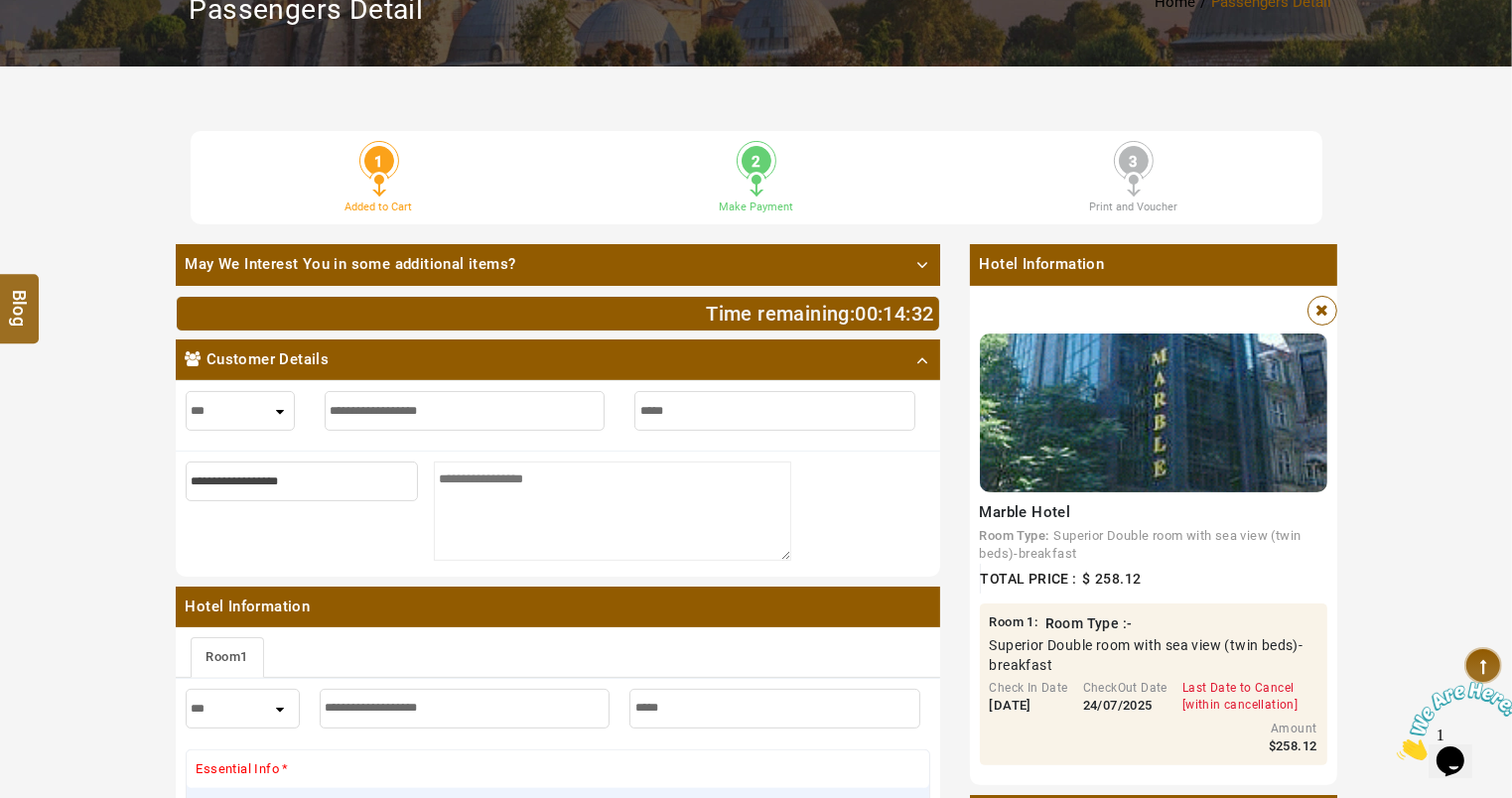 type on "**********" 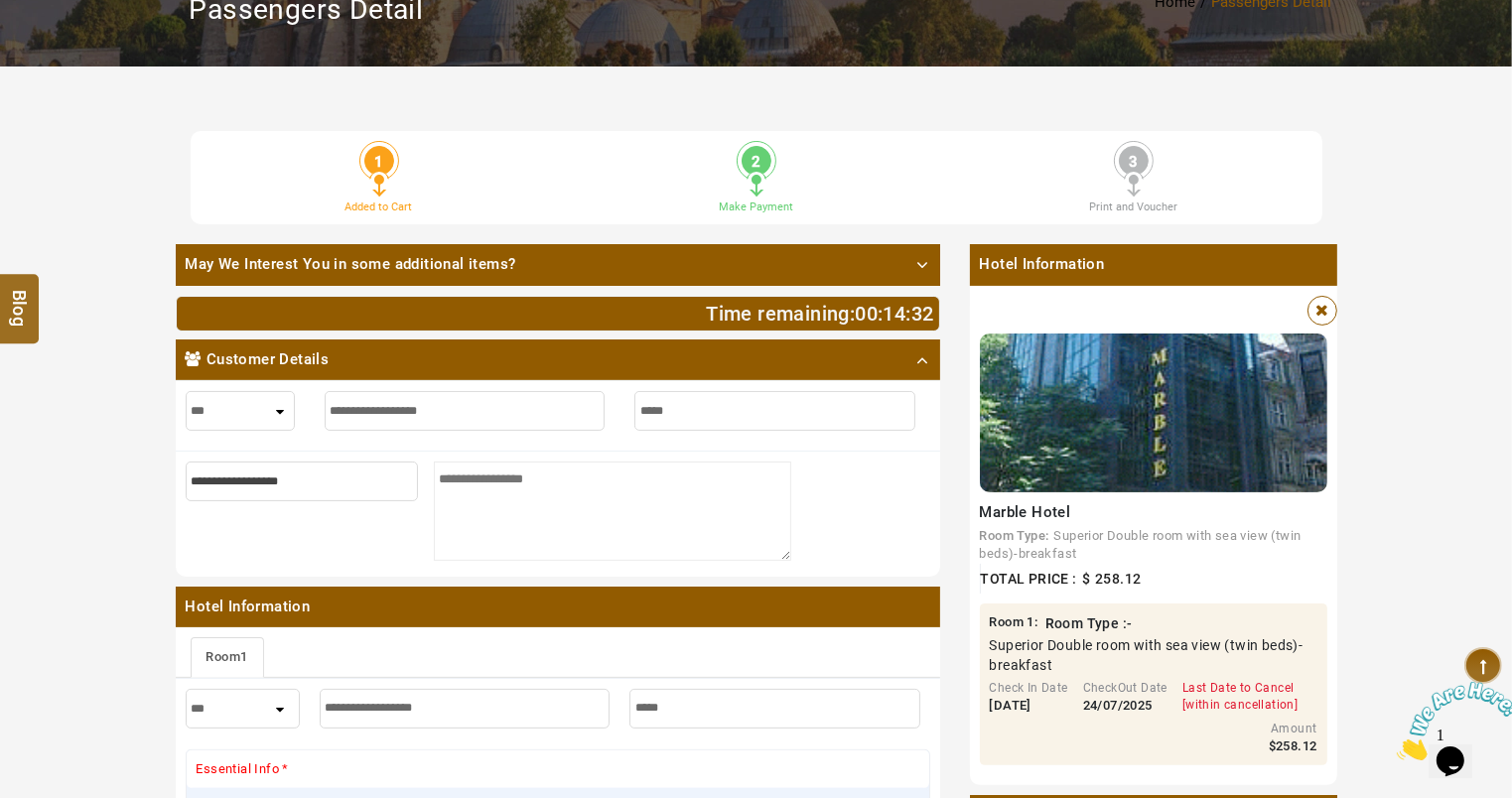 type on "**********" 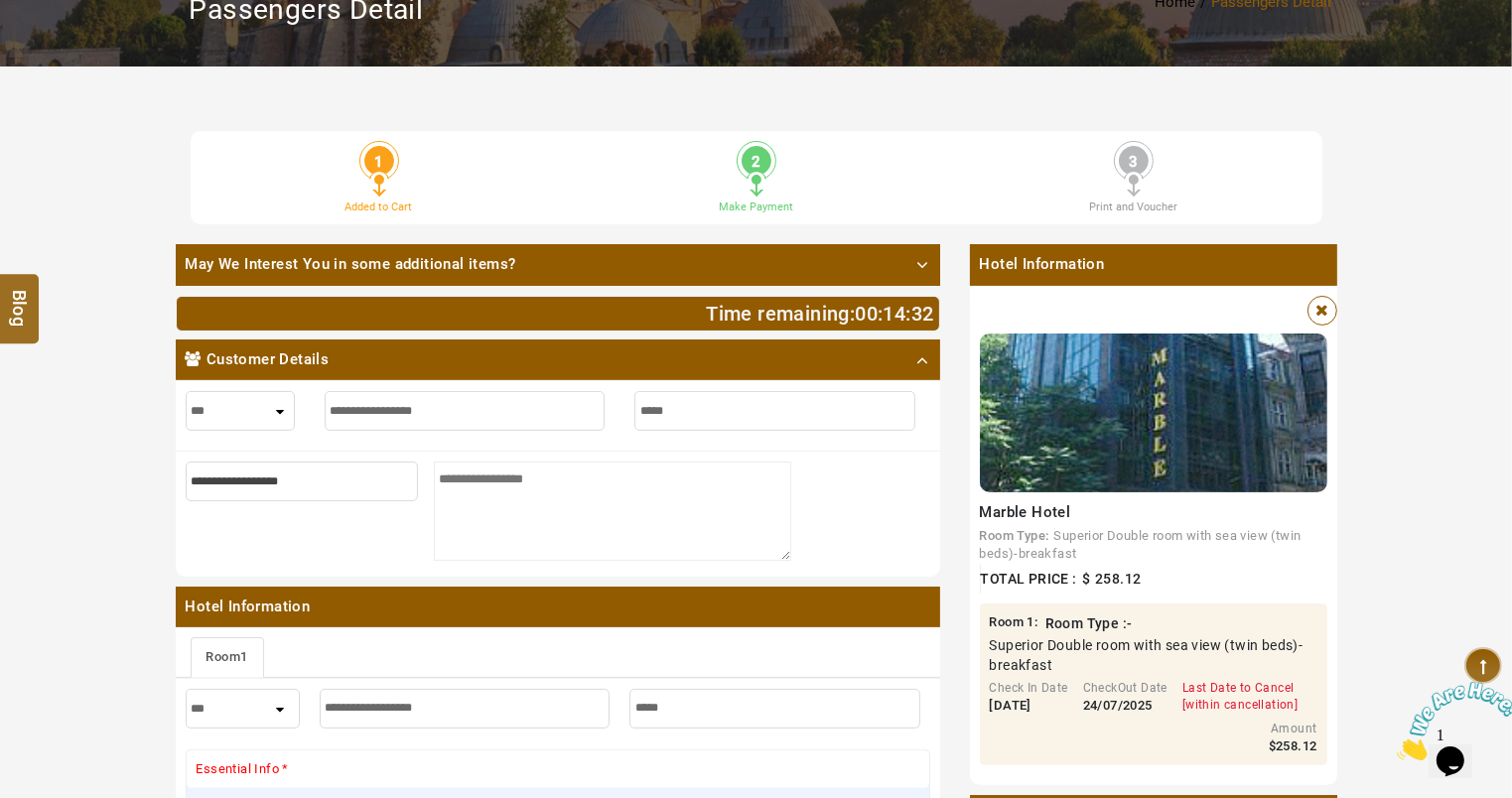 type on "**********" 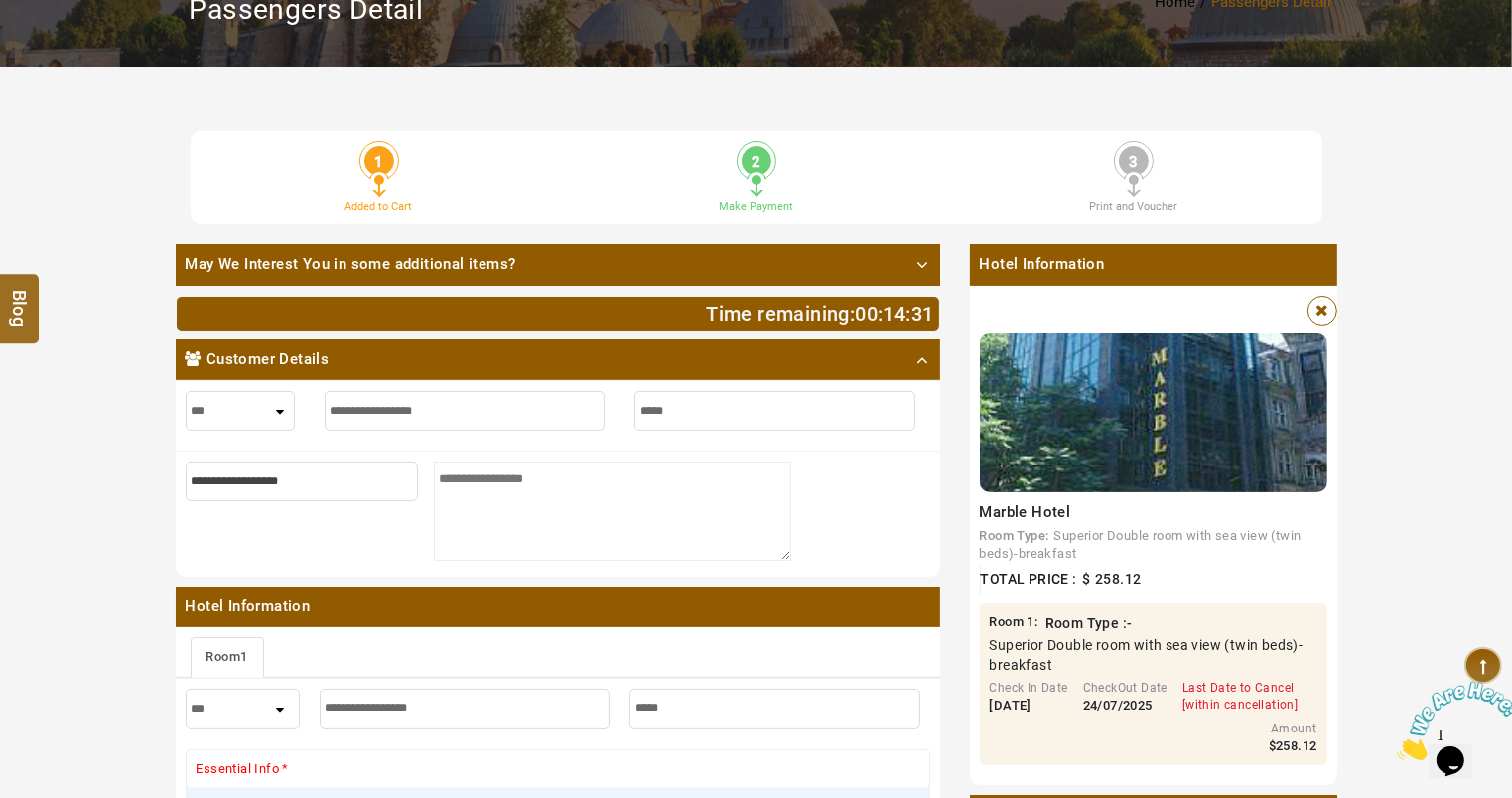 type on "**********" 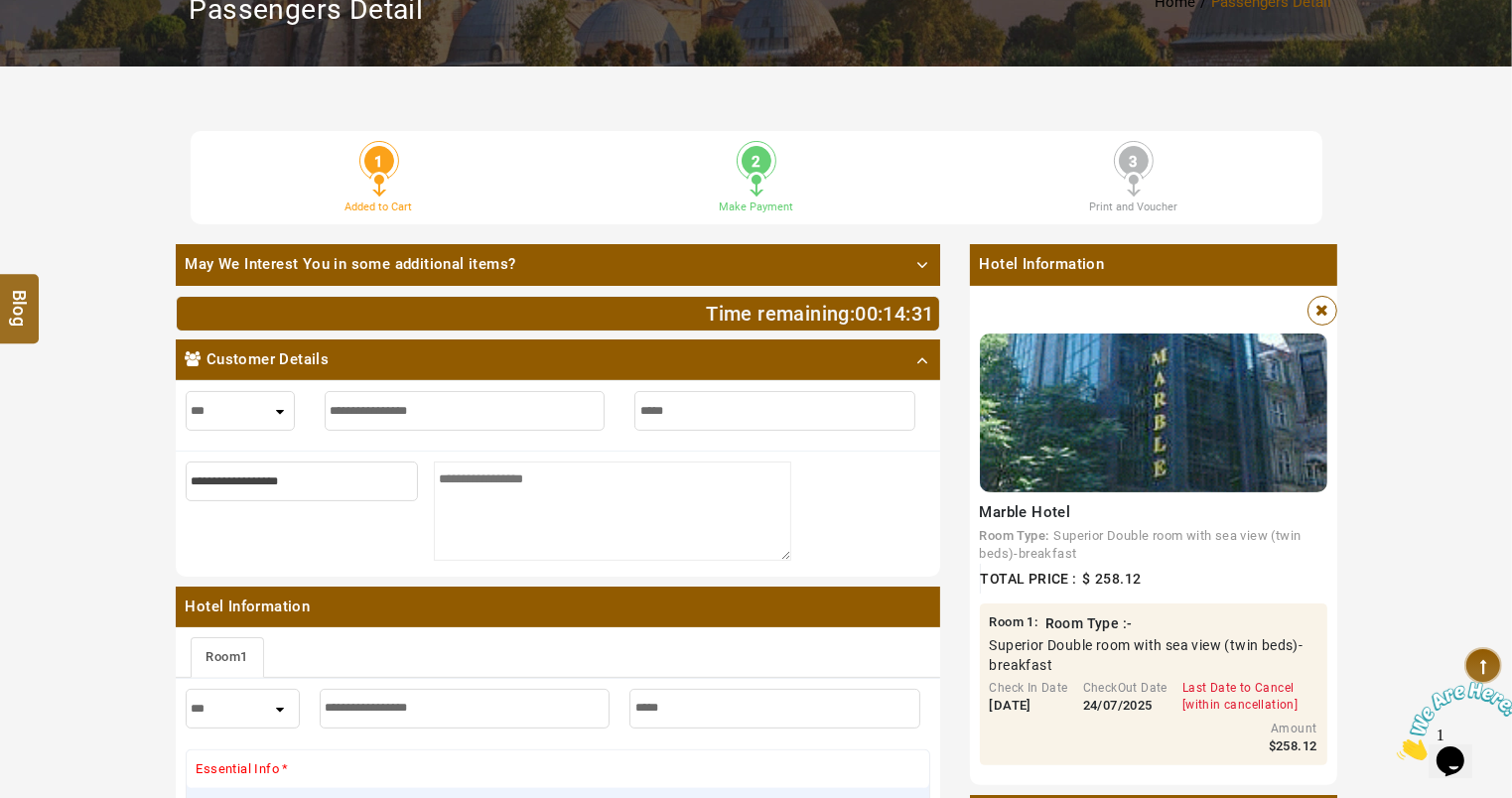 type on "**********" 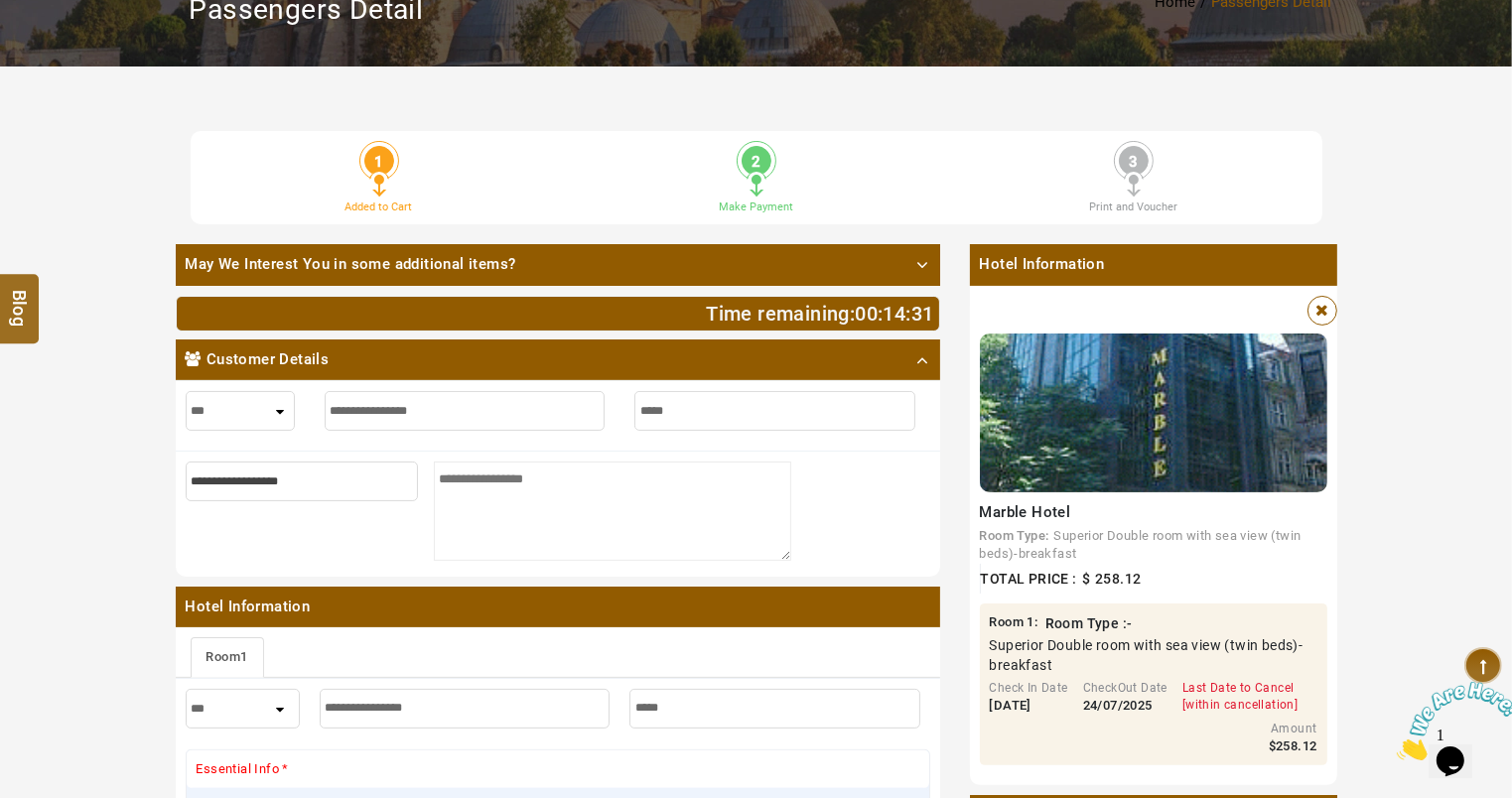 type on "**********" 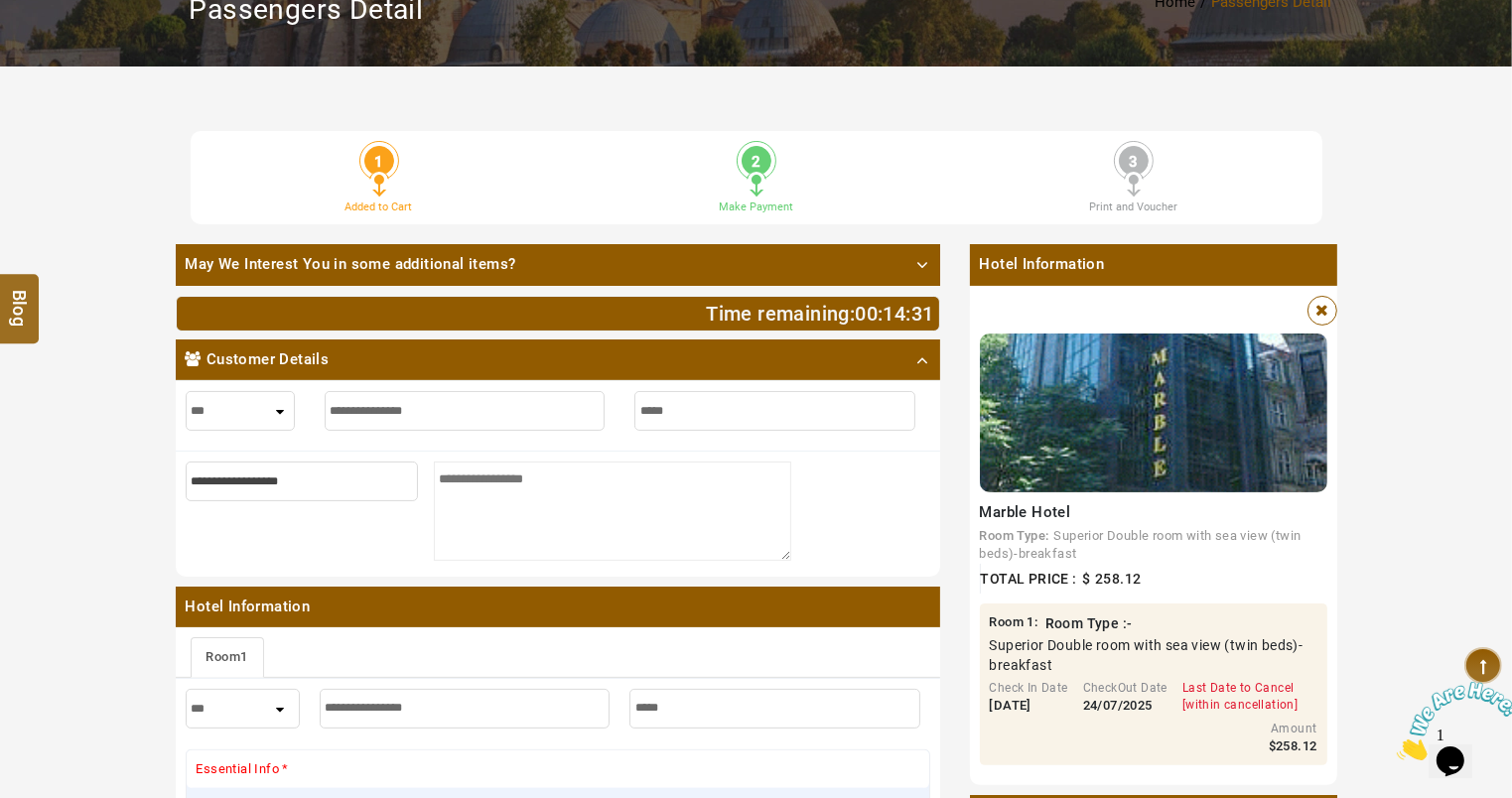 type on "**********" 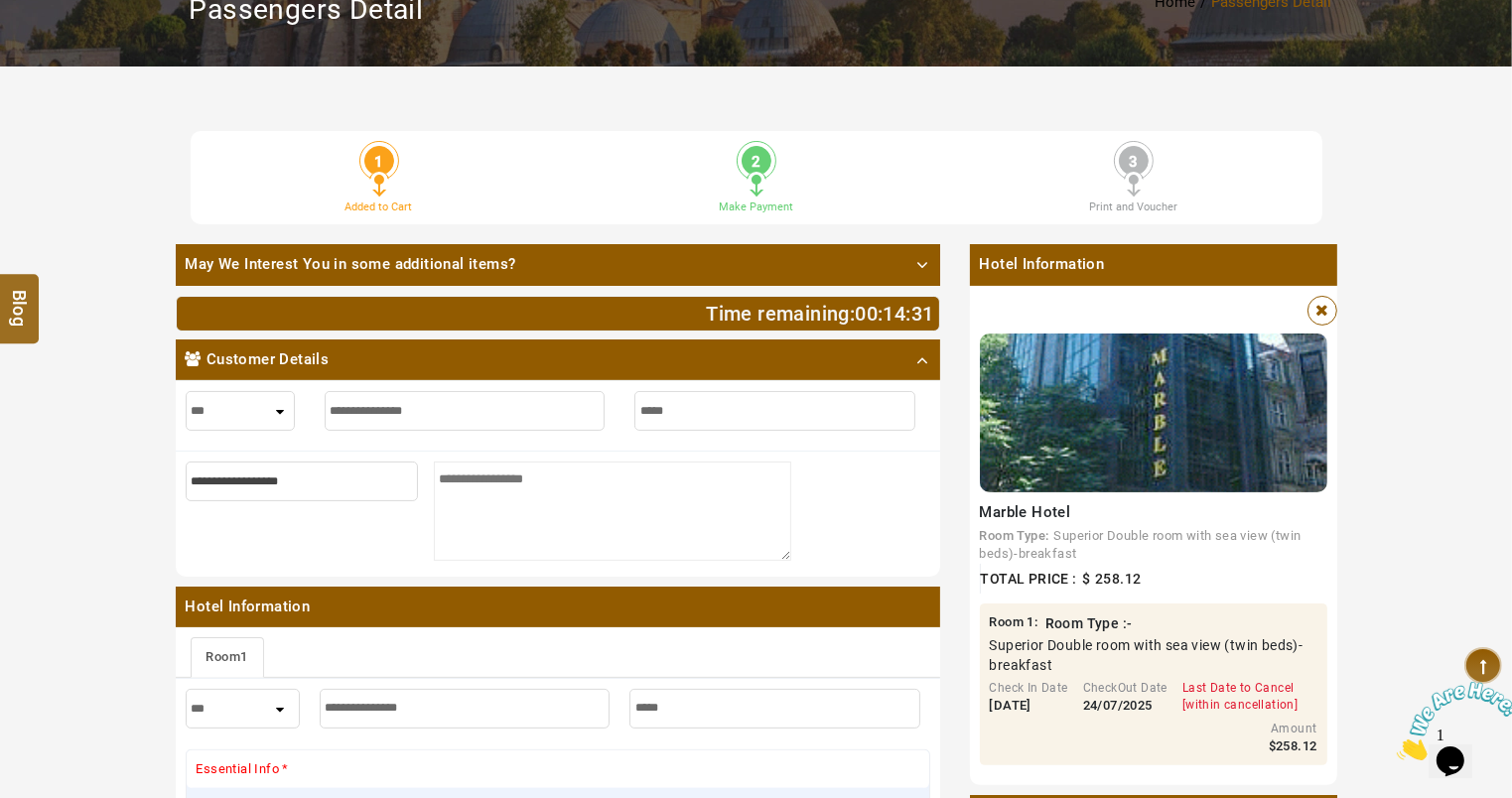 type on "**********" 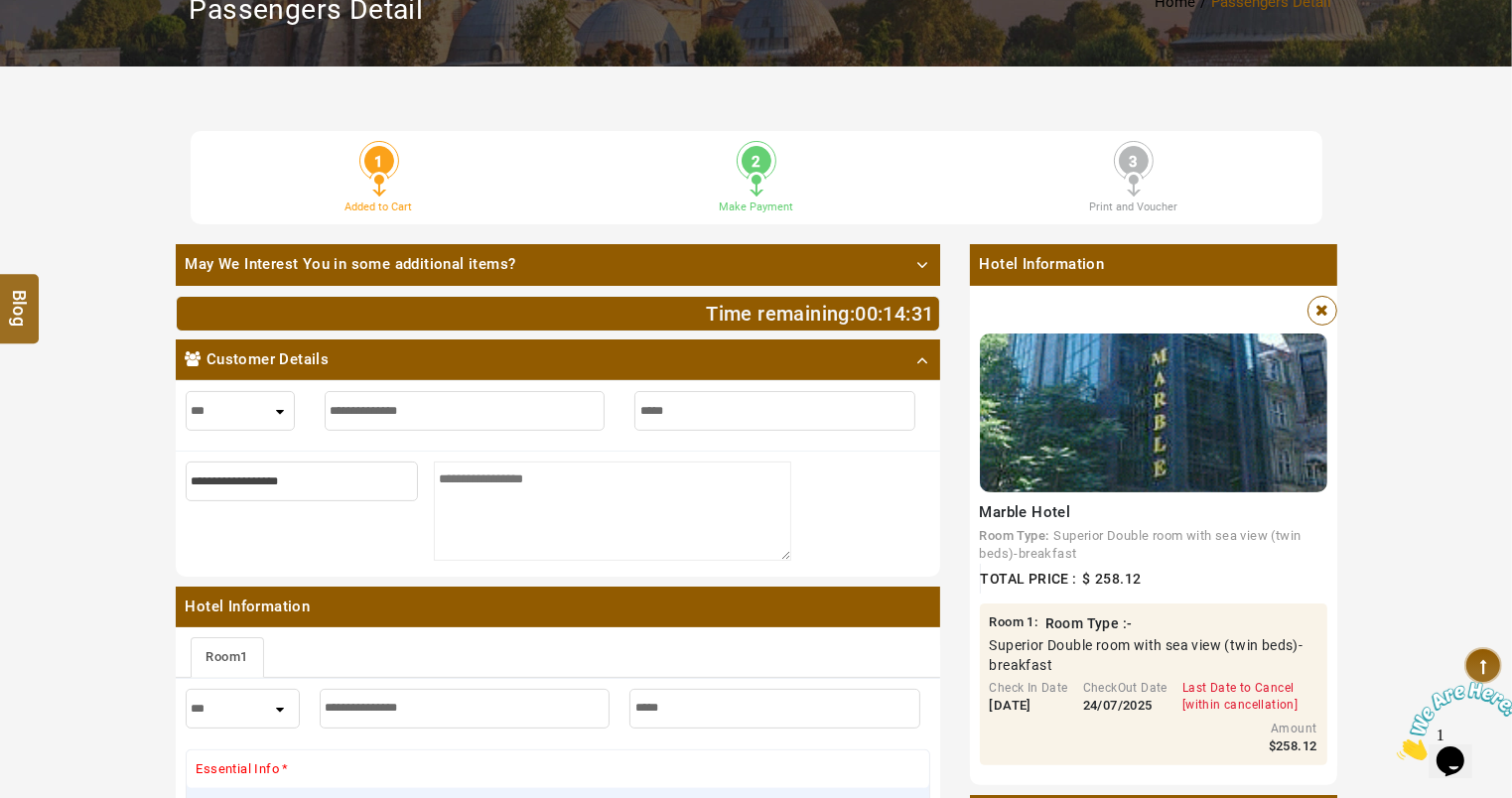type on "**********" 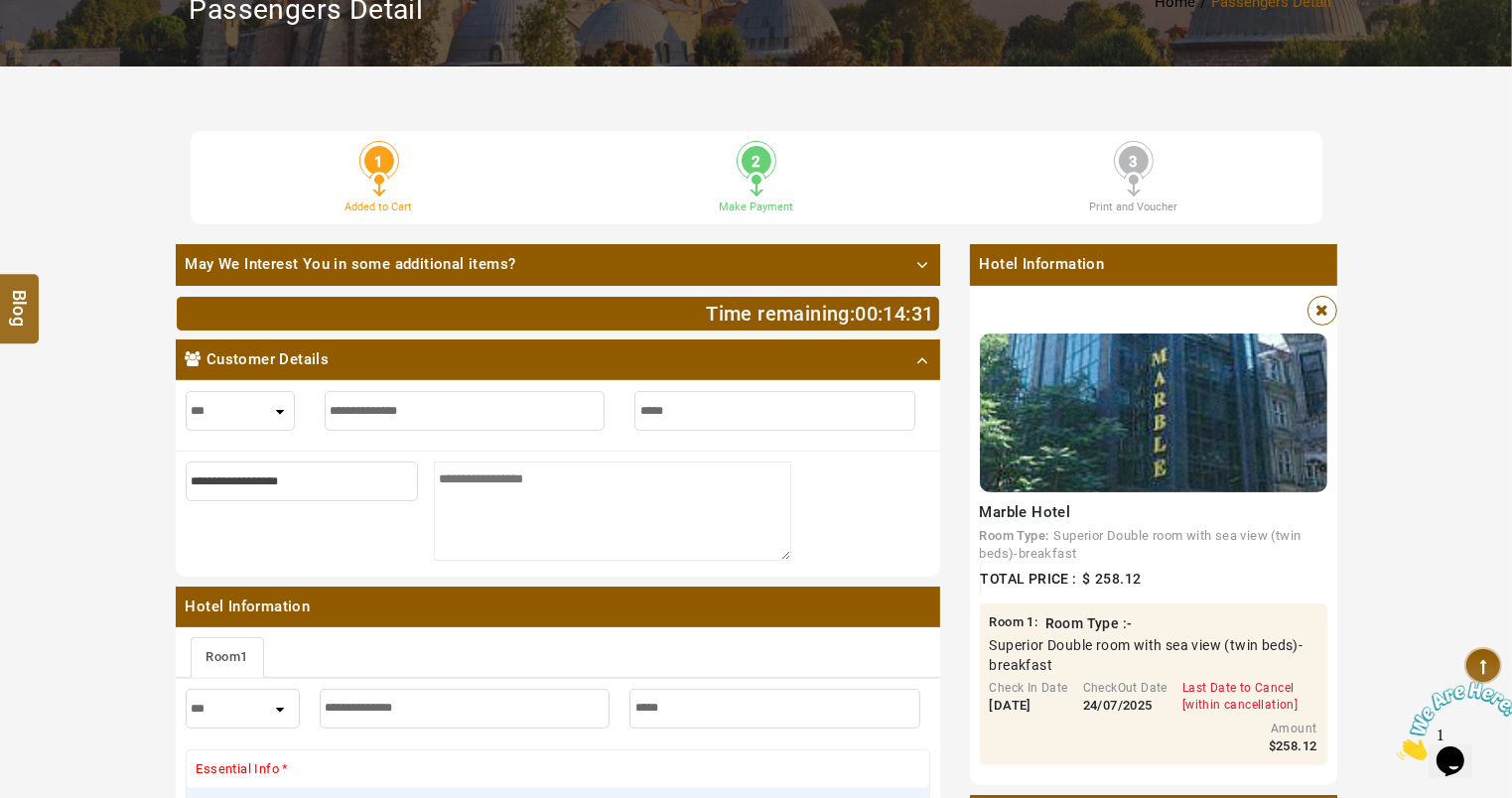 type on "**********" 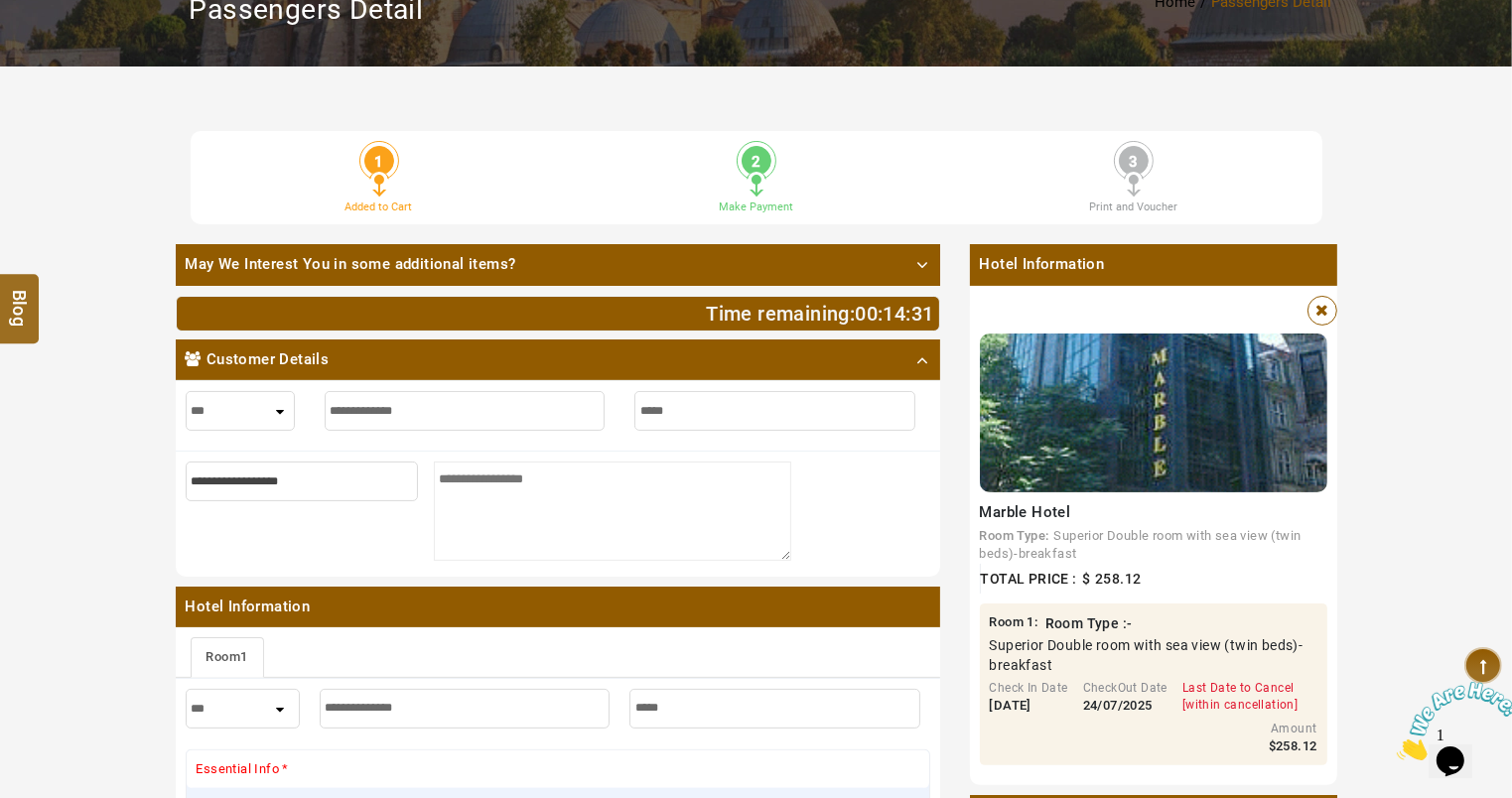 type on "**********" 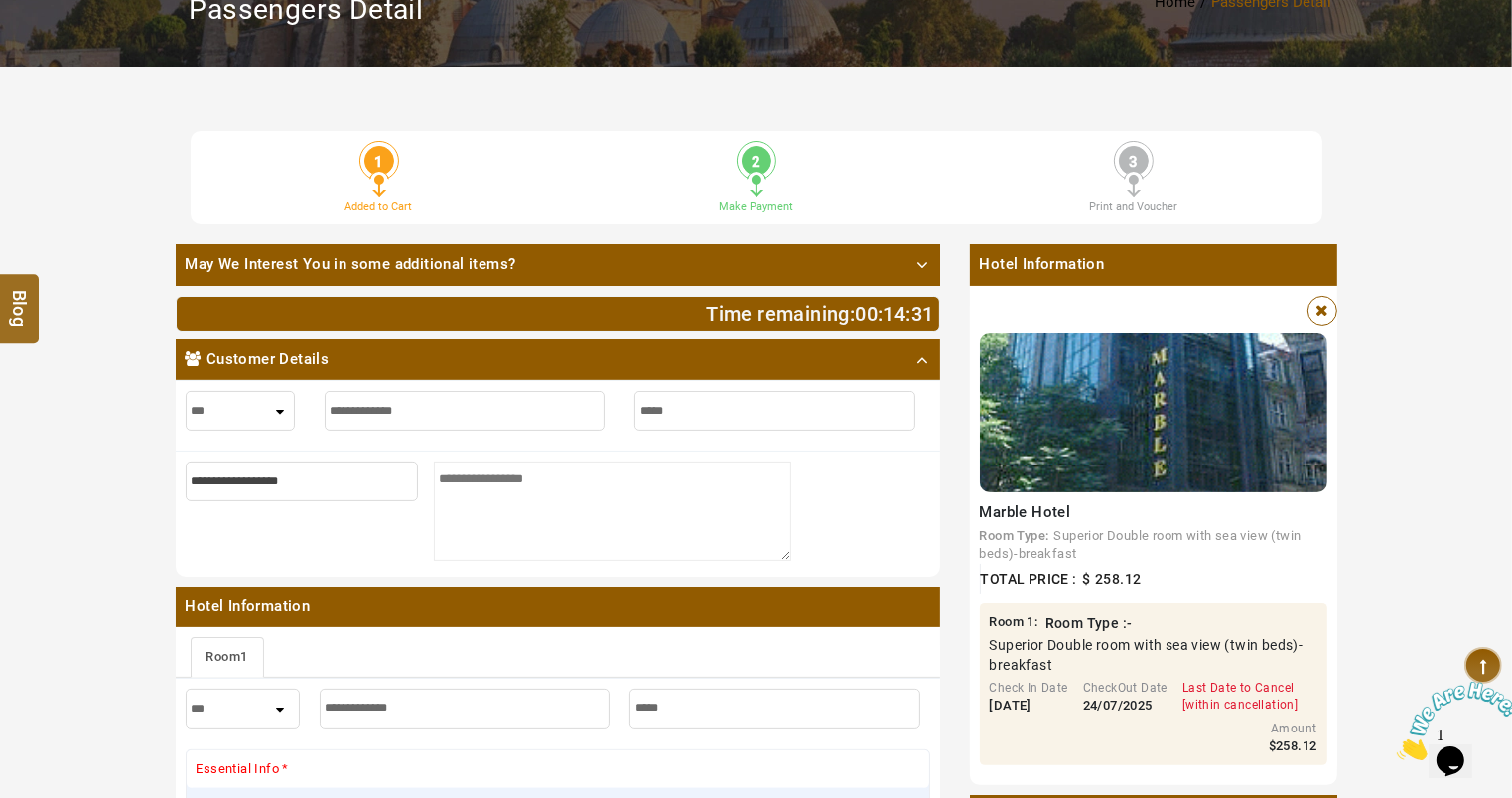 type on "**********" 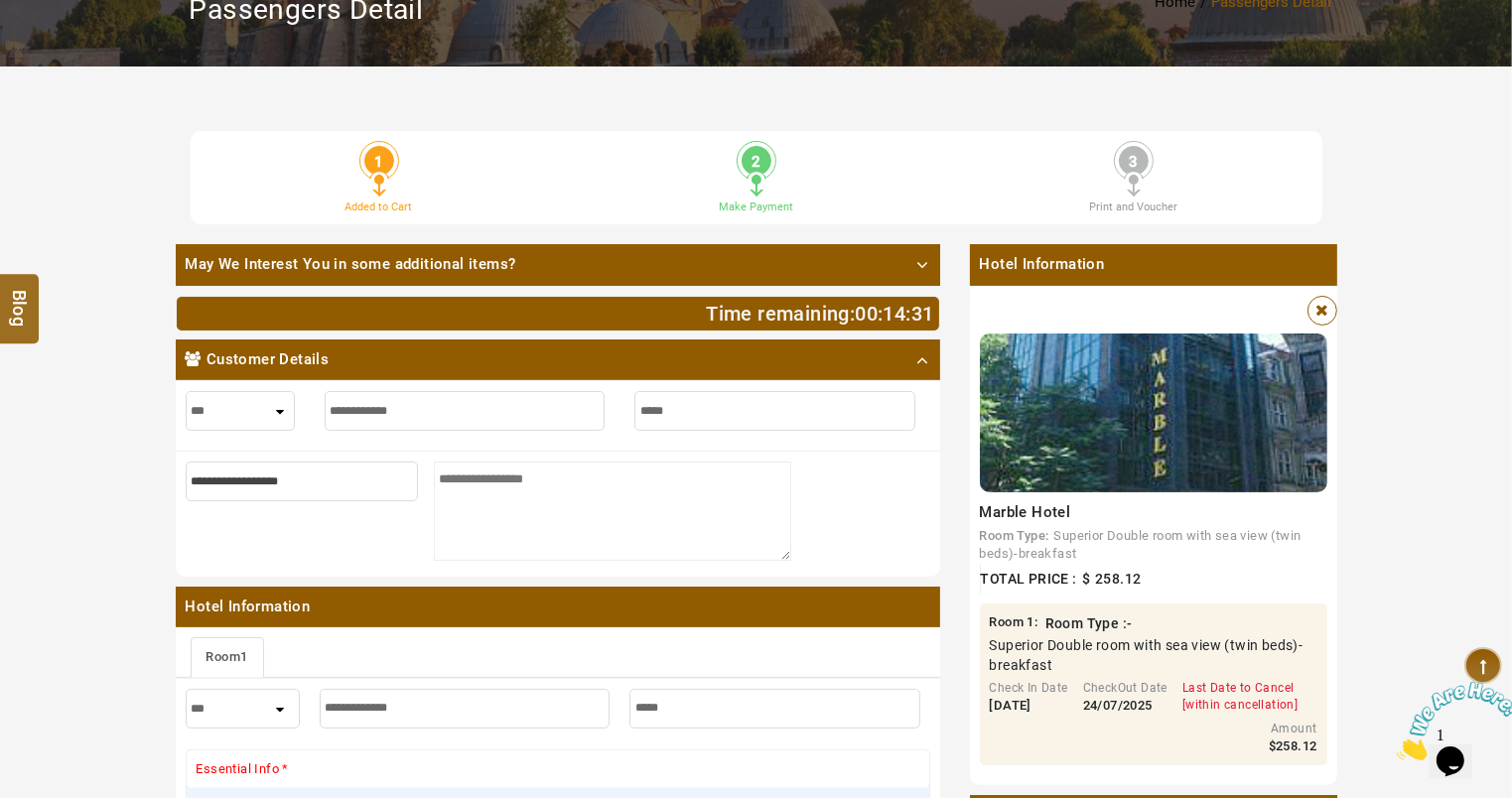 type on "**********" 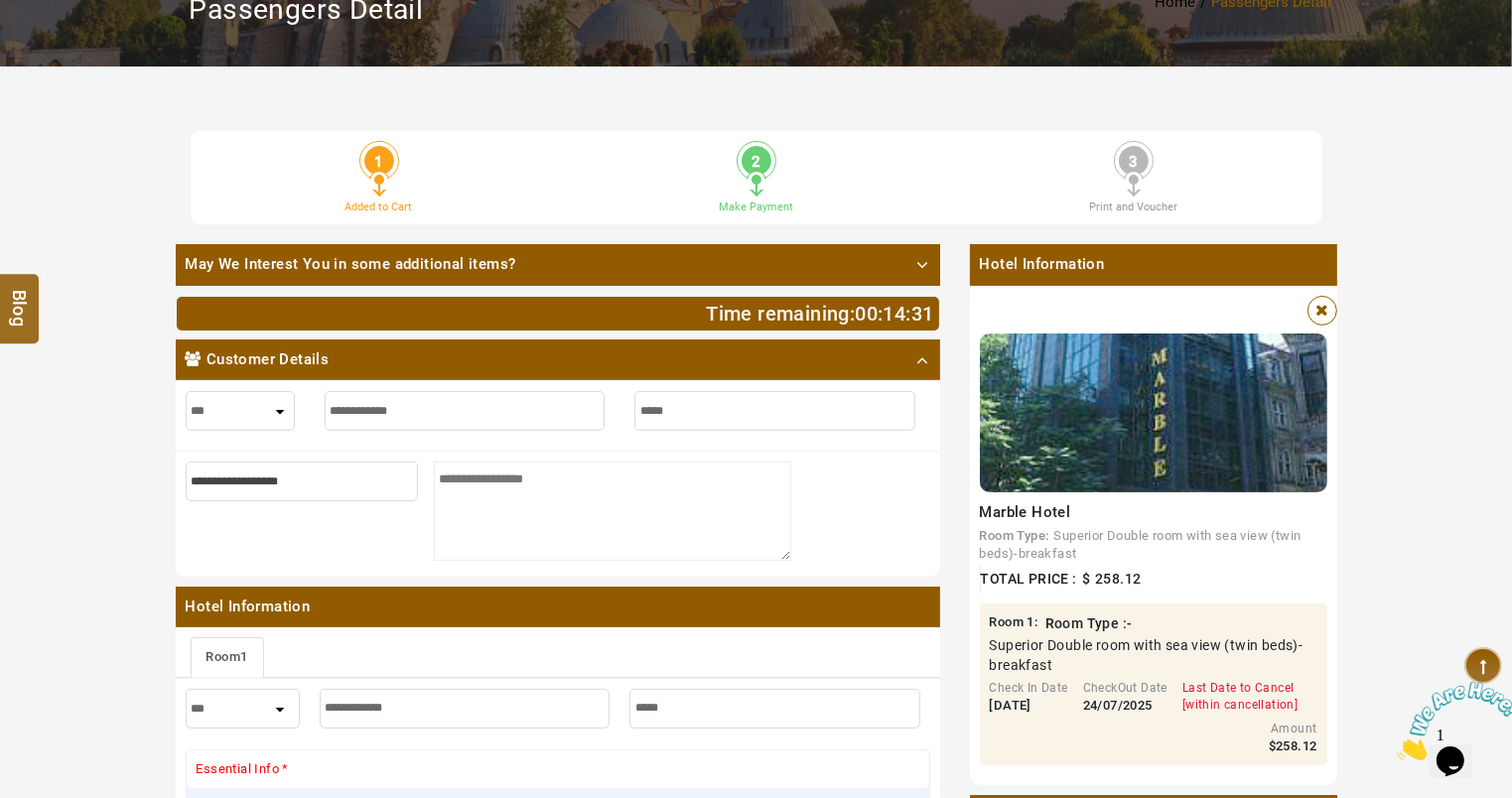 type on "**********" 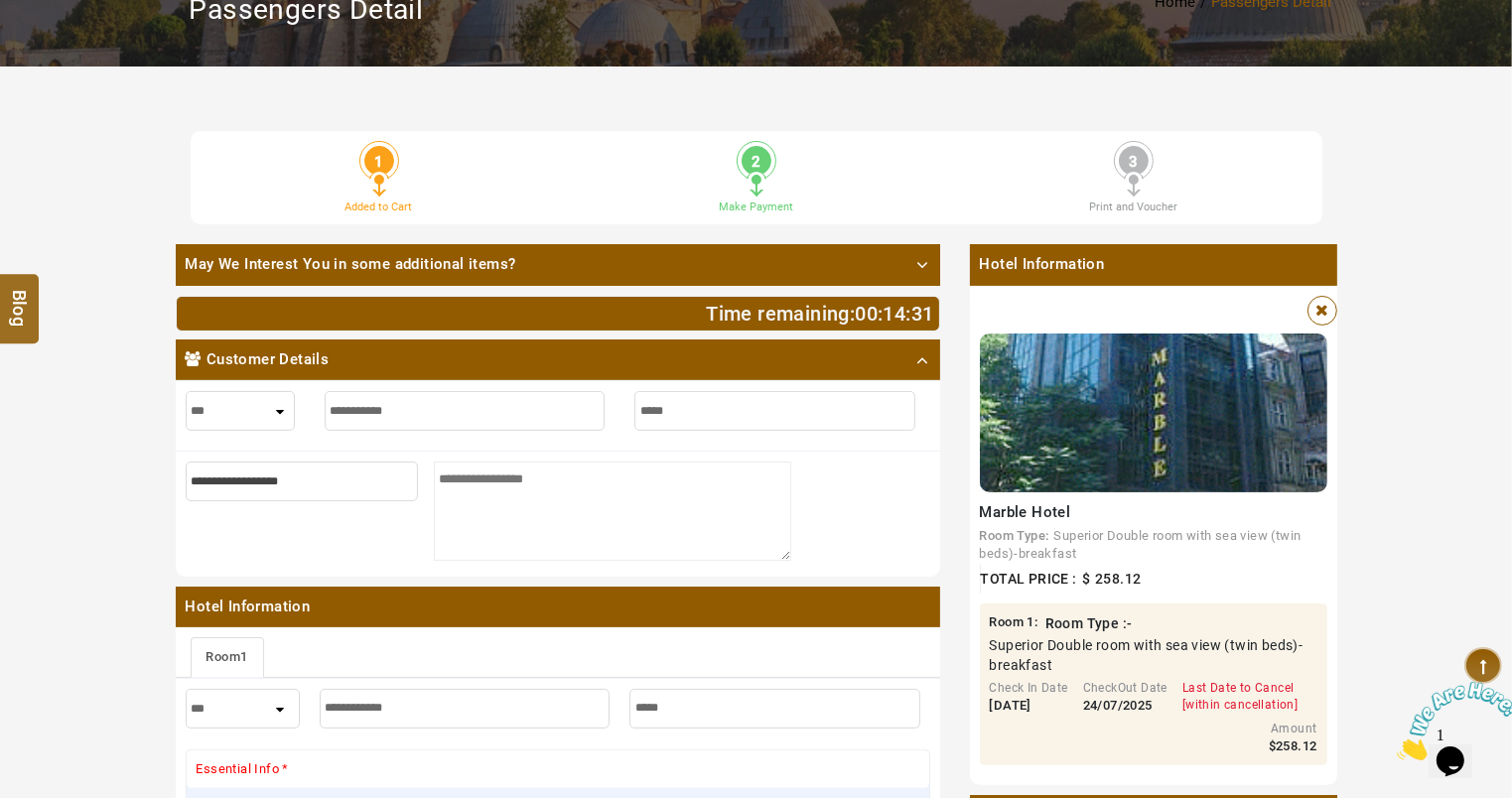 type on "**********" 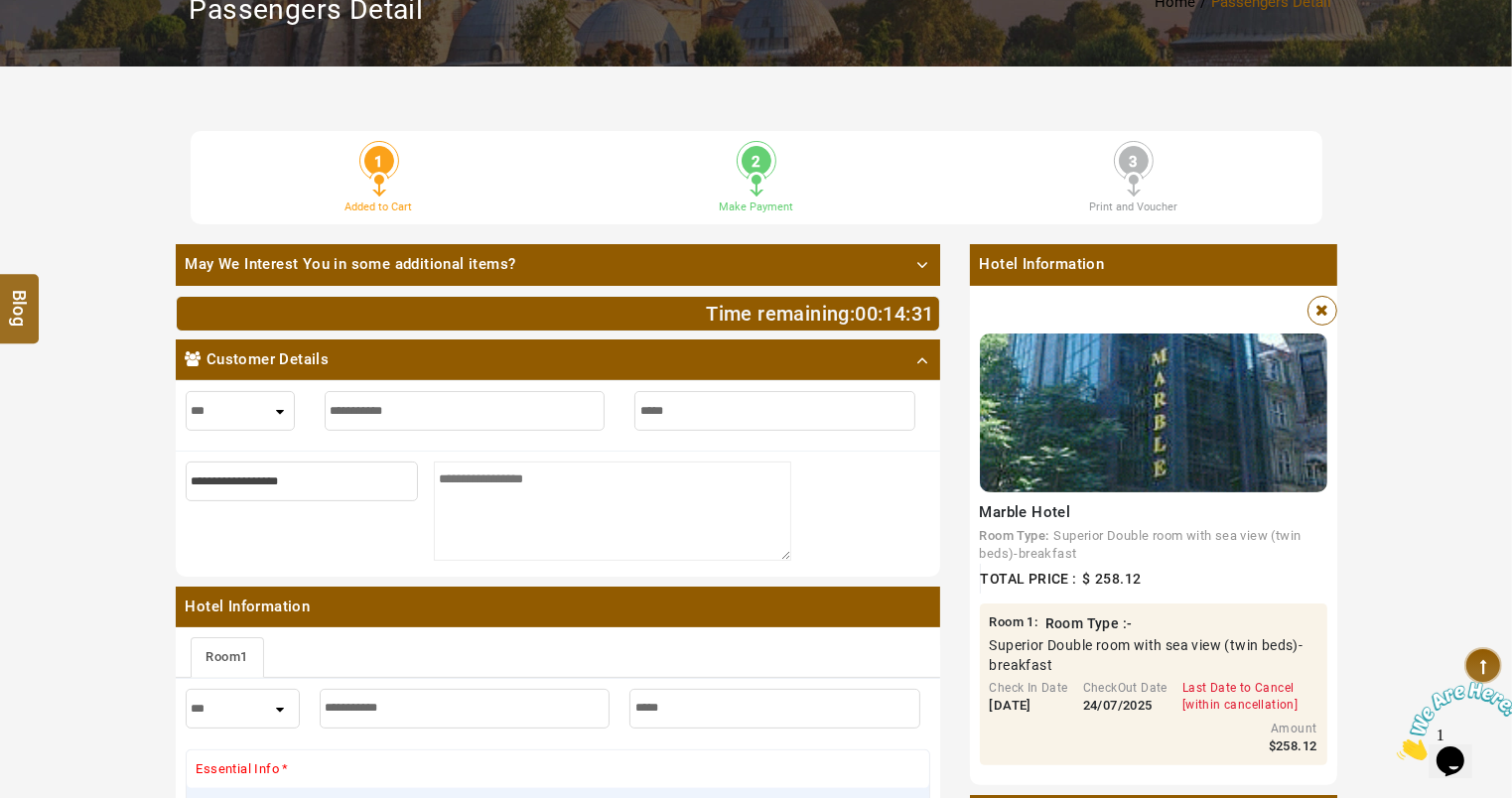 type on "**********" 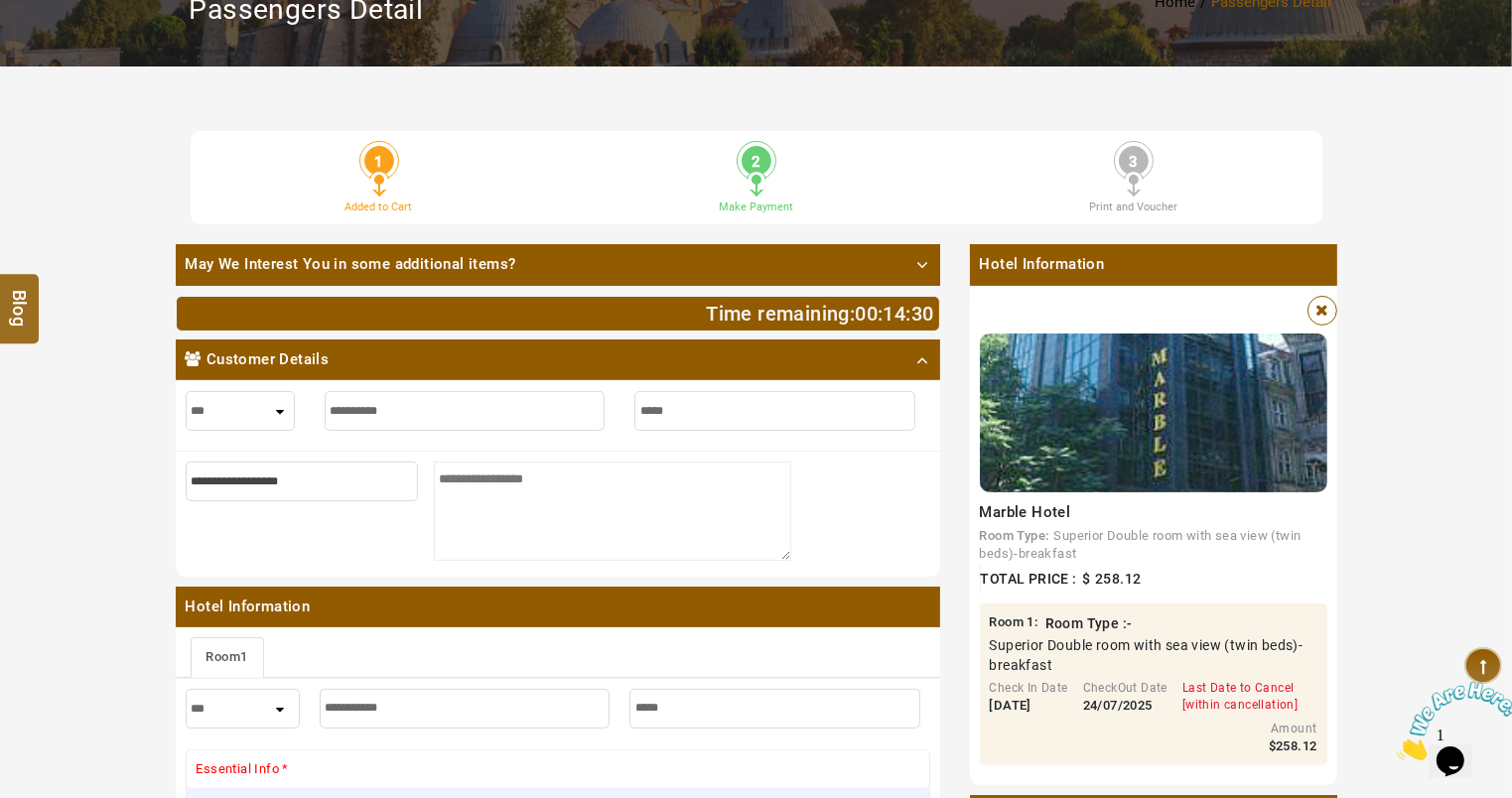 type on "**********" 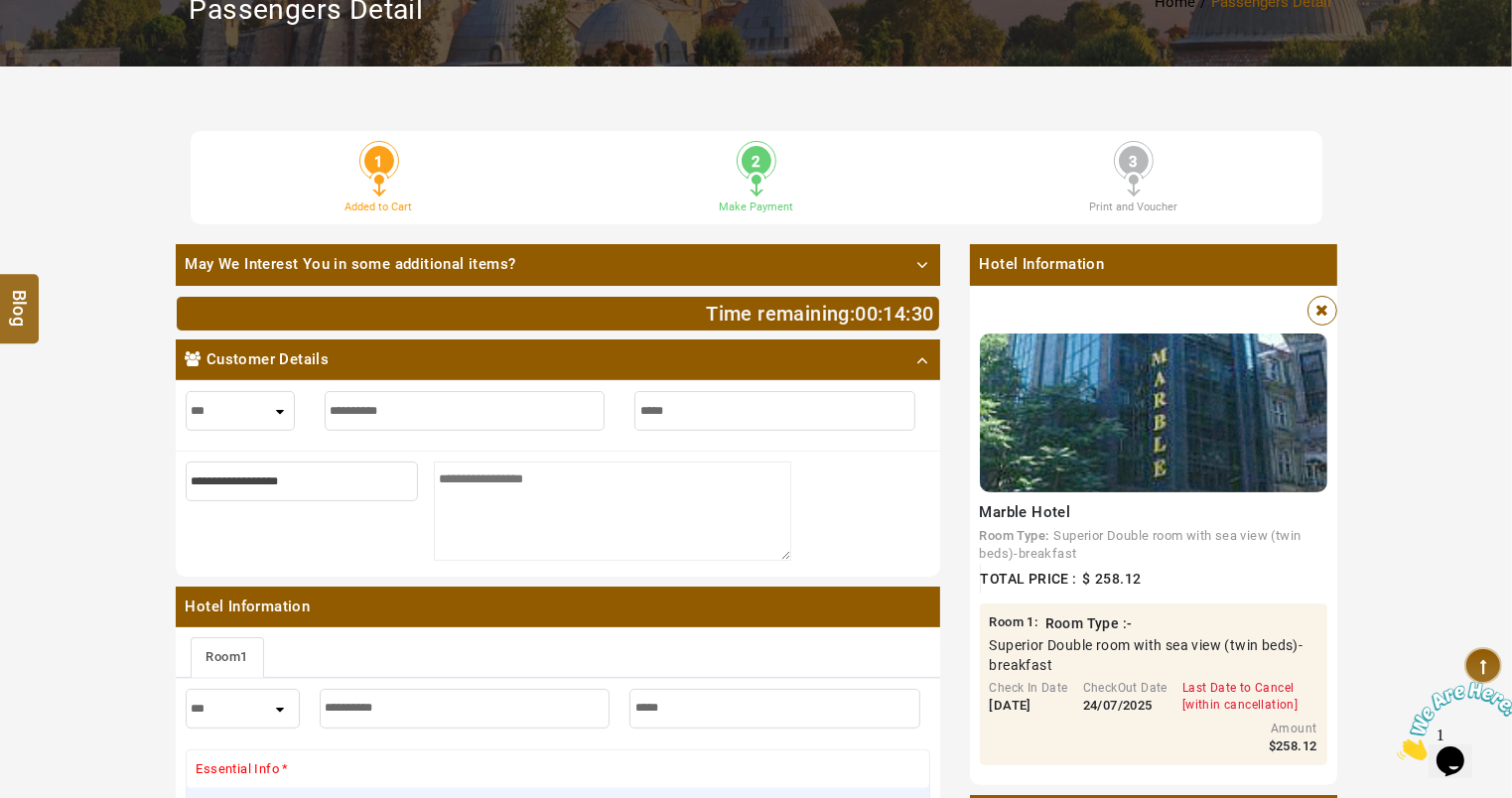 type on "*********" 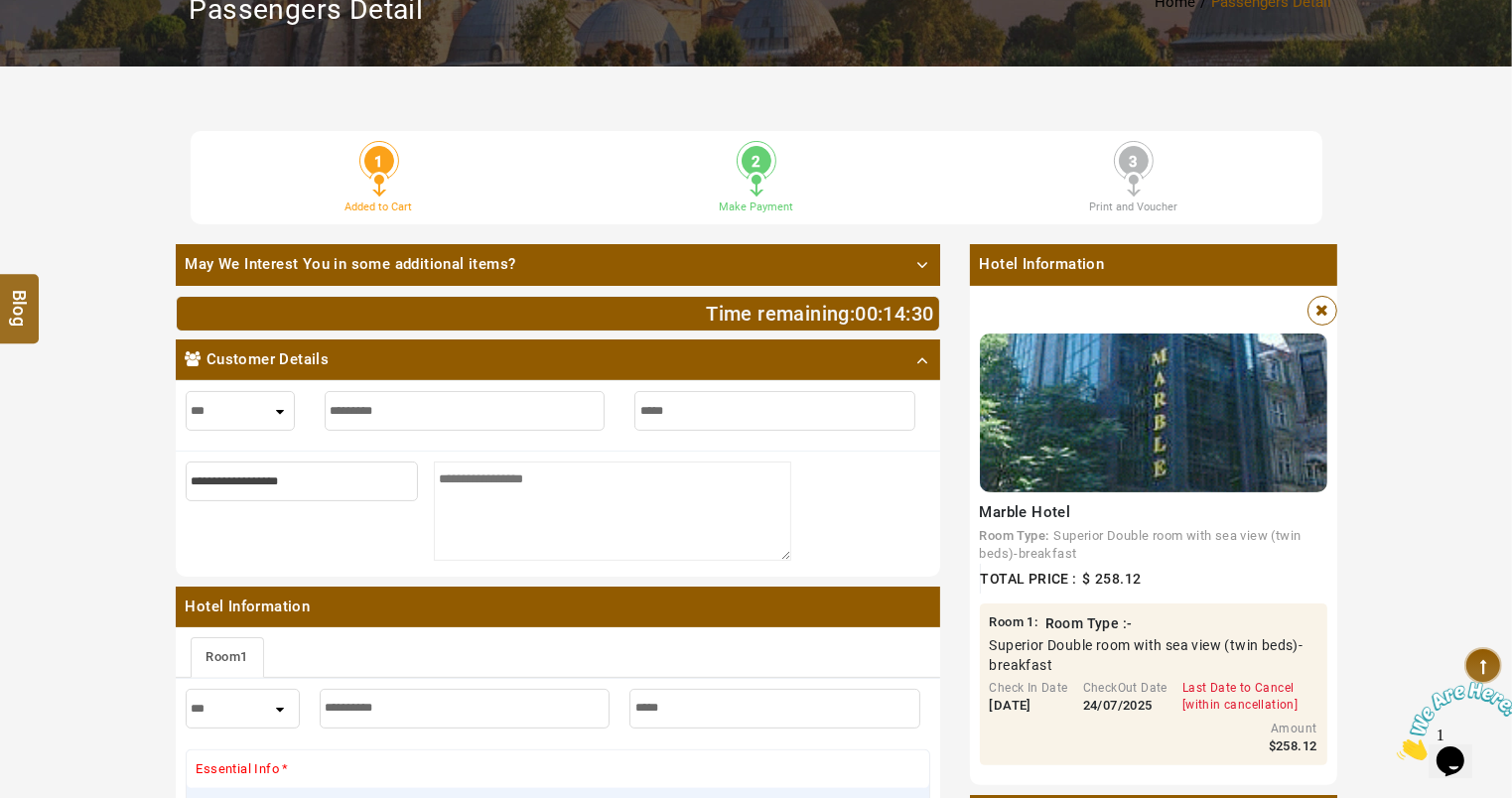 type on "*********" 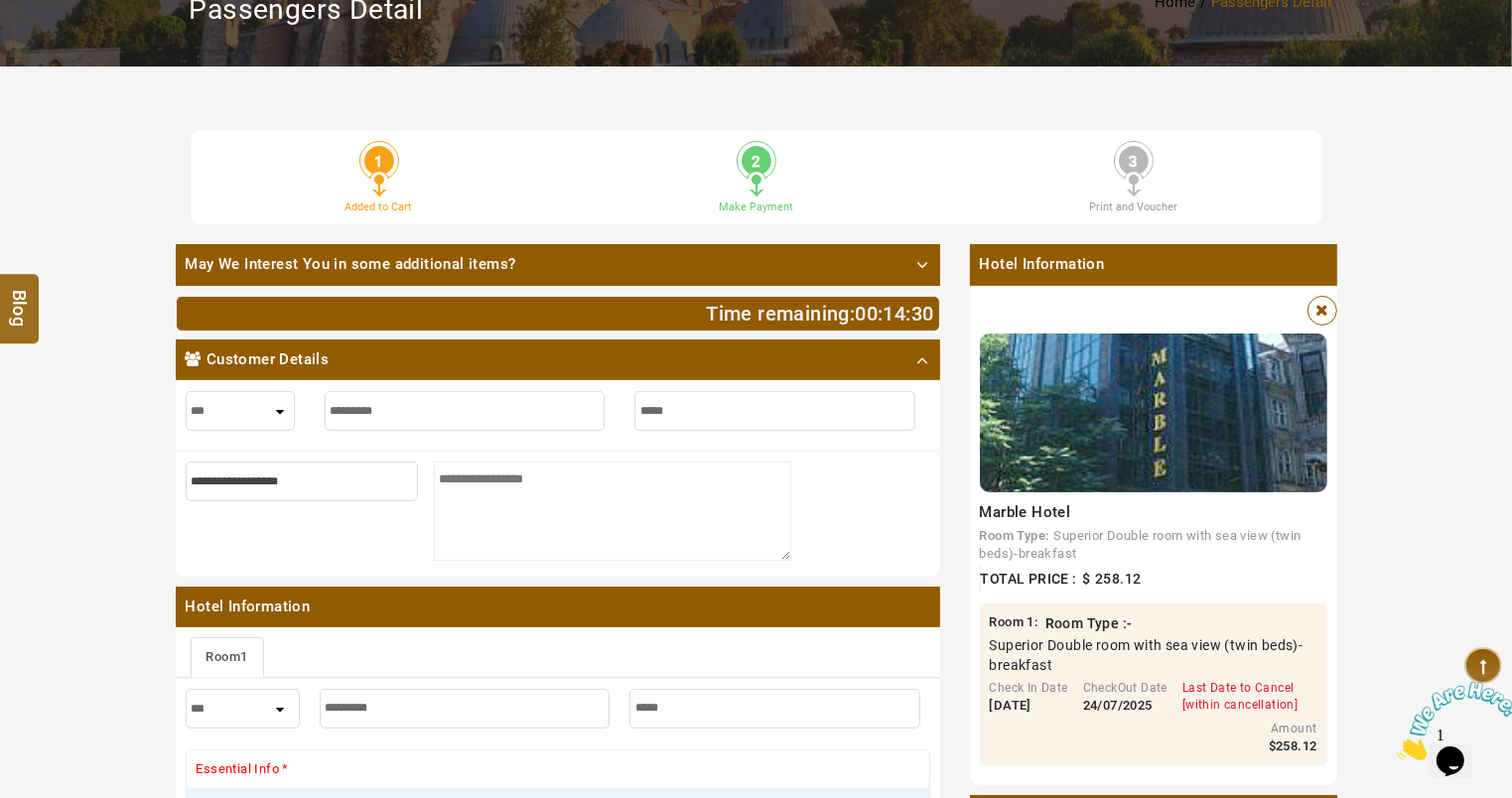 type on "********" 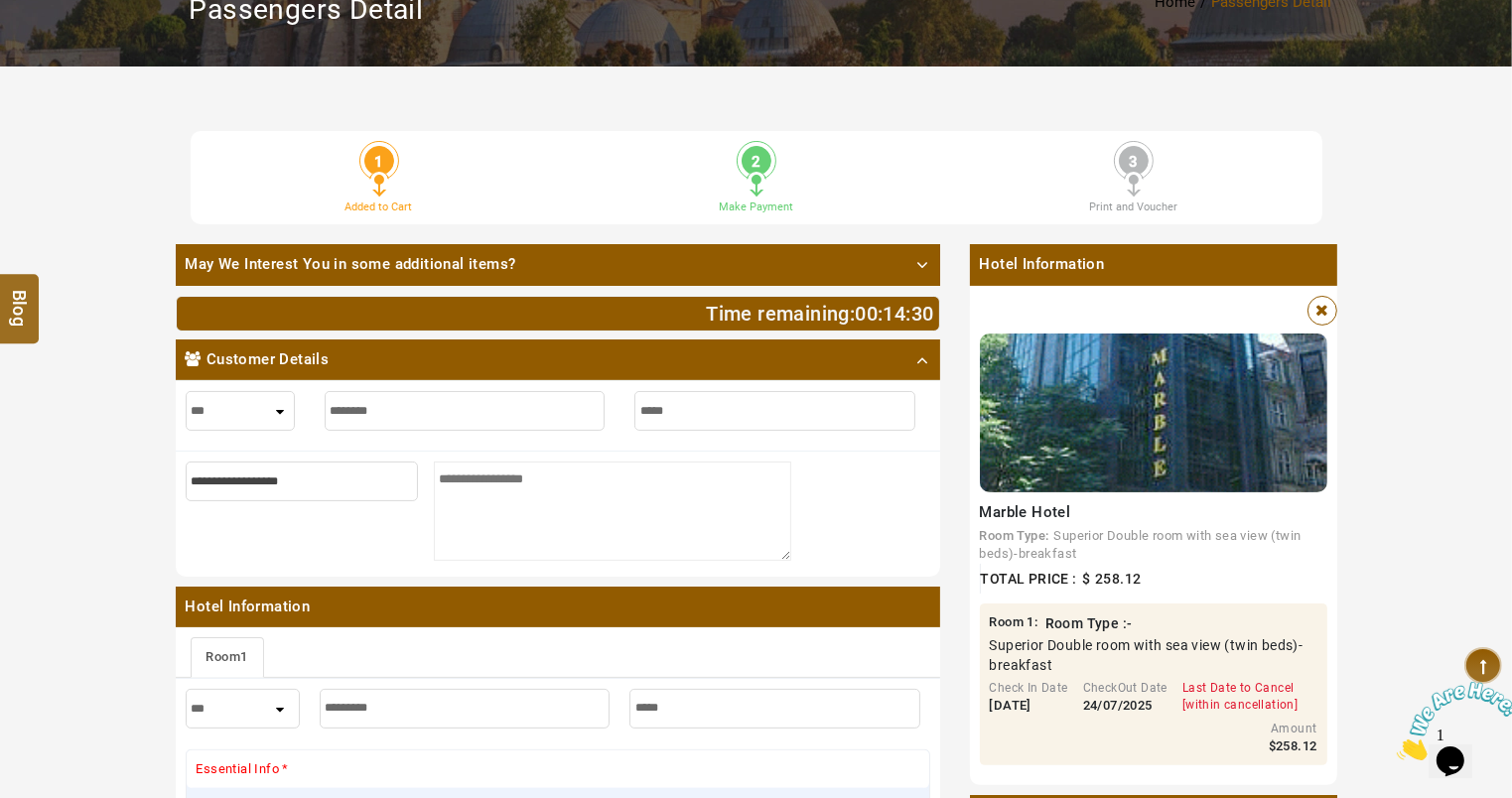 type on "********" 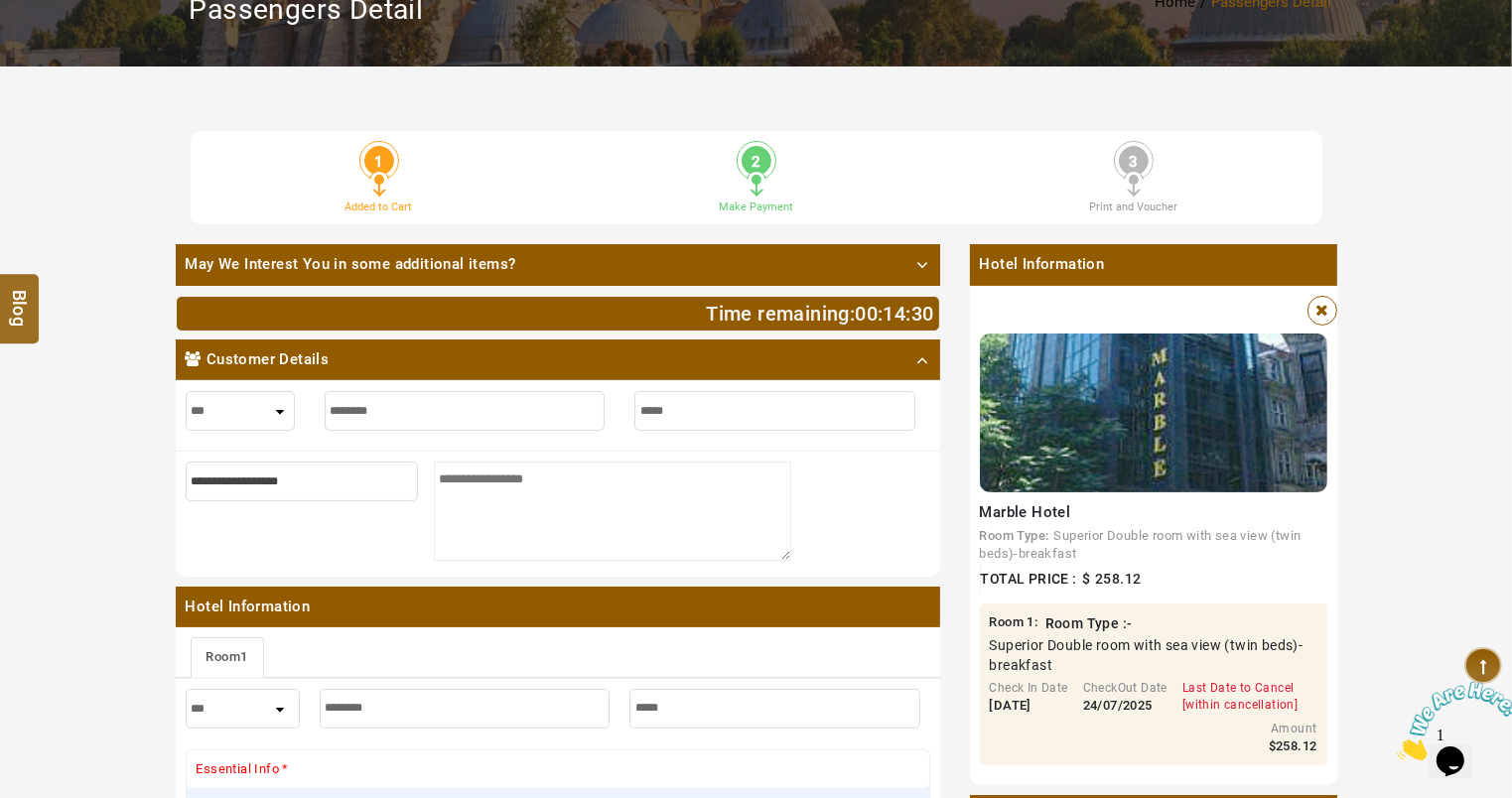 type on "*******" 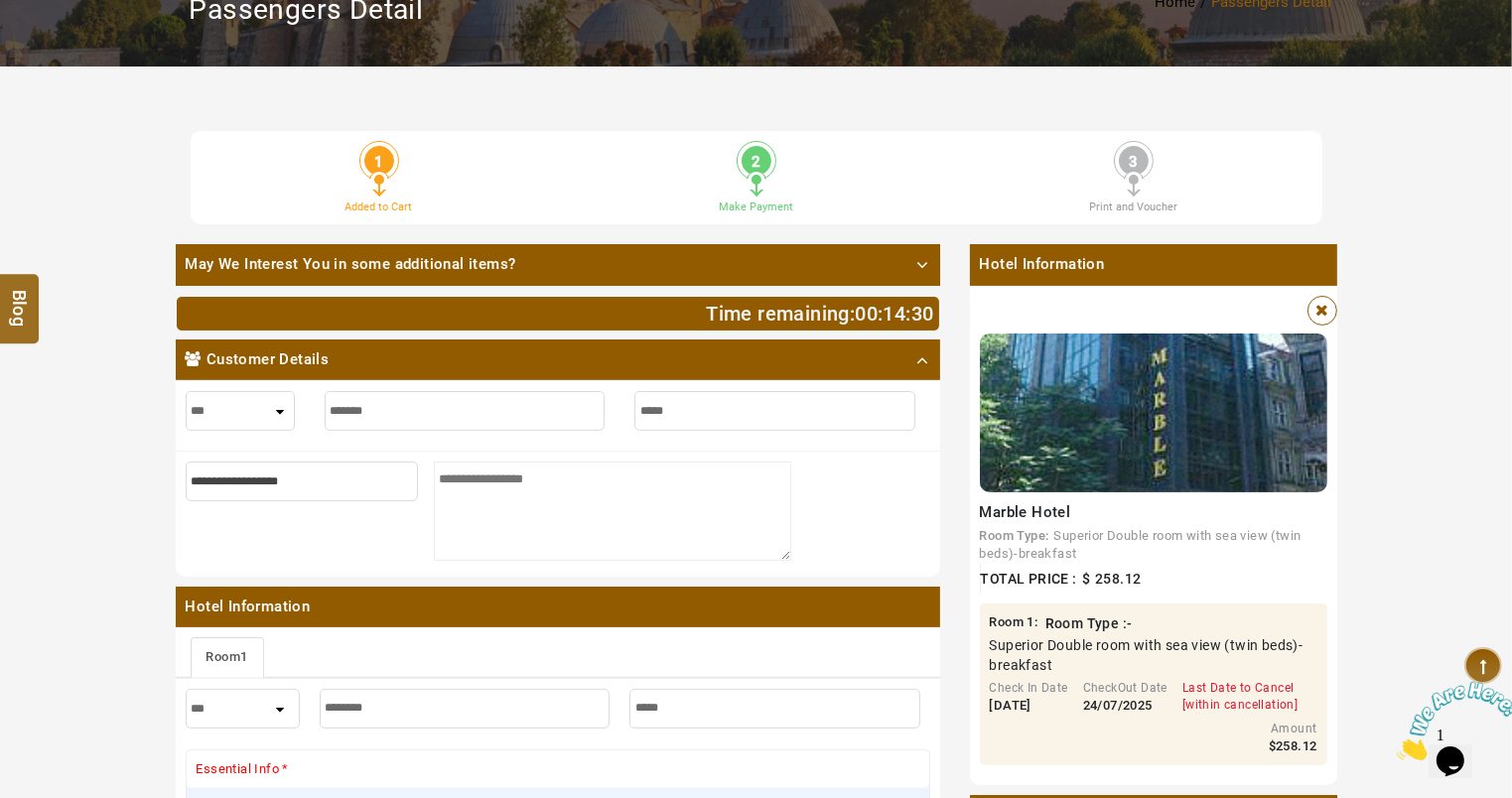 type on "*******" 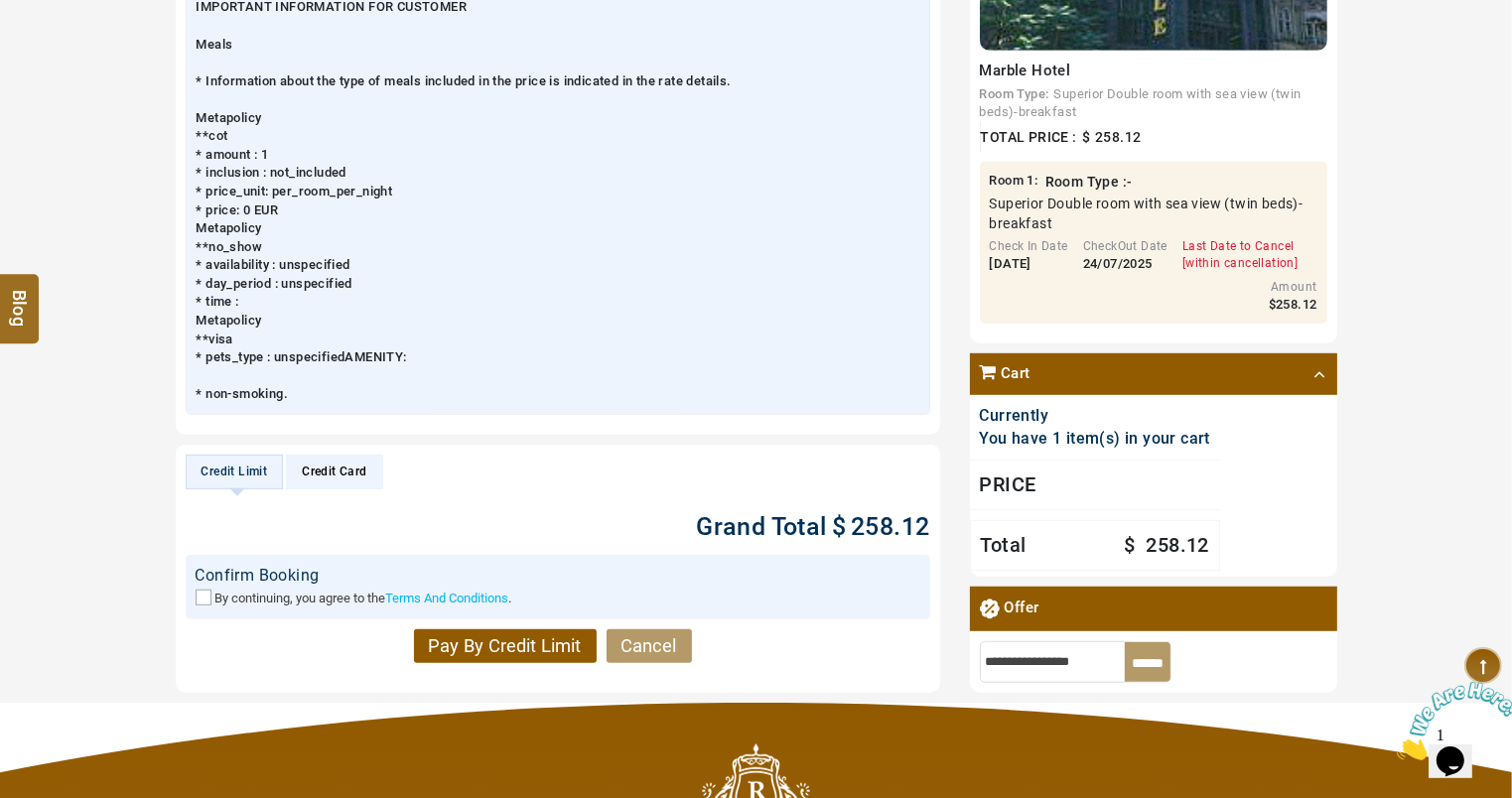 scroll, scrollTop: 1104, scrollLeft: 0, axis: vertical 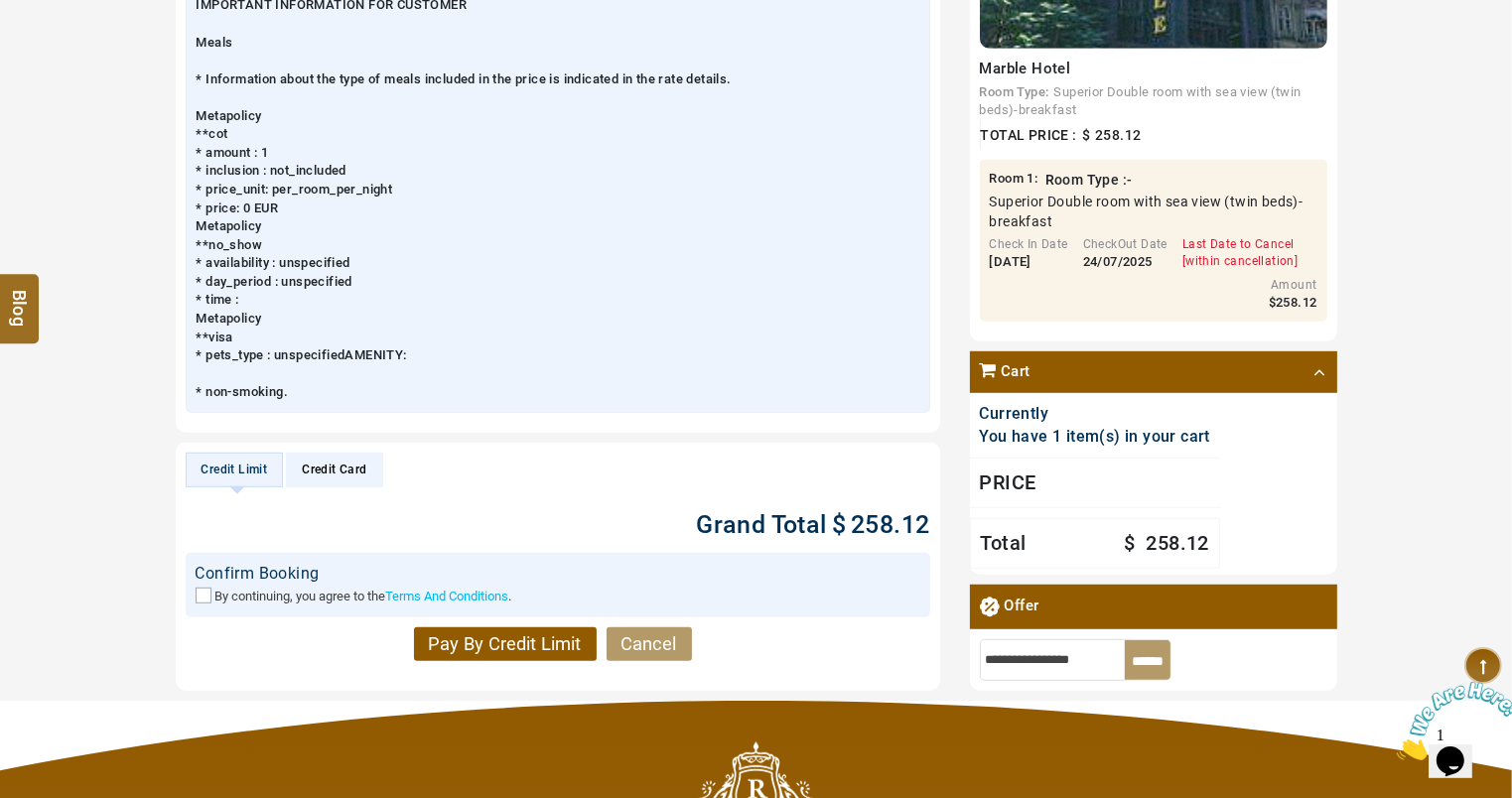 type on "*******" 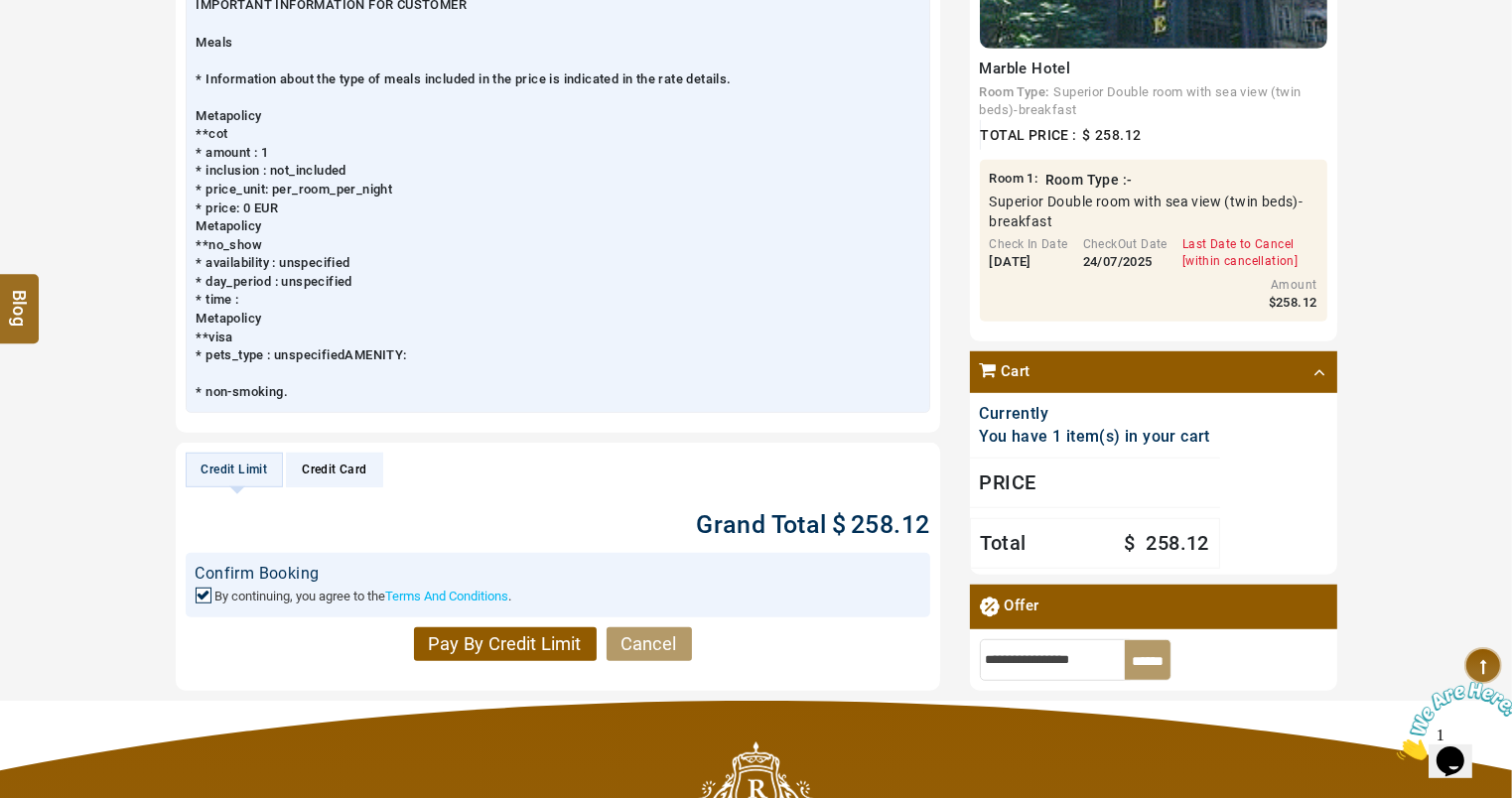 click on "Pay By Credit Limit" at bounding box center [505, 644] 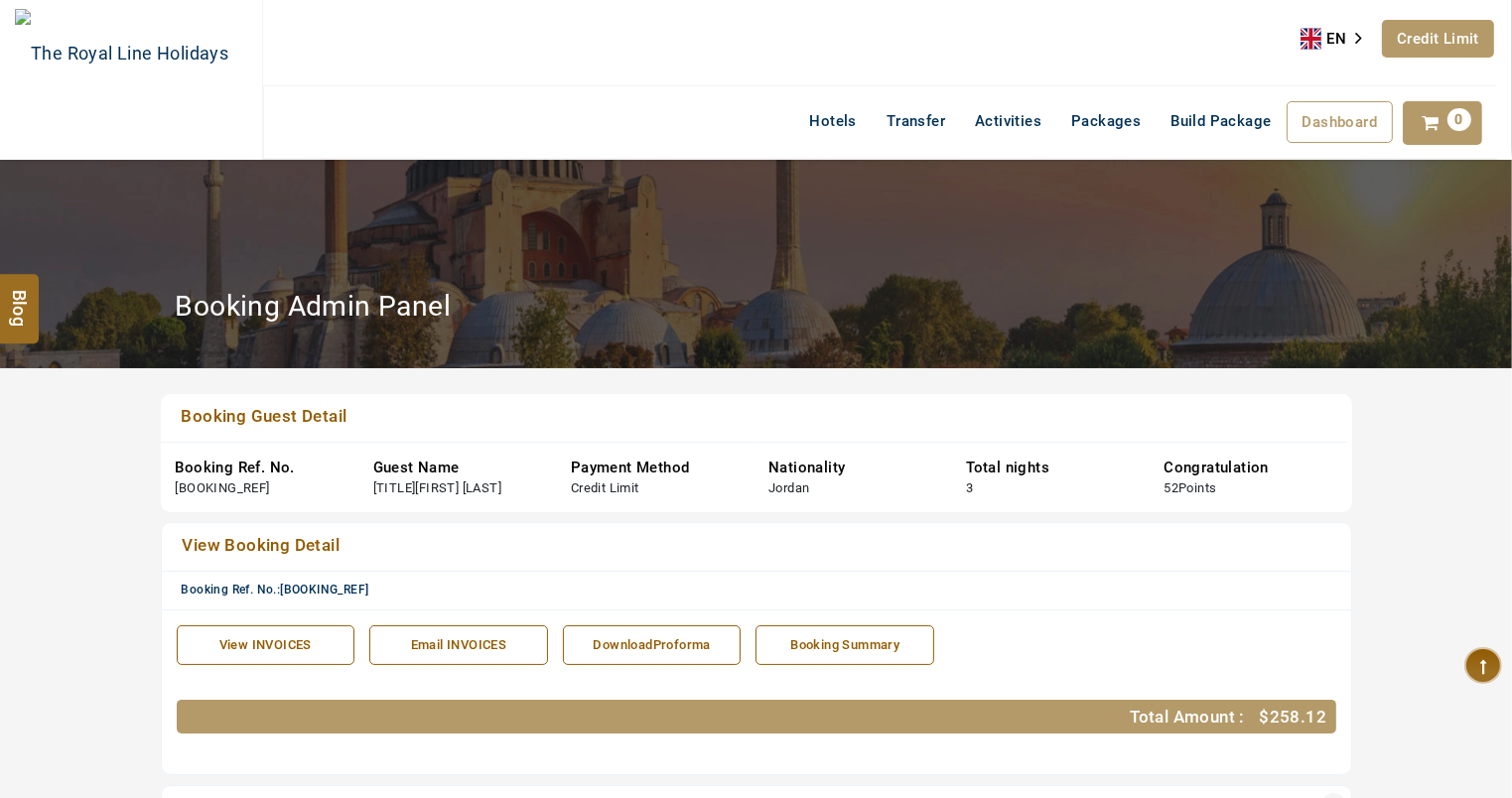 scroll, scrollTop: 250, scrollLeft: 0, axis: vertical 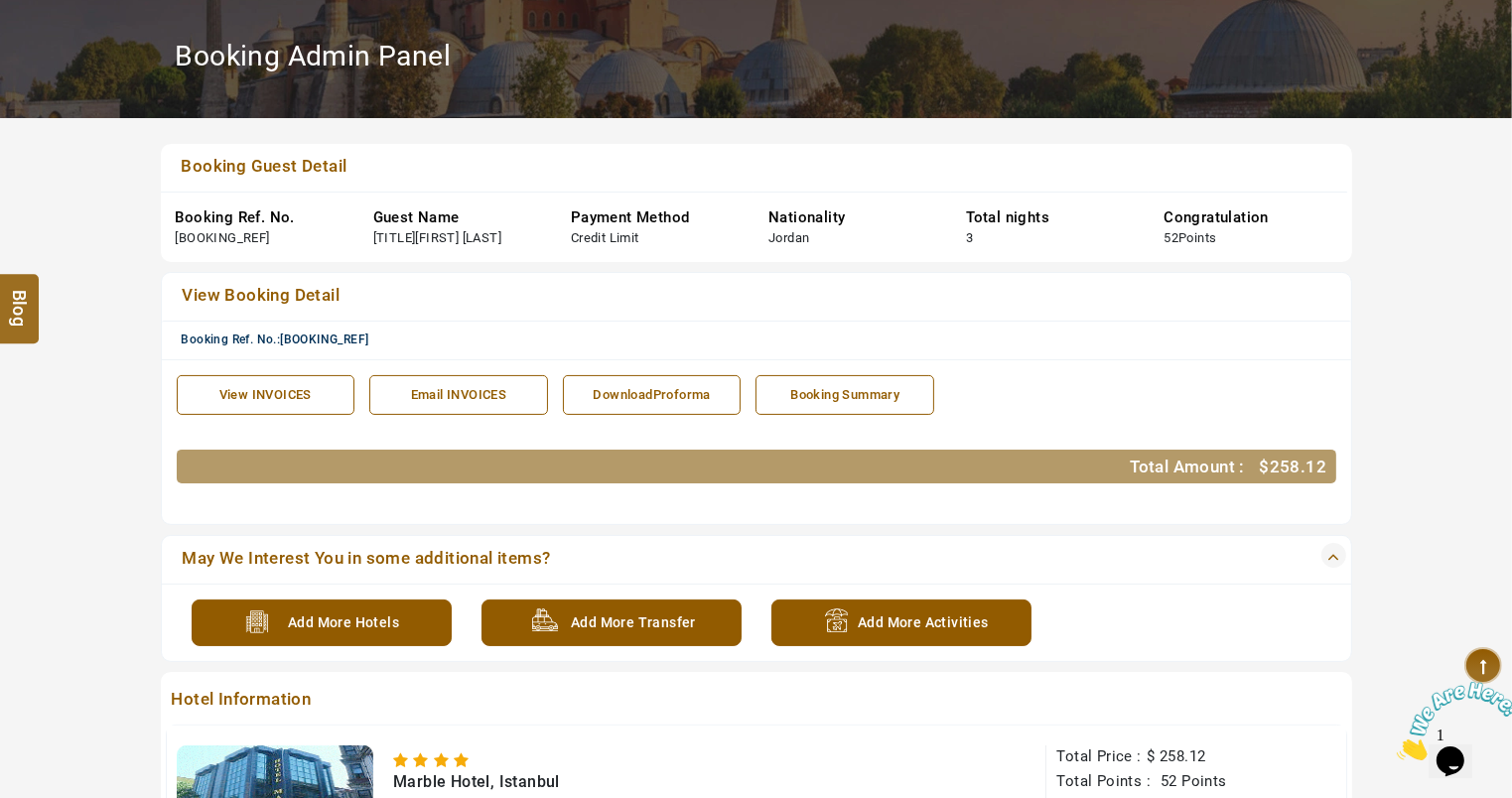 click on "View INVOICES" at bounding box center [266, 395] 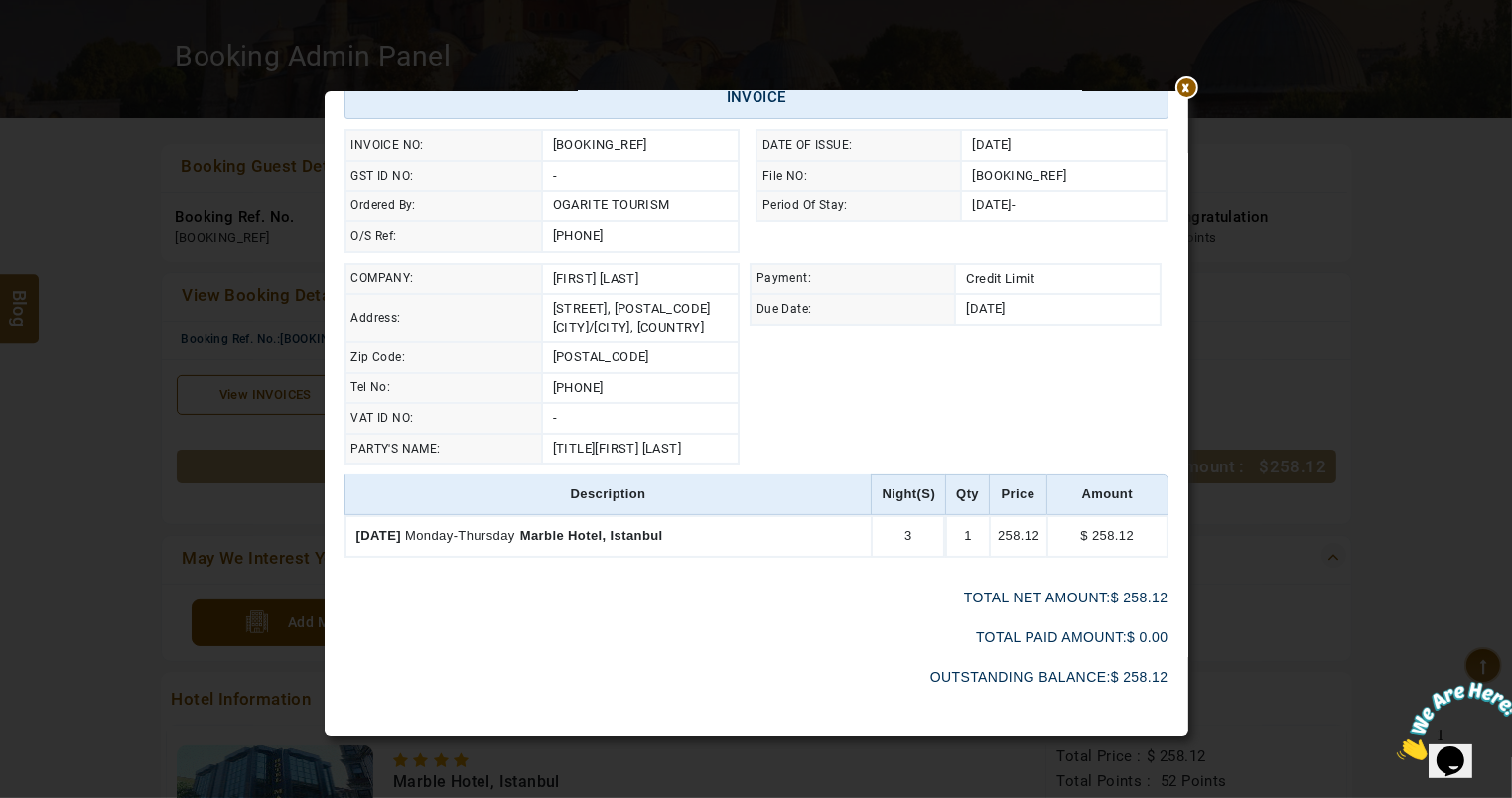 scroll, scrollTop: 0, scrollLeft: 0, axis: both 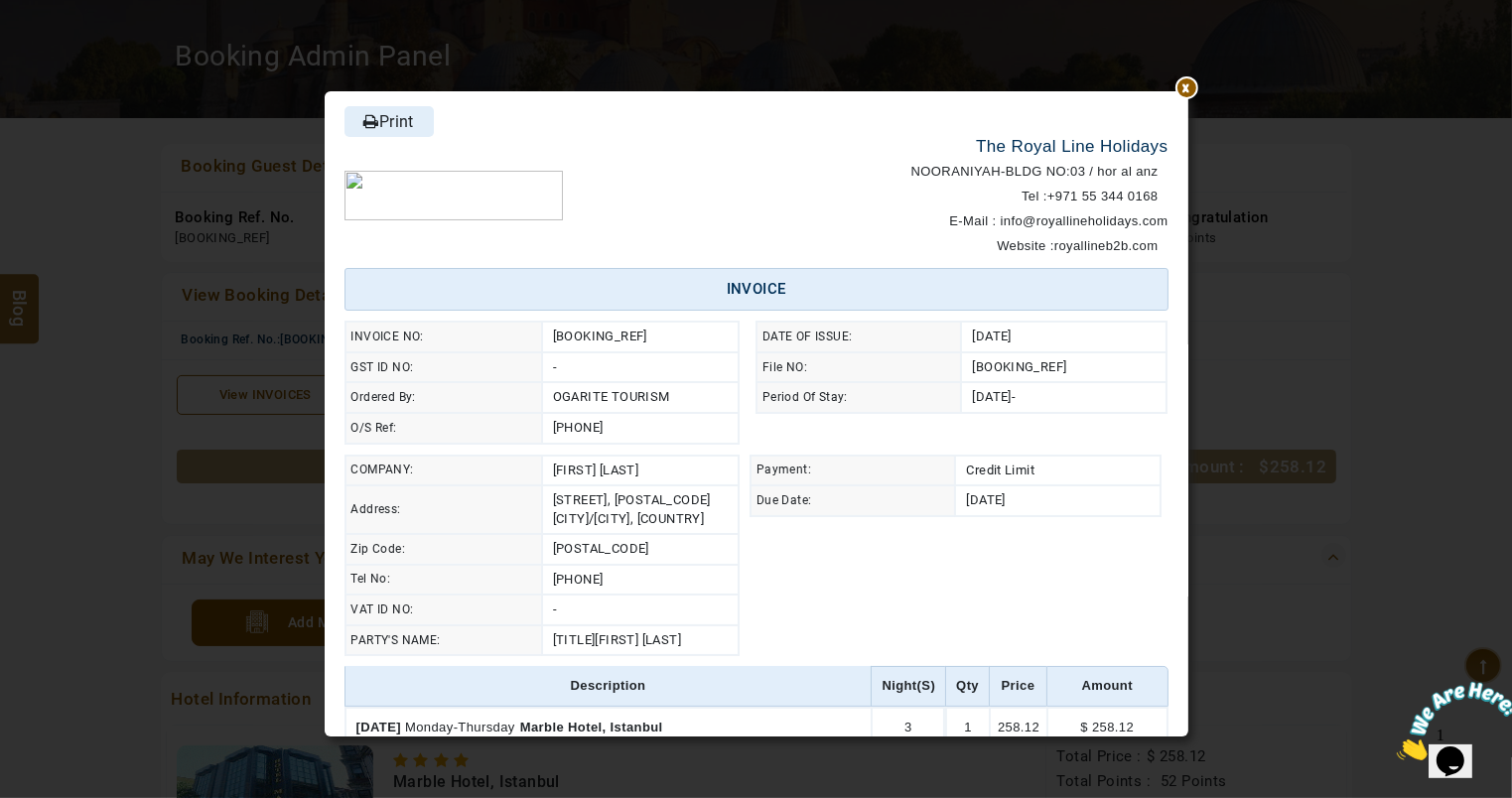 click on "Print" at bounding box center [389, 121] 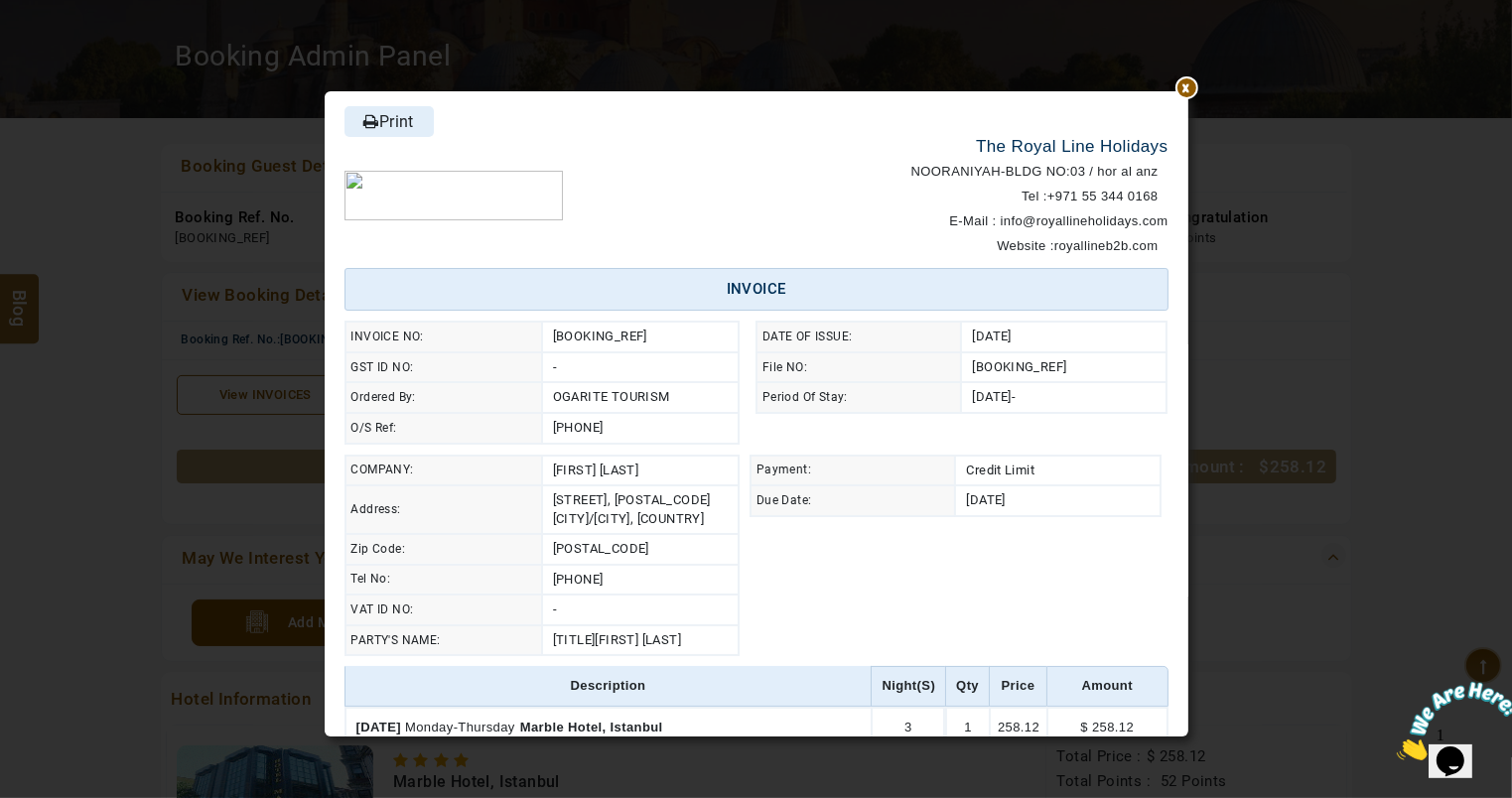 click at bounding box center (1188, 91) 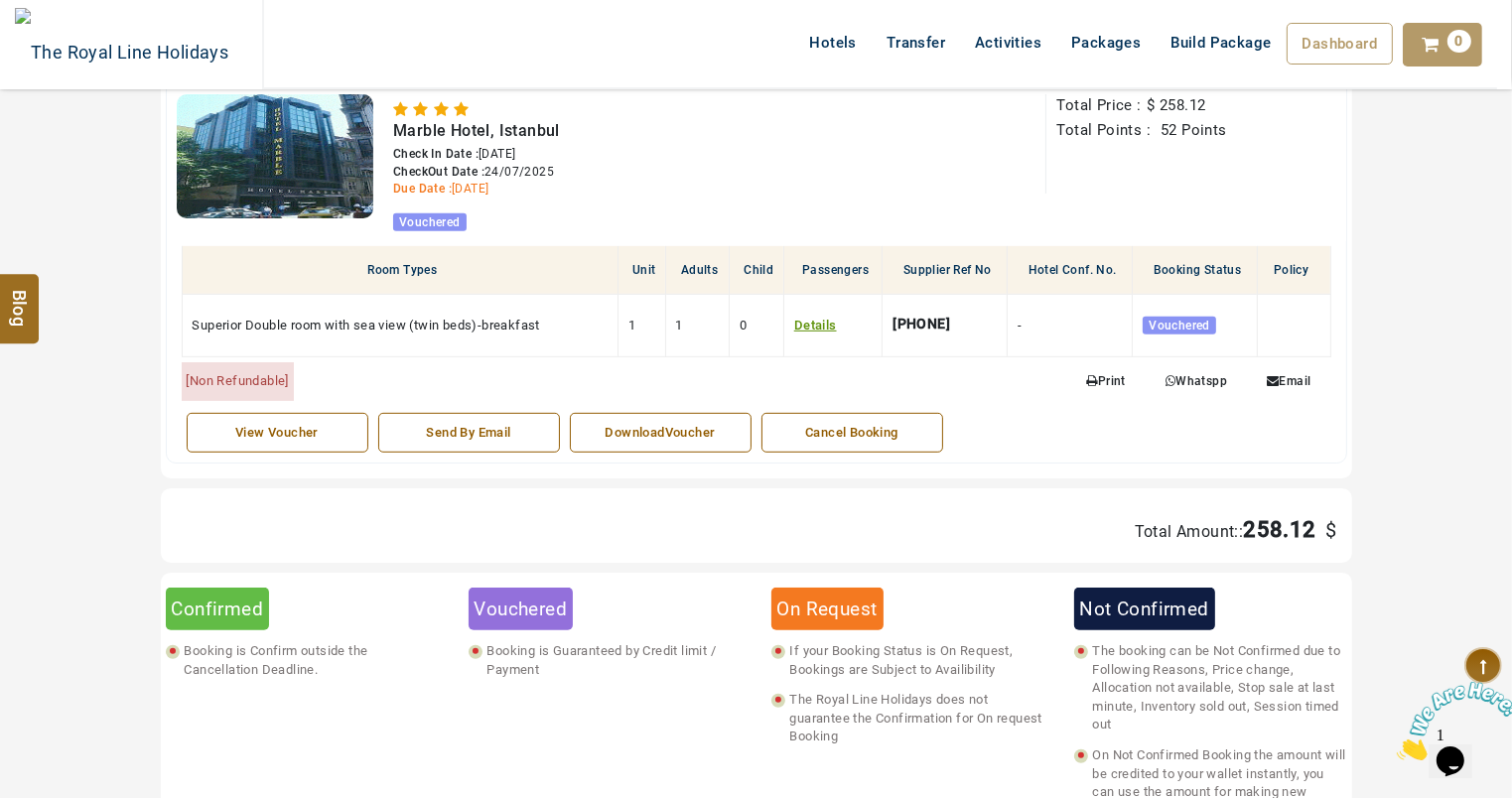 scroll, scrollTop: 903, scrollLeft: 0, axis: vertical 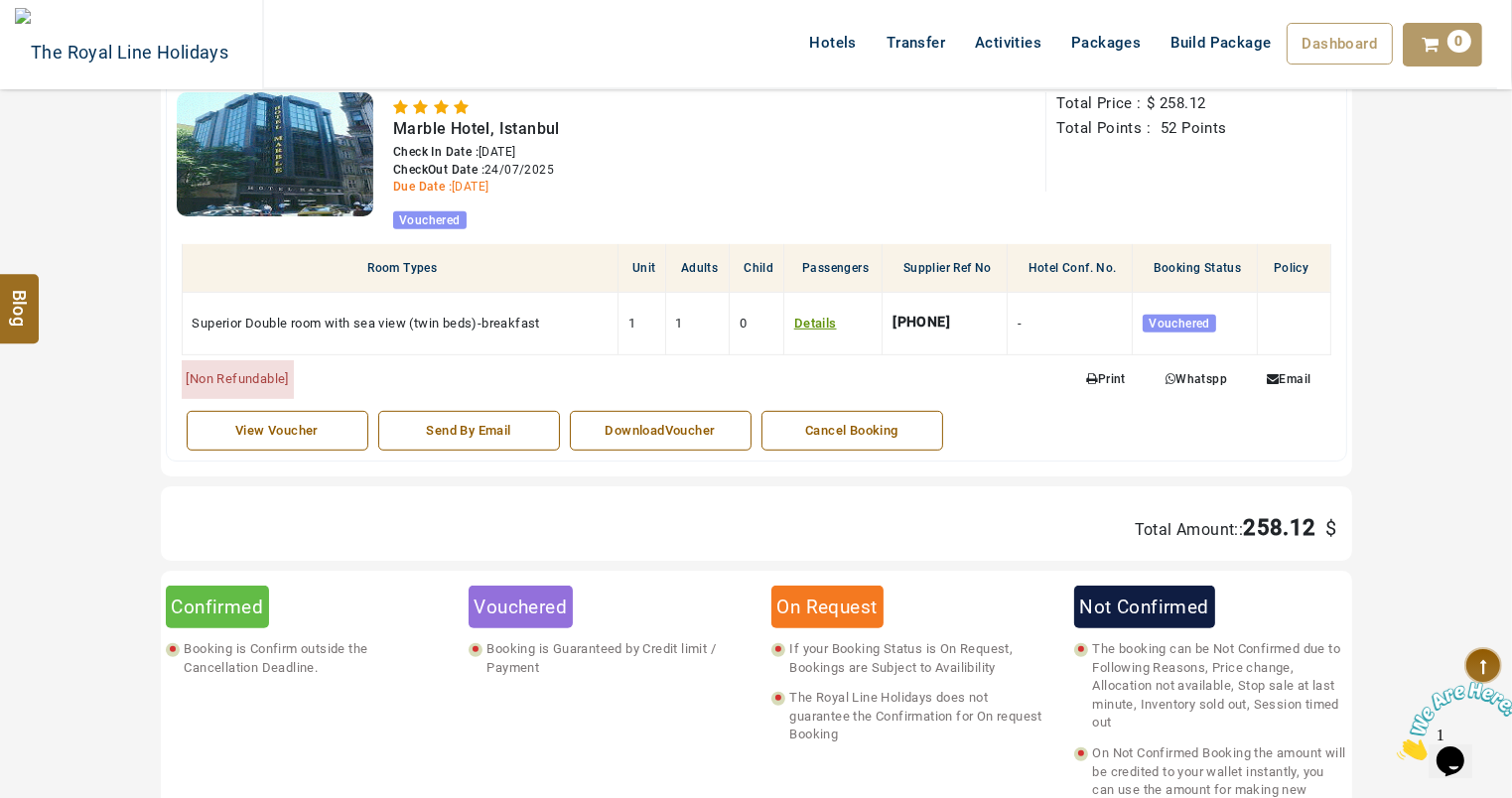 click on "View Voucher" at bounding box center [277, 431] 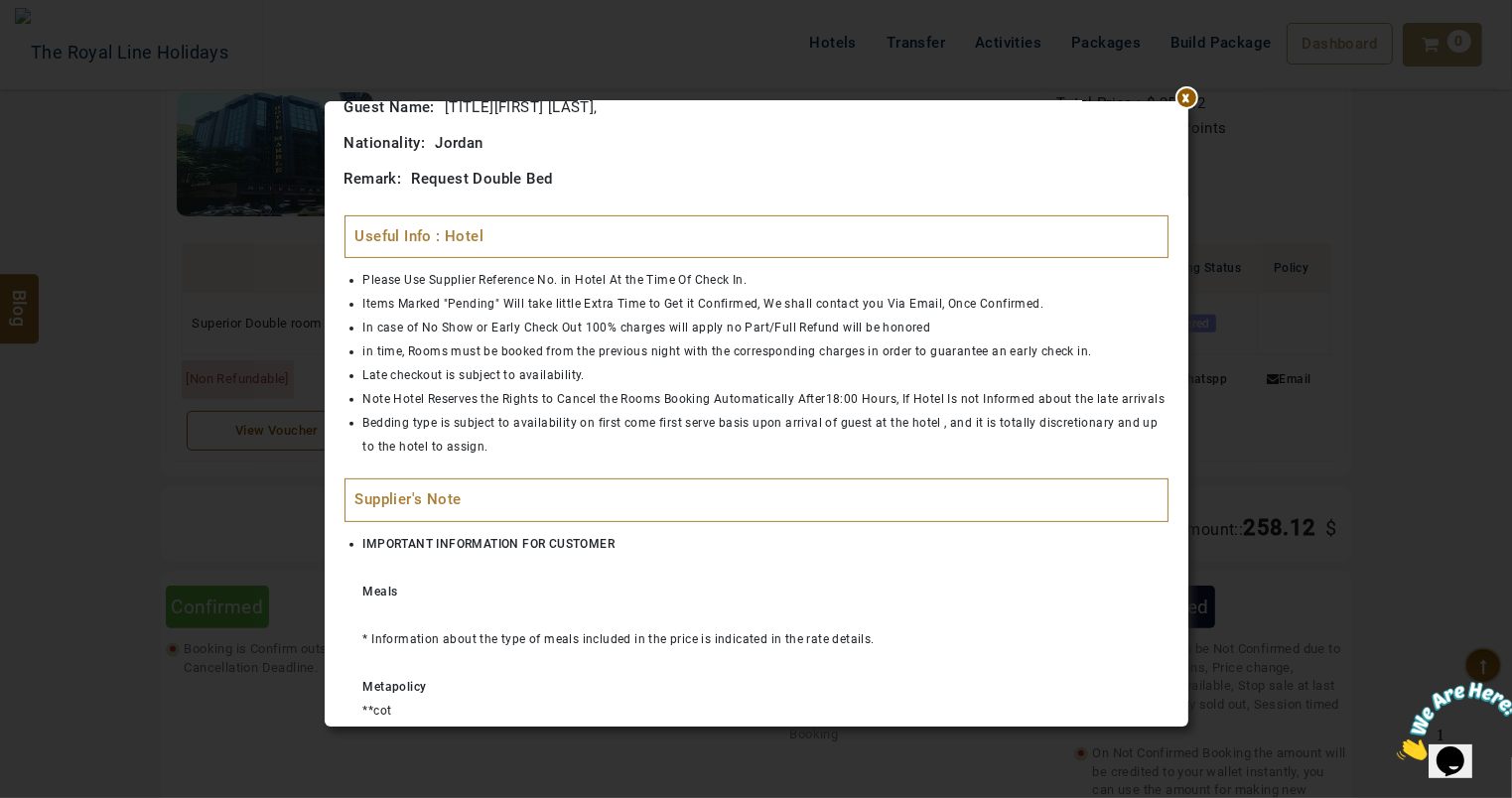 scroll, scrollTop: 691, scrollLeft: 0, axis: vertical 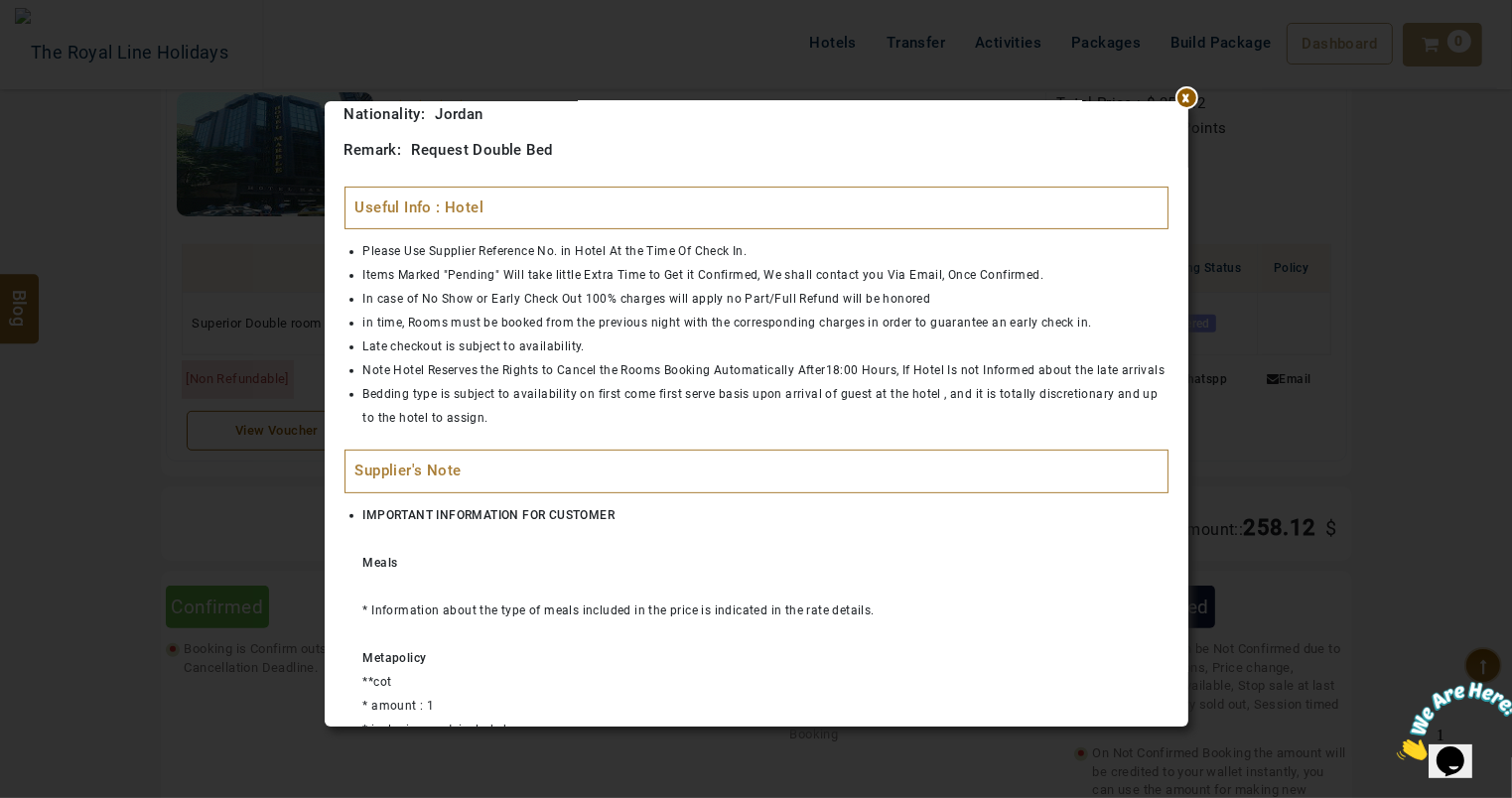 click at bounding box center (1188, -590) 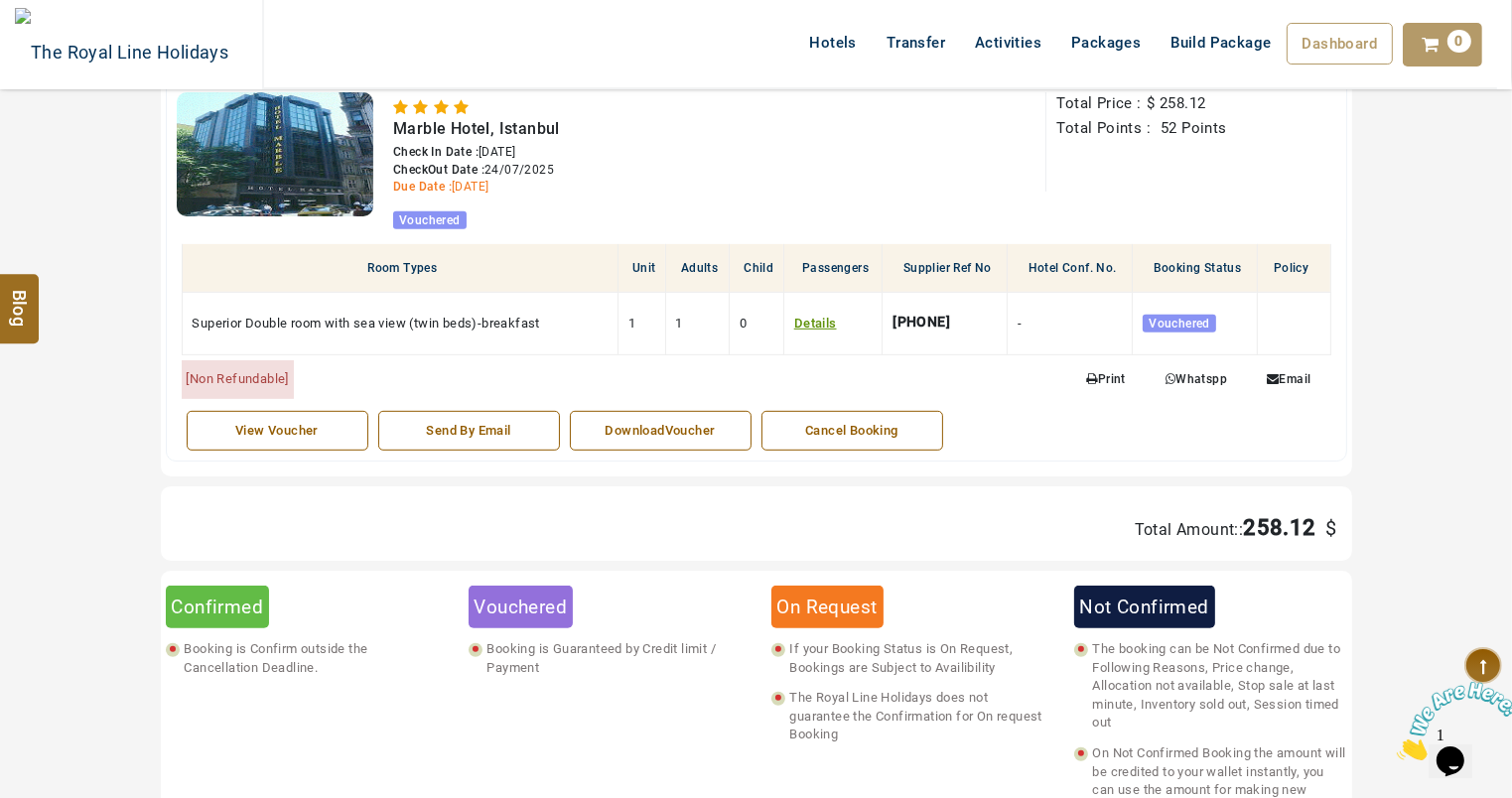 click on "DownloadVoucher" at bounding box center (660, 431) 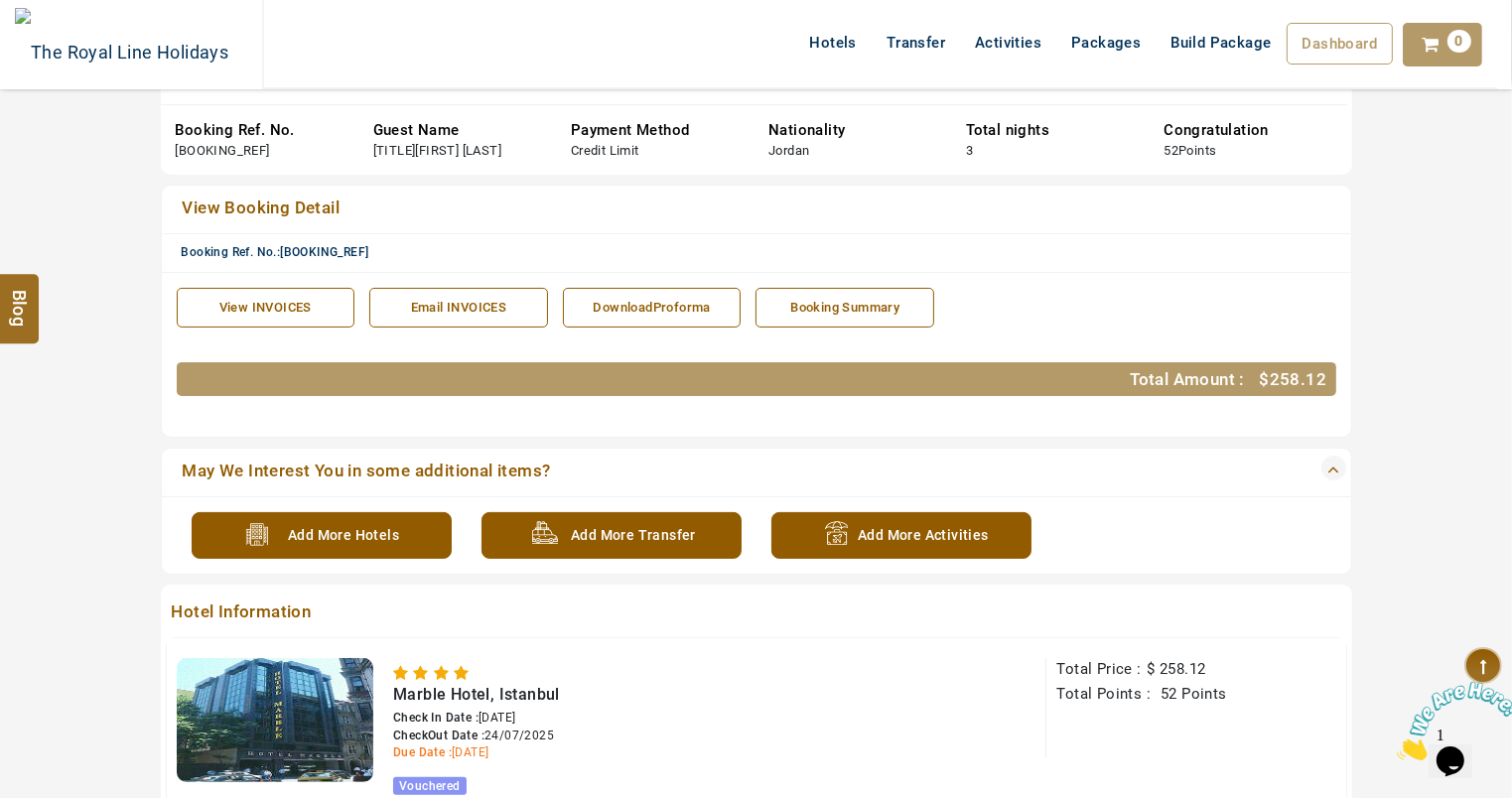 scroll, scrollTop: 335, scrollLeft: 0, axis: vertical 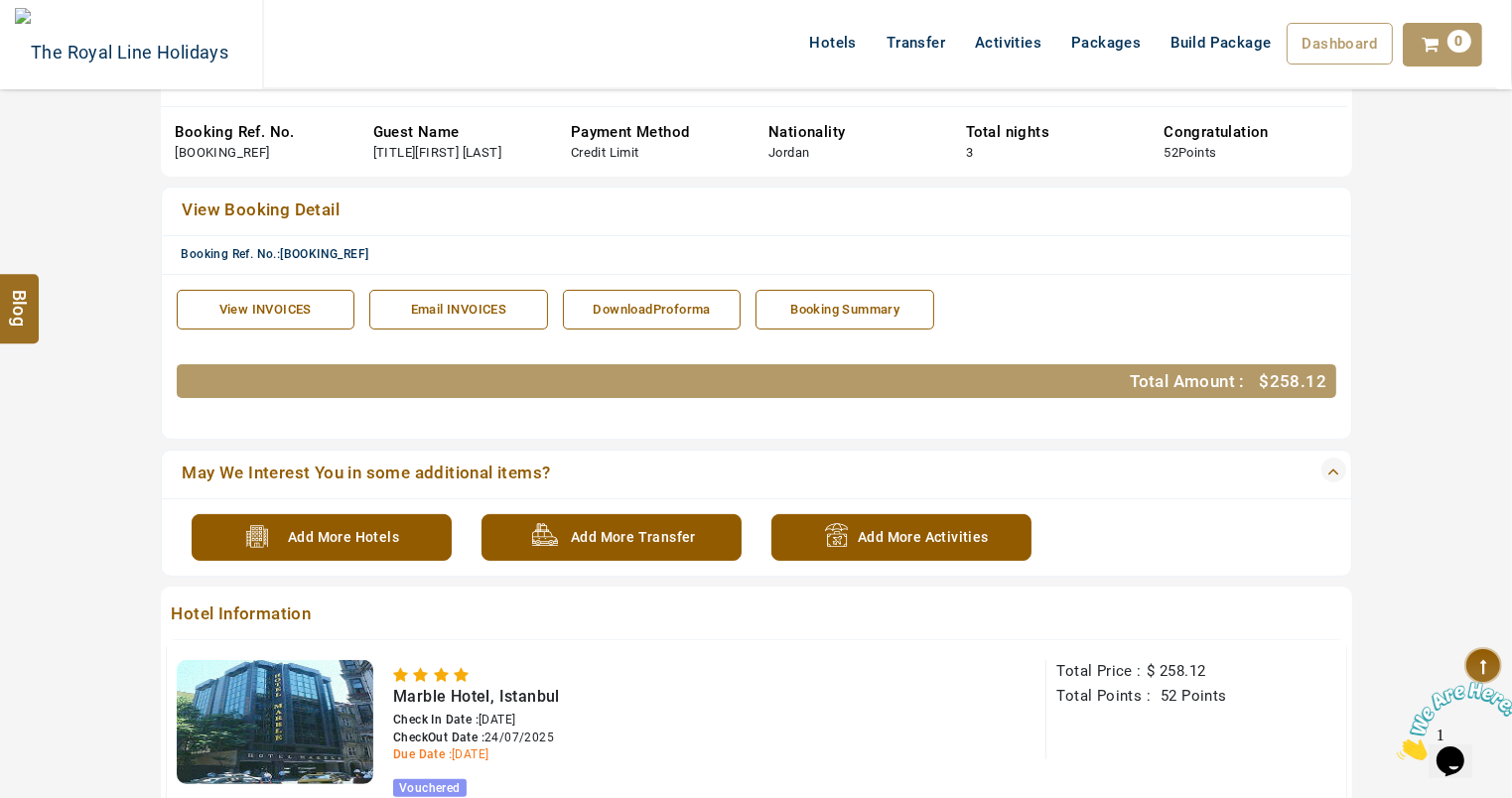 click on "DownloadProforma" at bounding box center [652, 310] 